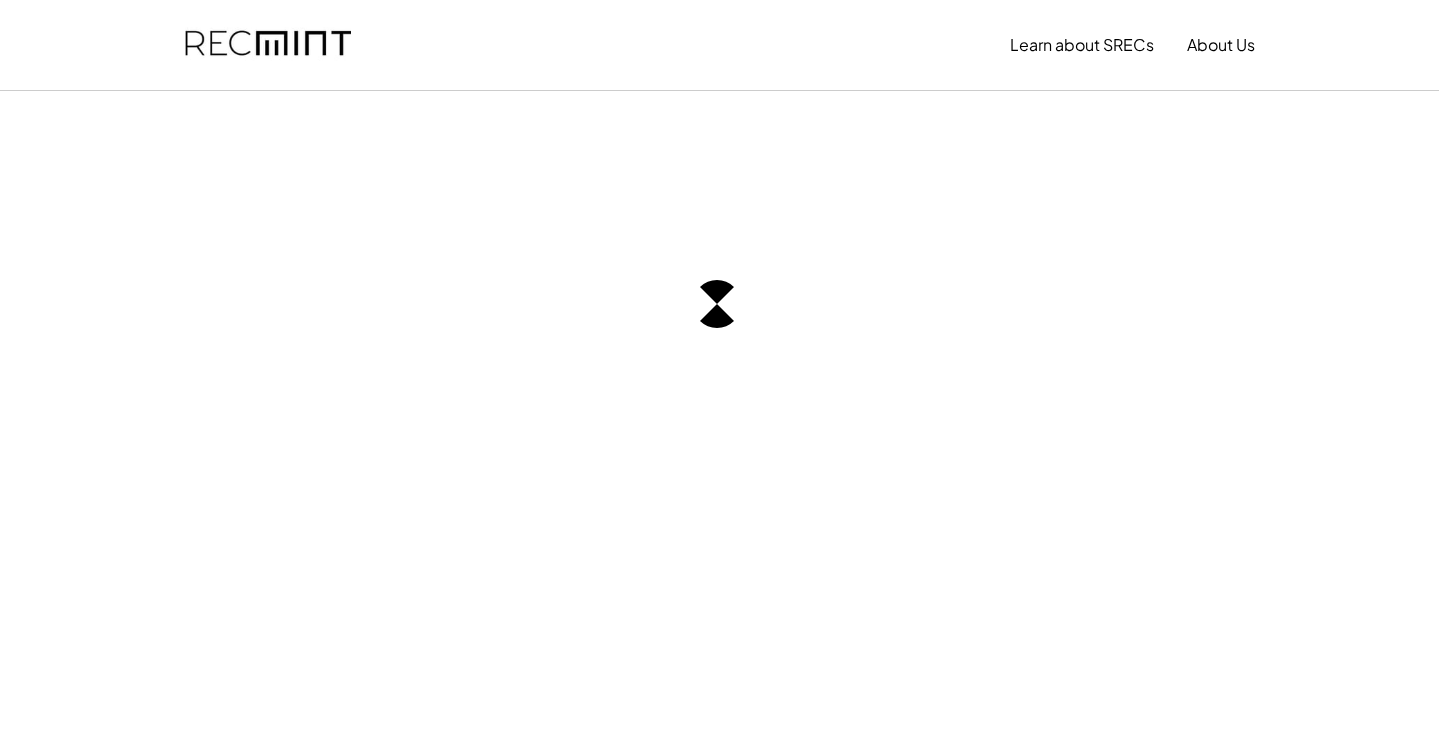 scroll, scrollTop: 0, scrollLeft: 0, axis: both 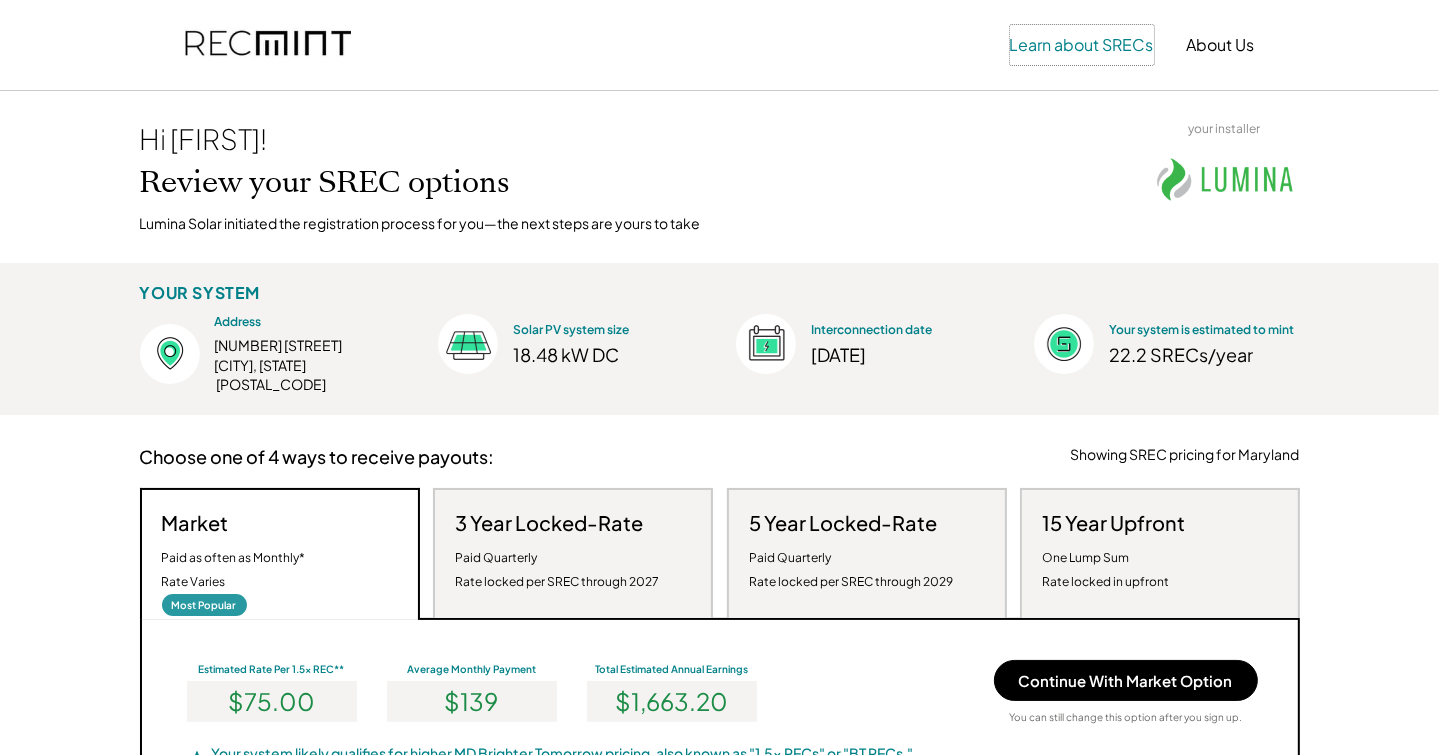 click on "Learn about SRECs" at bounding box center (1082, 45) 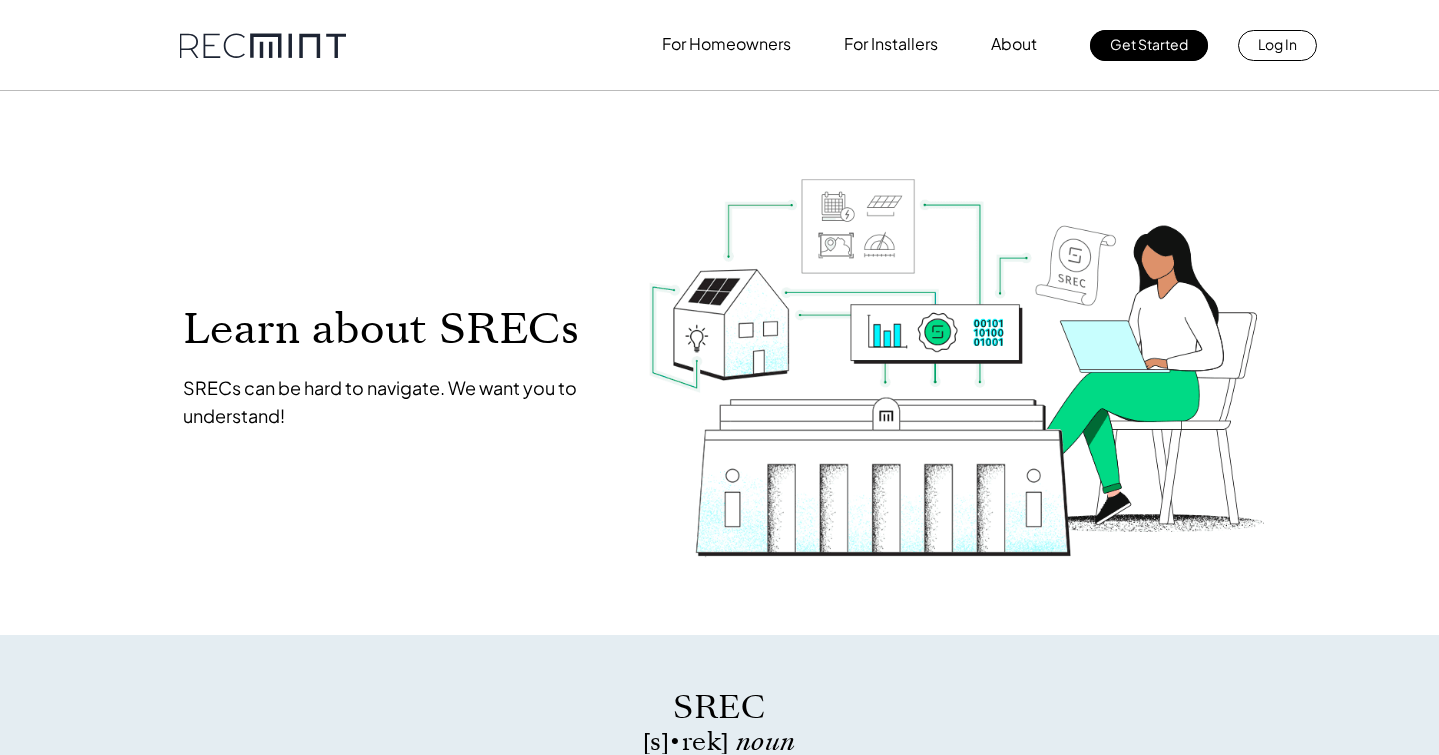 scroll, scrollTop: 0, scrollLeft: 0, axis: both 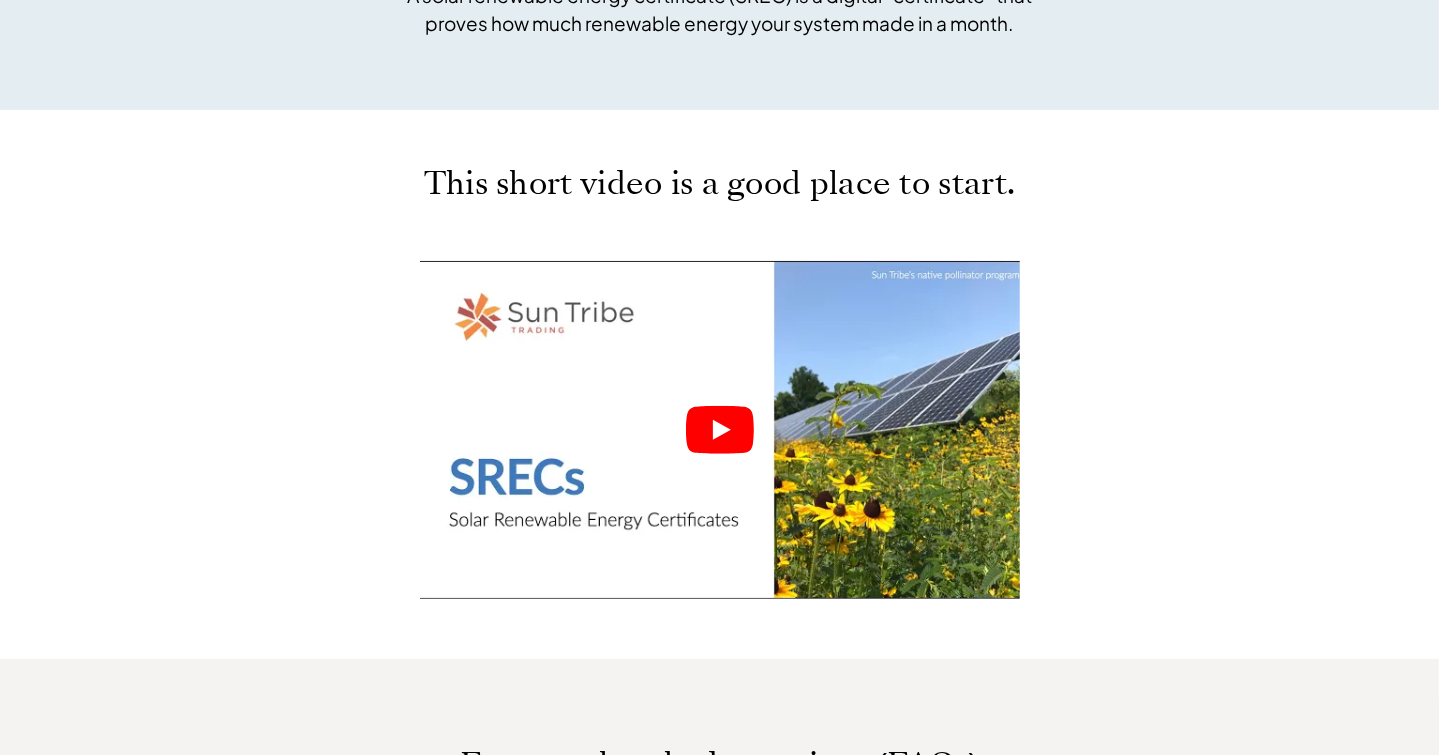 click 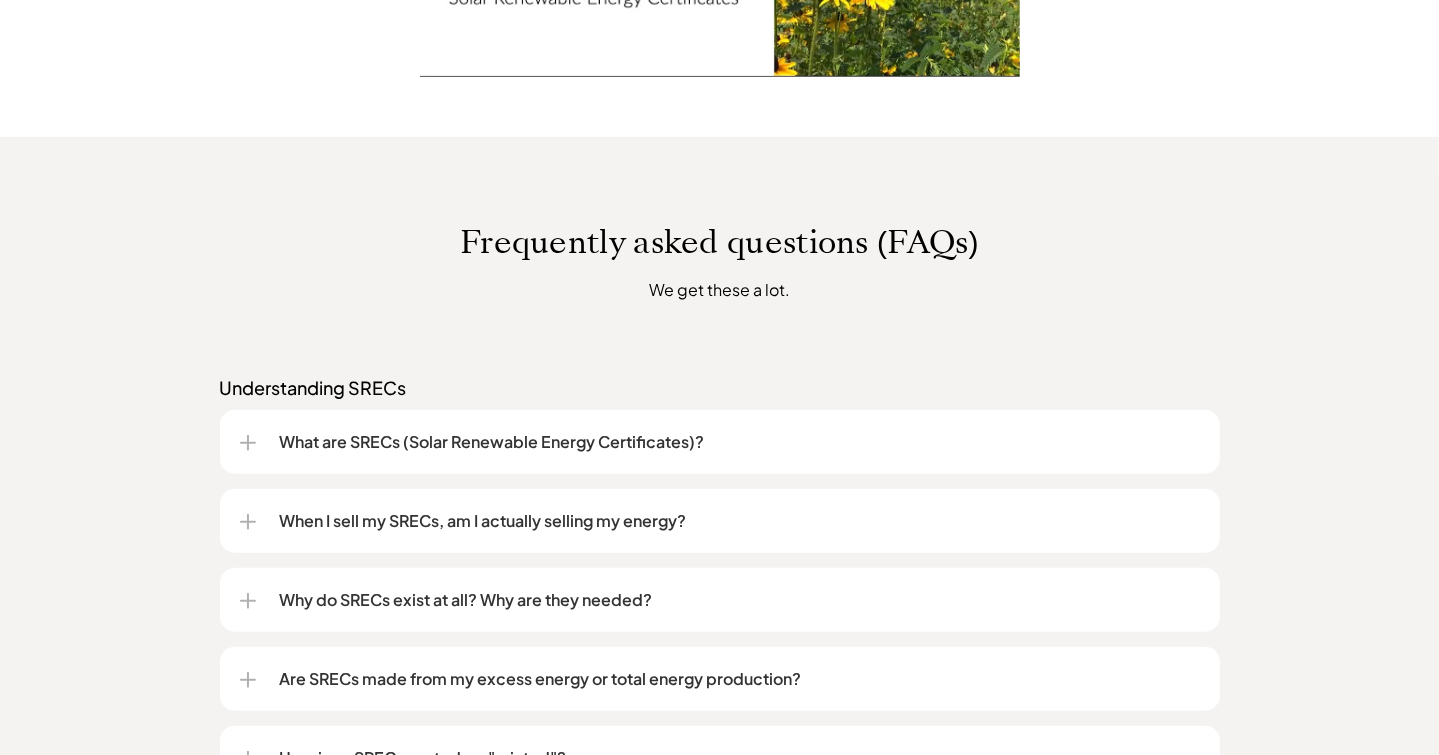 scroll, scrollTop: 1380, scrollLeft: 0, axis: vertical 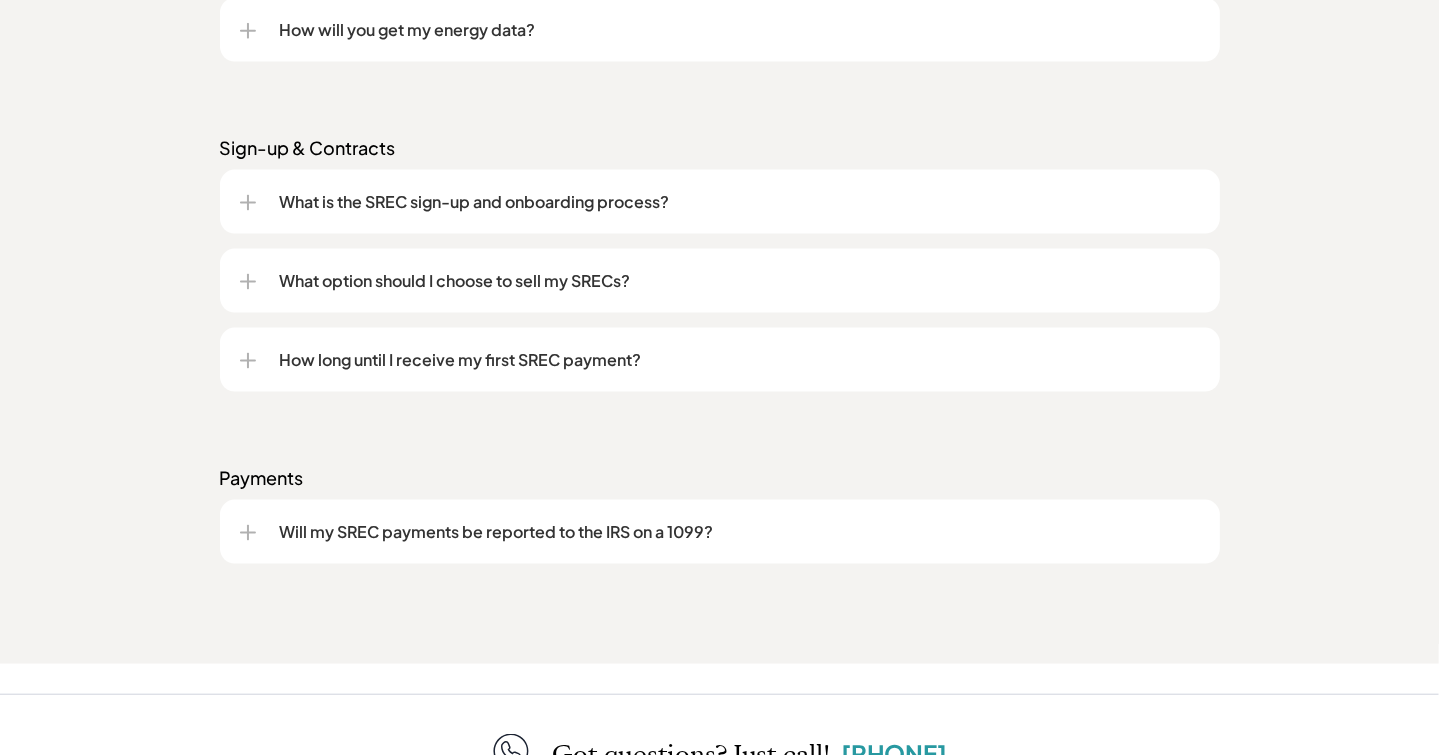 click at bounding box center [248, 533] 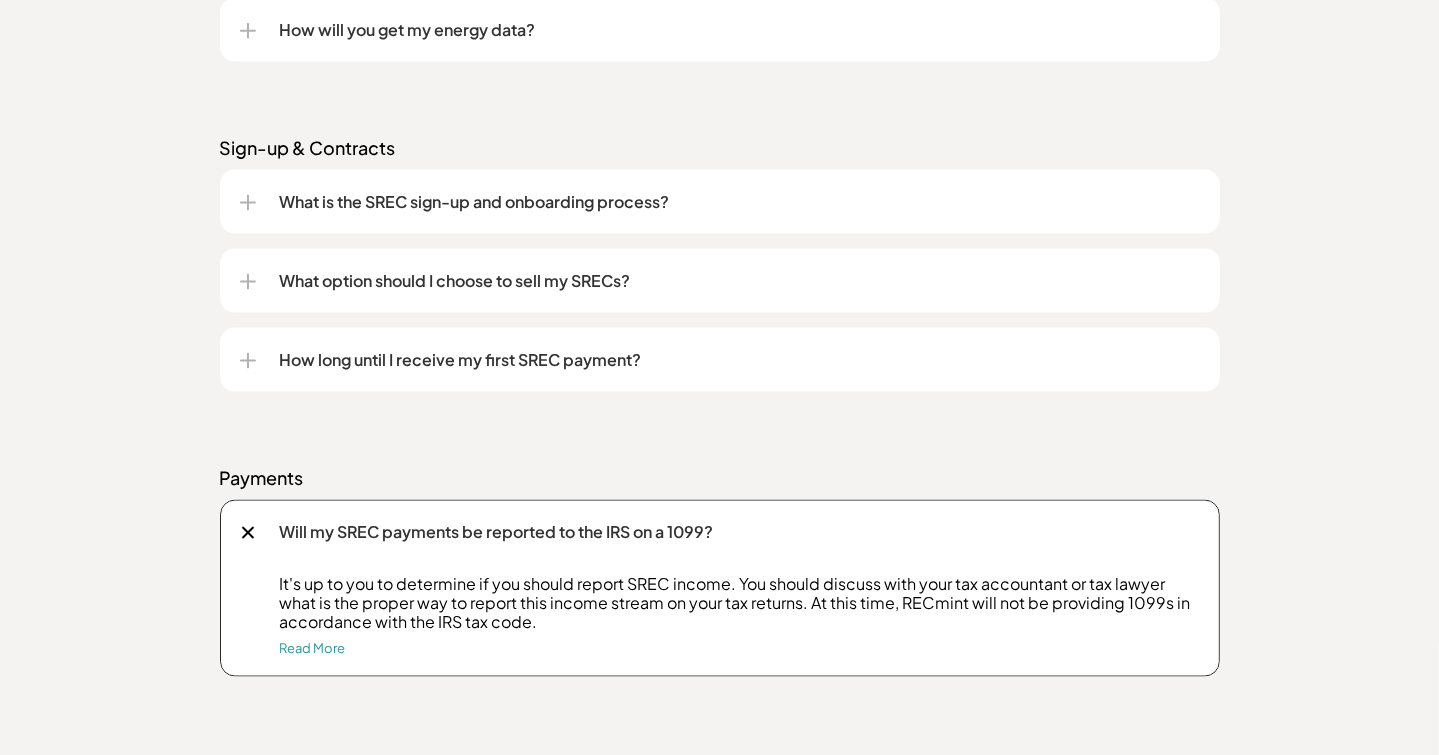 click at bounding box center [247, 532] 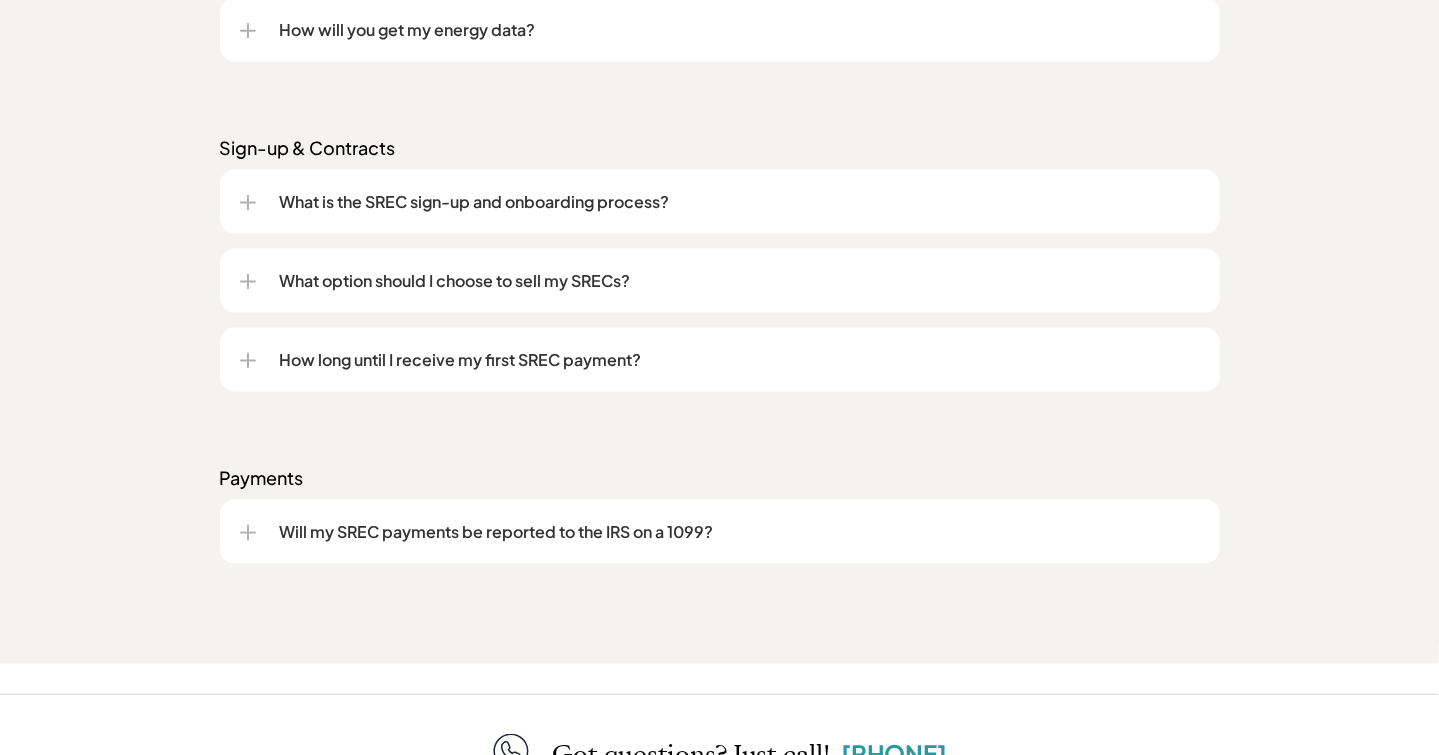 click at bounding box center [248, 361] 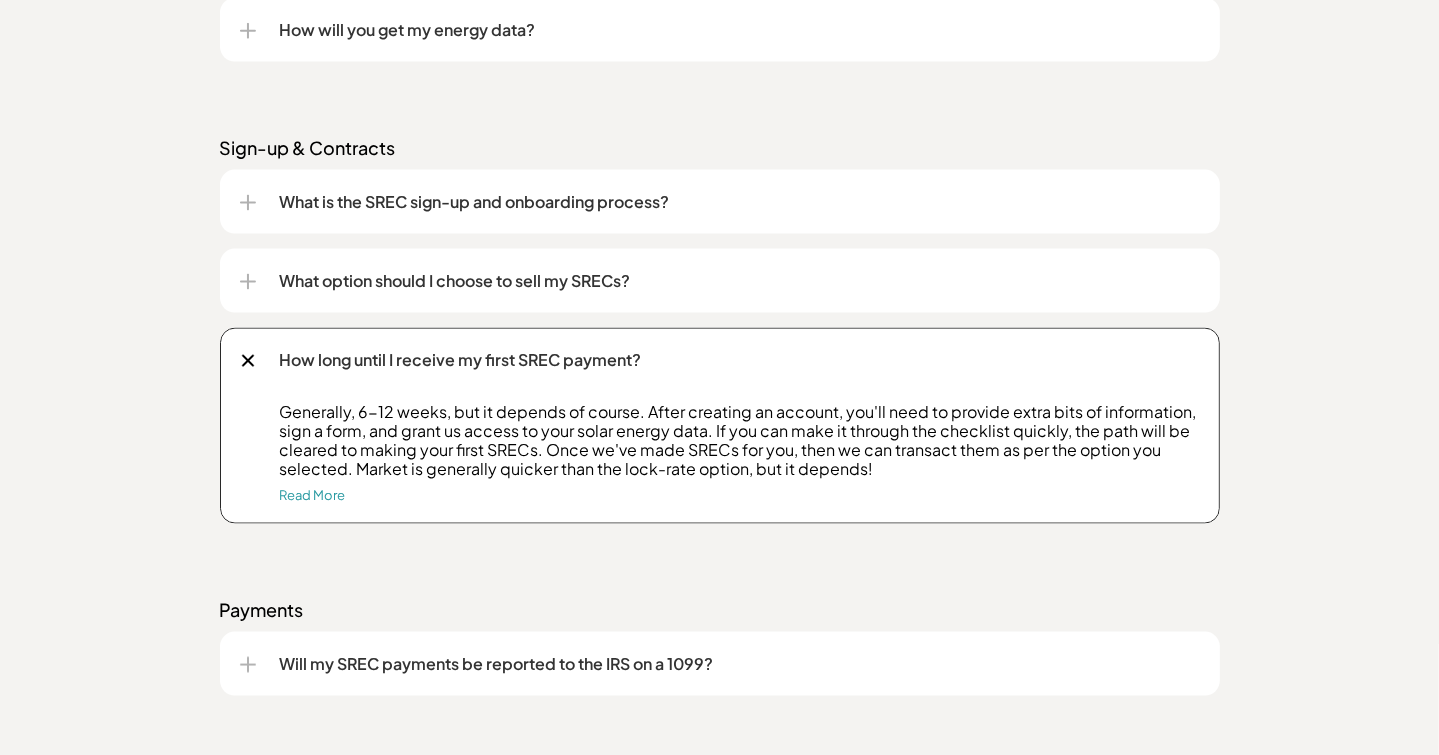 click at bounding box center [247, 360] 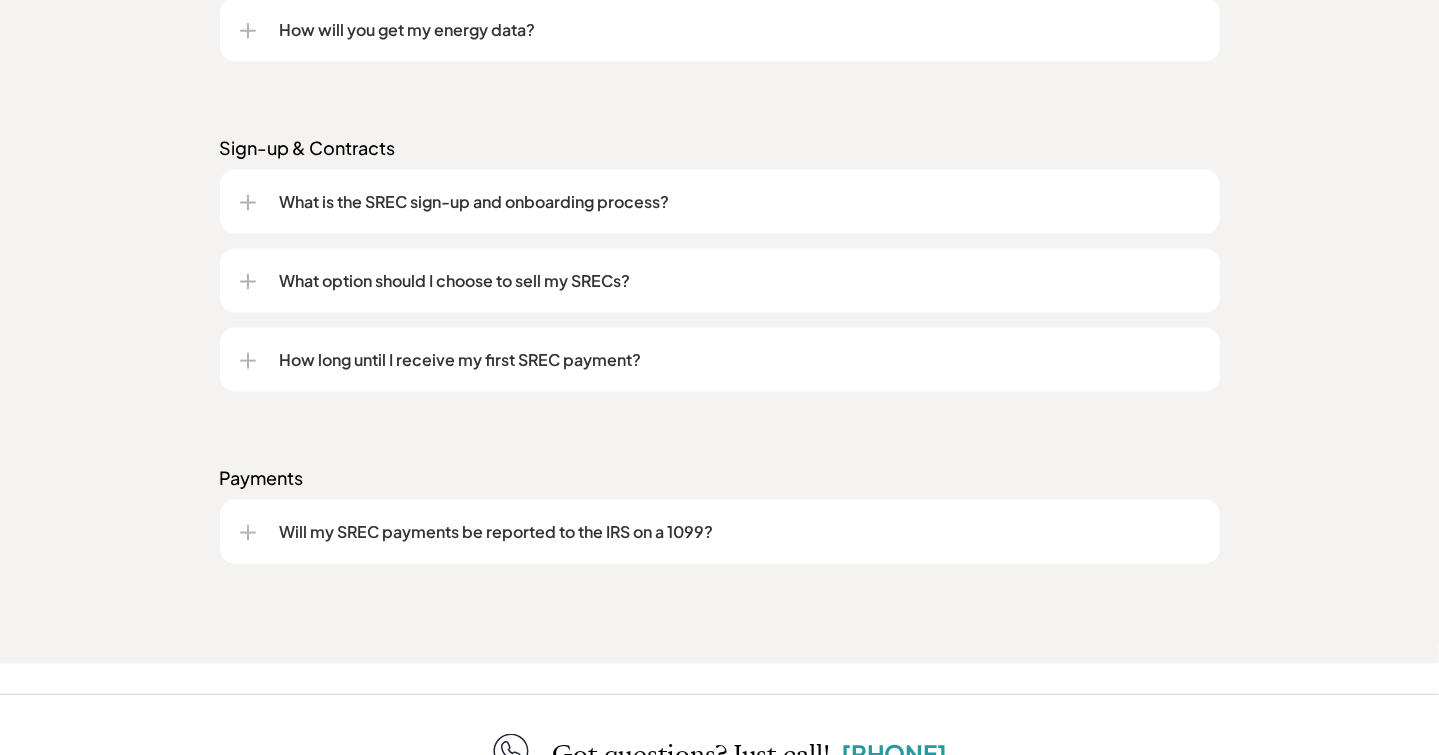 click at bounding box center (248, 282) 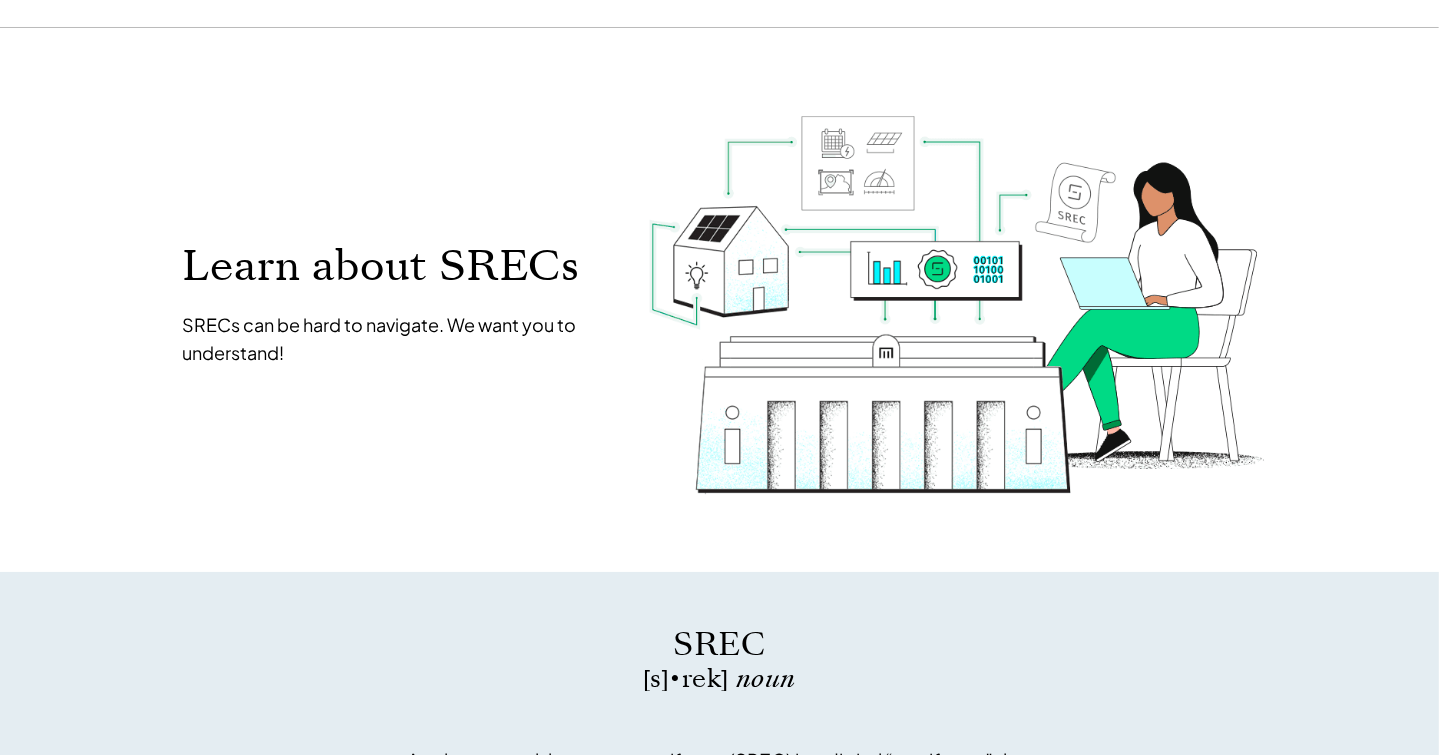 scroll, scrollTop: 0, scrollLeft: 0, axis: both 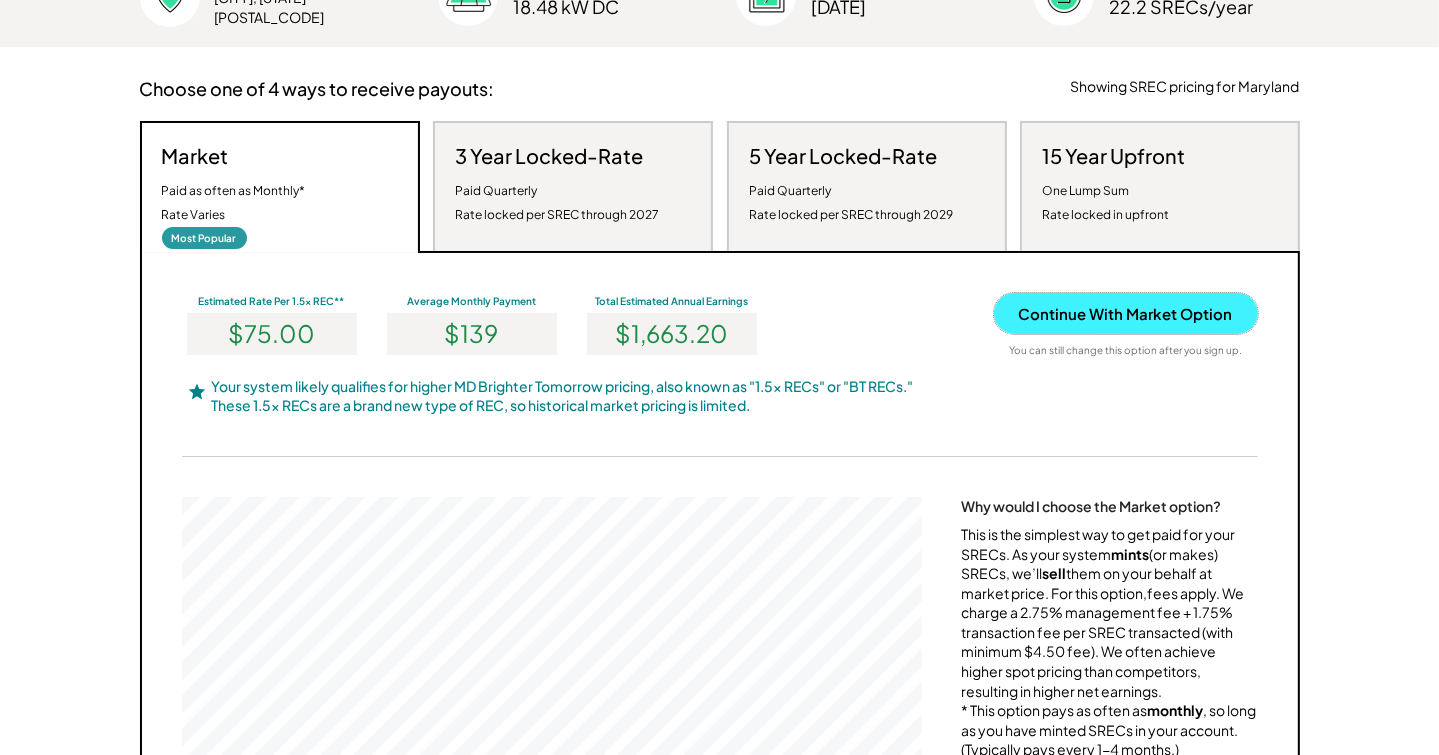 click on "Continue With Market Option" at bounding box center (1126, 313) 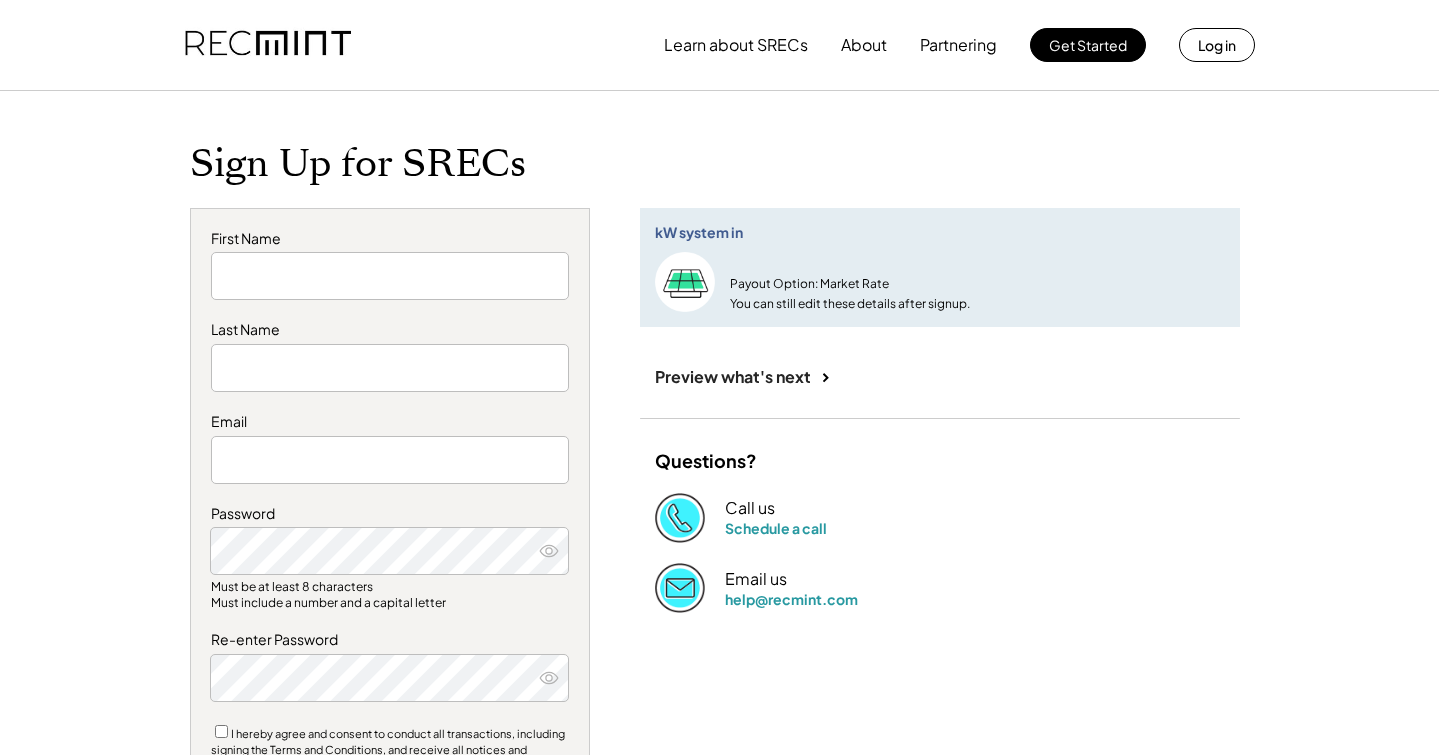 scroll, scrollTop: 0, scrollLeft: 0, axis: both 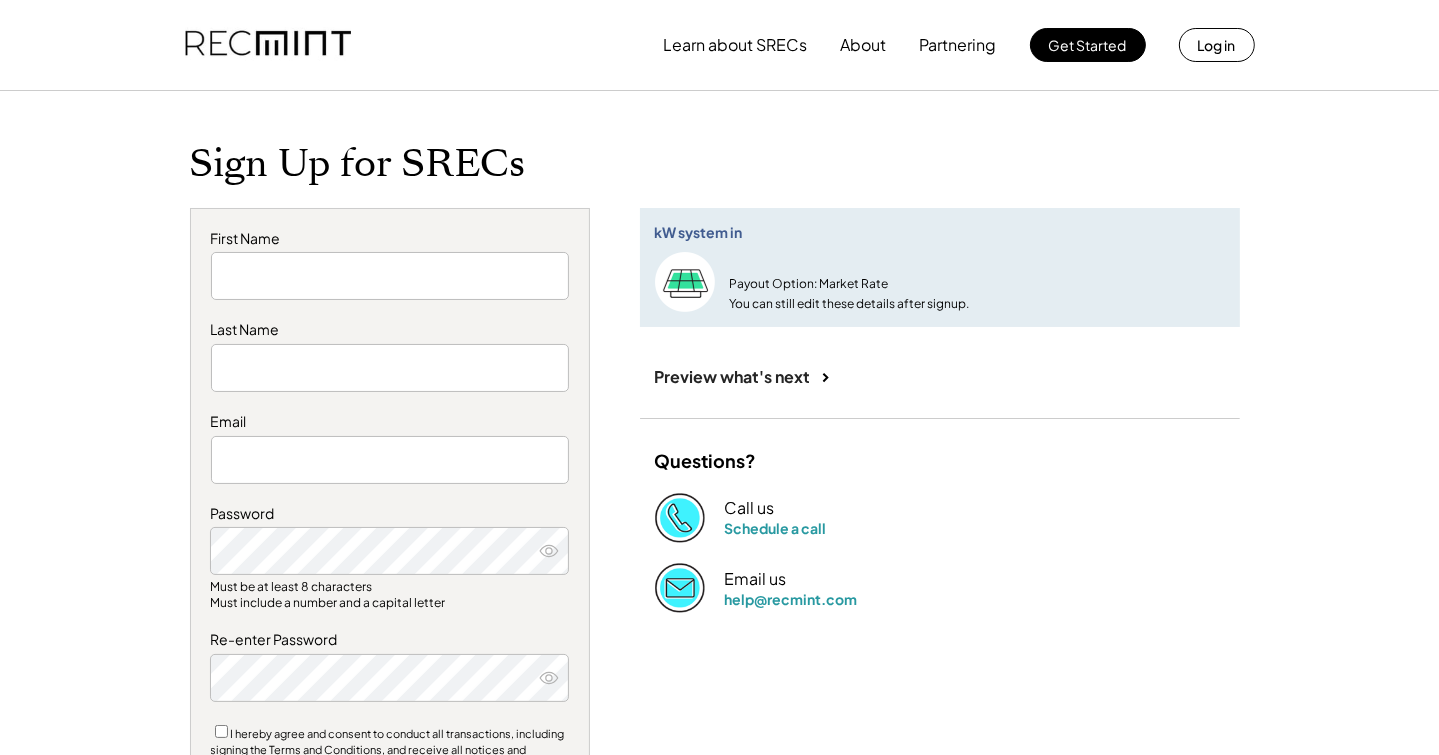 type on "*****" 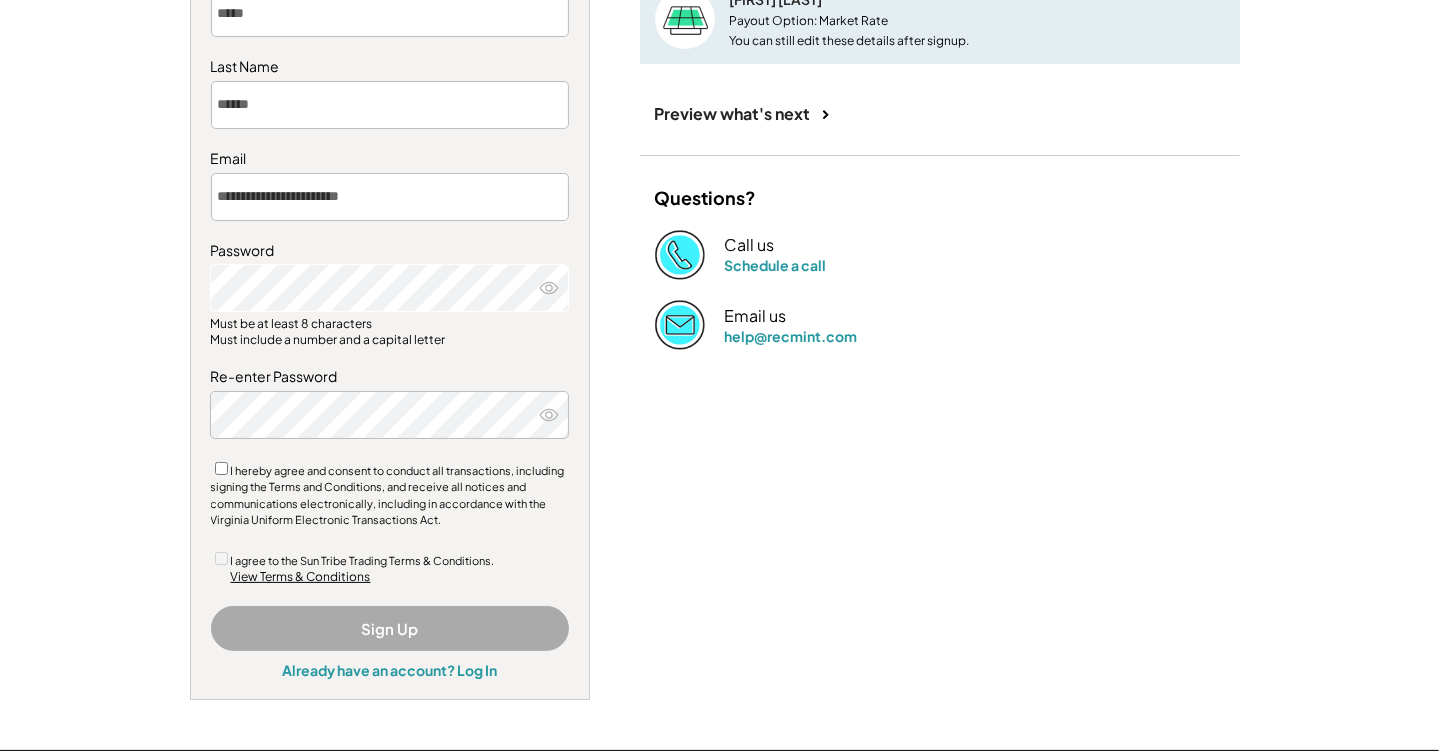 scroll, scrollTop: 264, scrollLeft: 0, axis: vertical 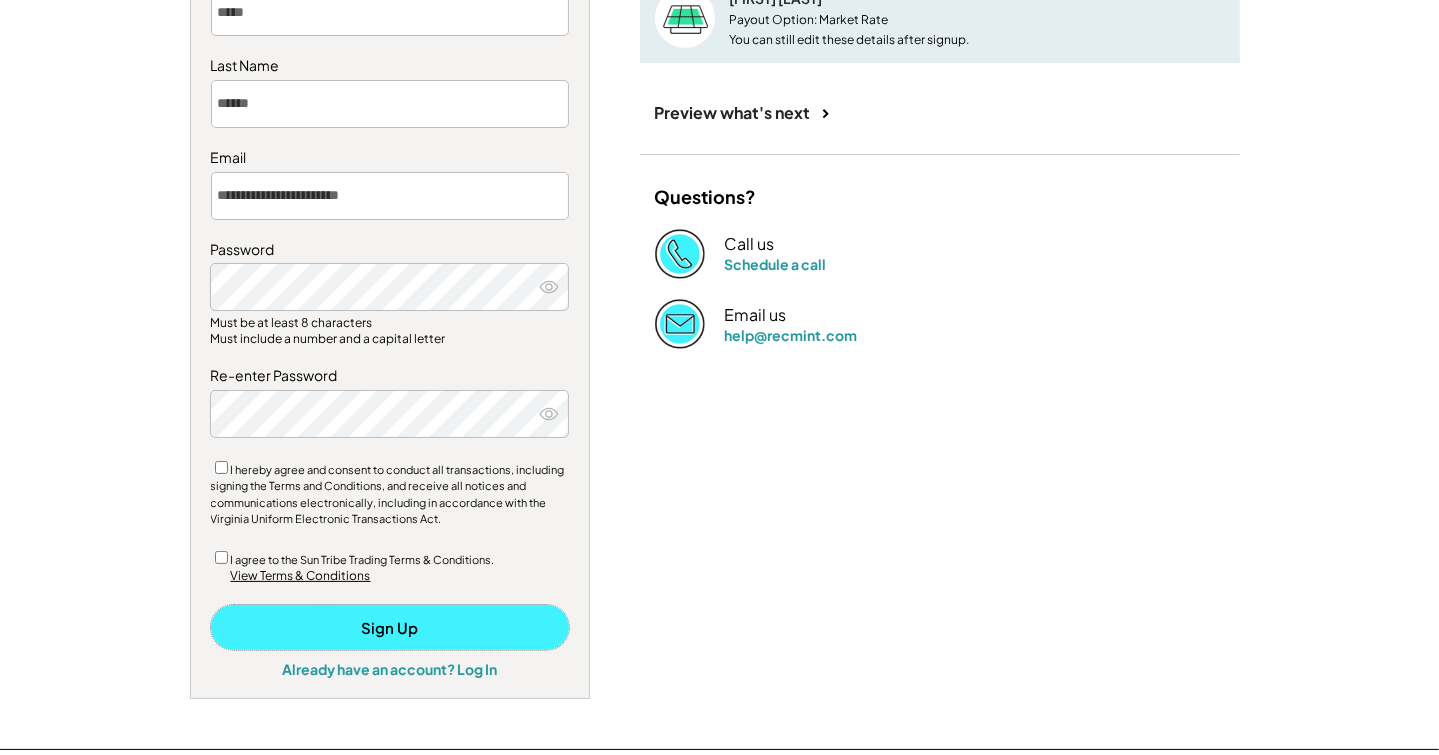 click on "Sign Up" at bounding box center (390, 627) 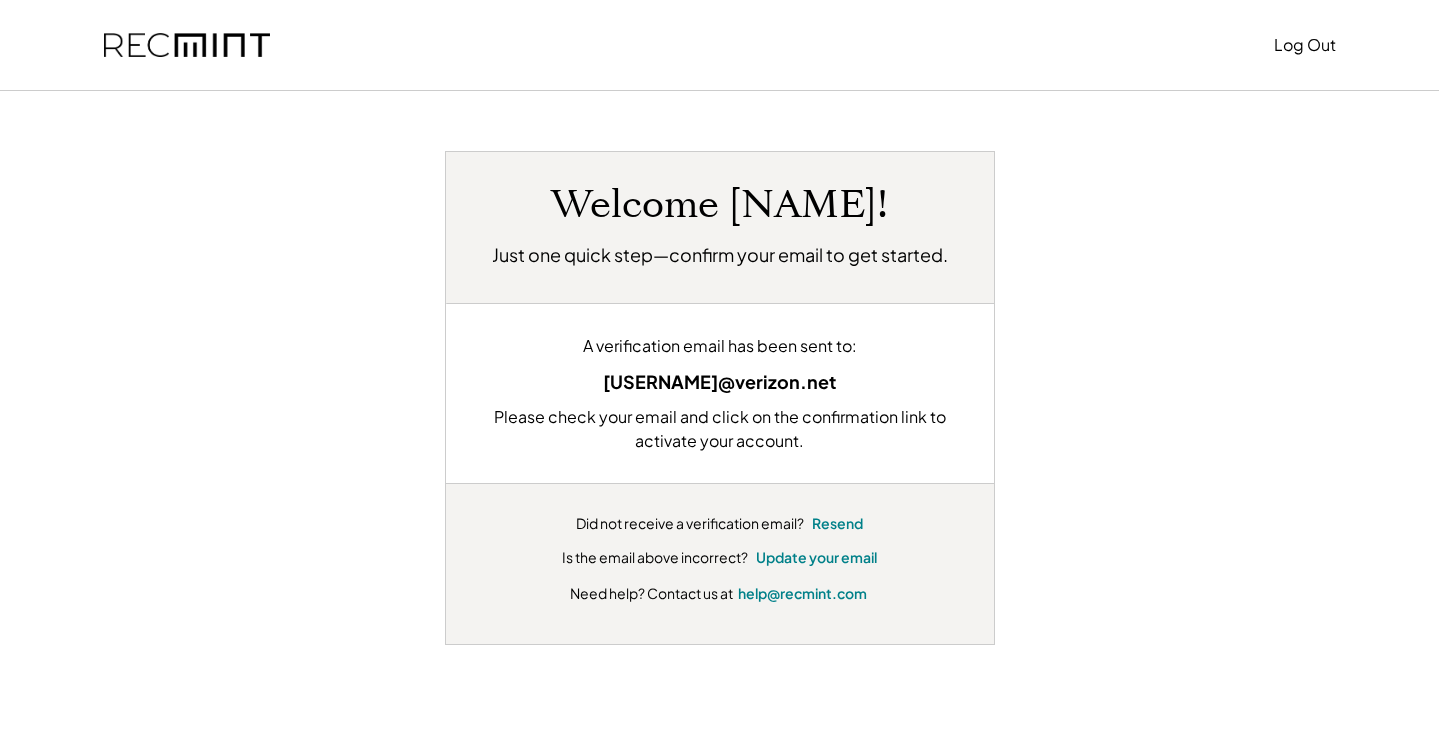 scroll, scrollTop: 0, scrollLeft: 0, axis: both 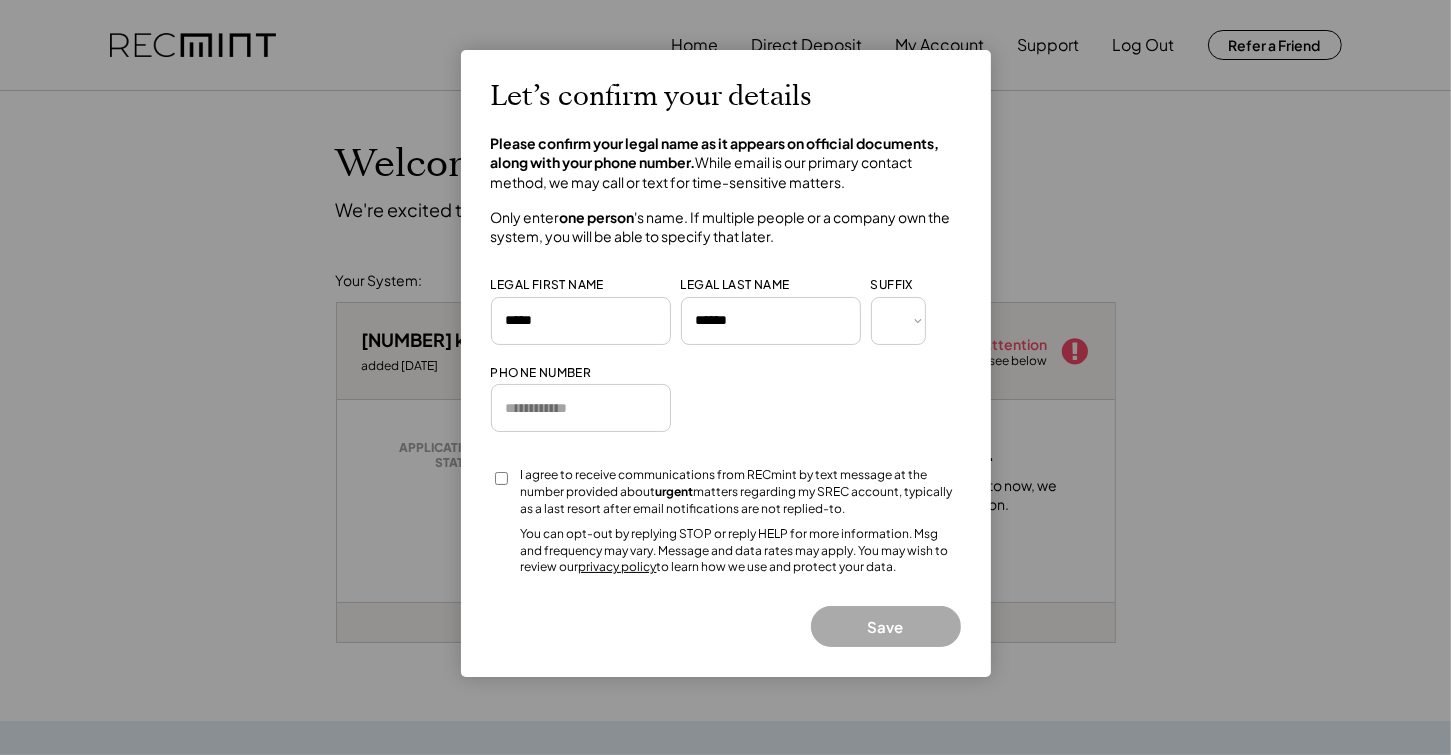 click at bounding box center (581, 408) 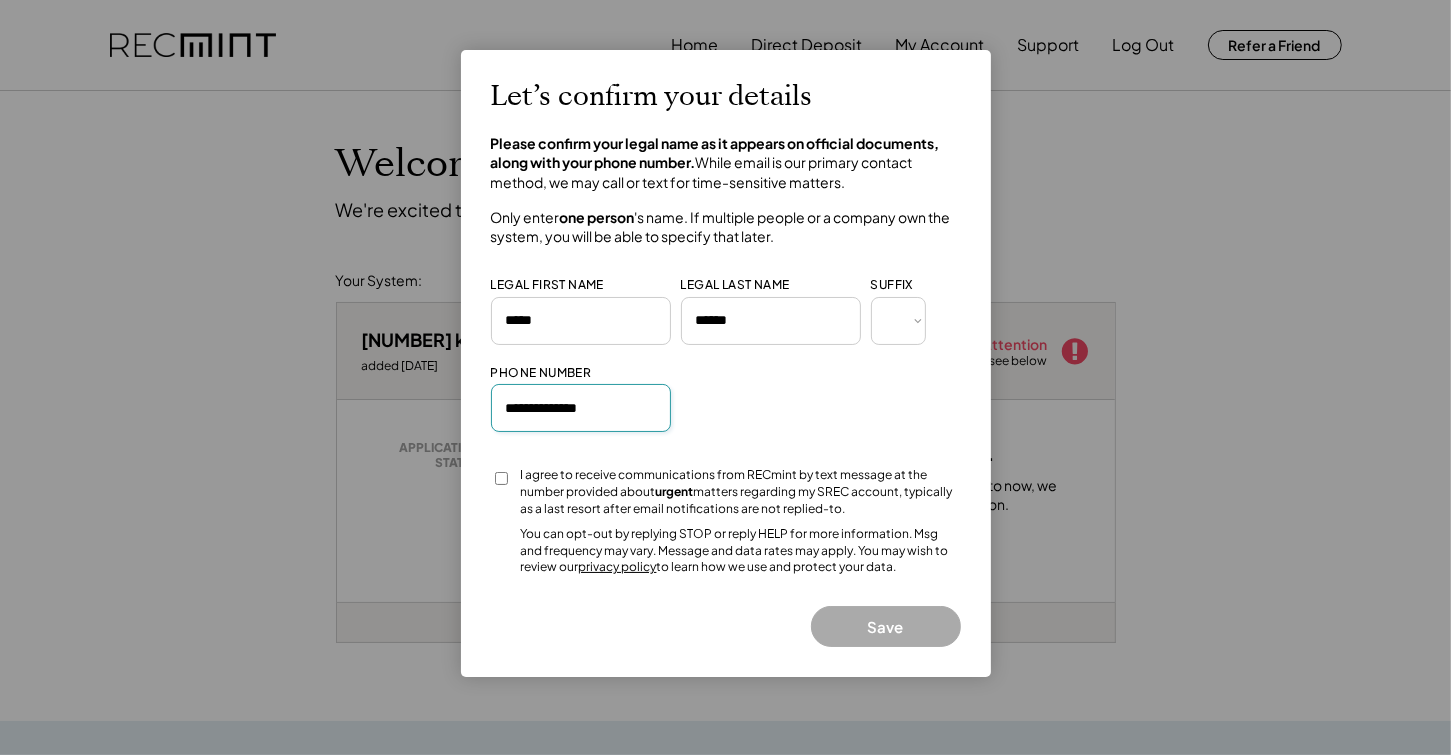 type on "**********" 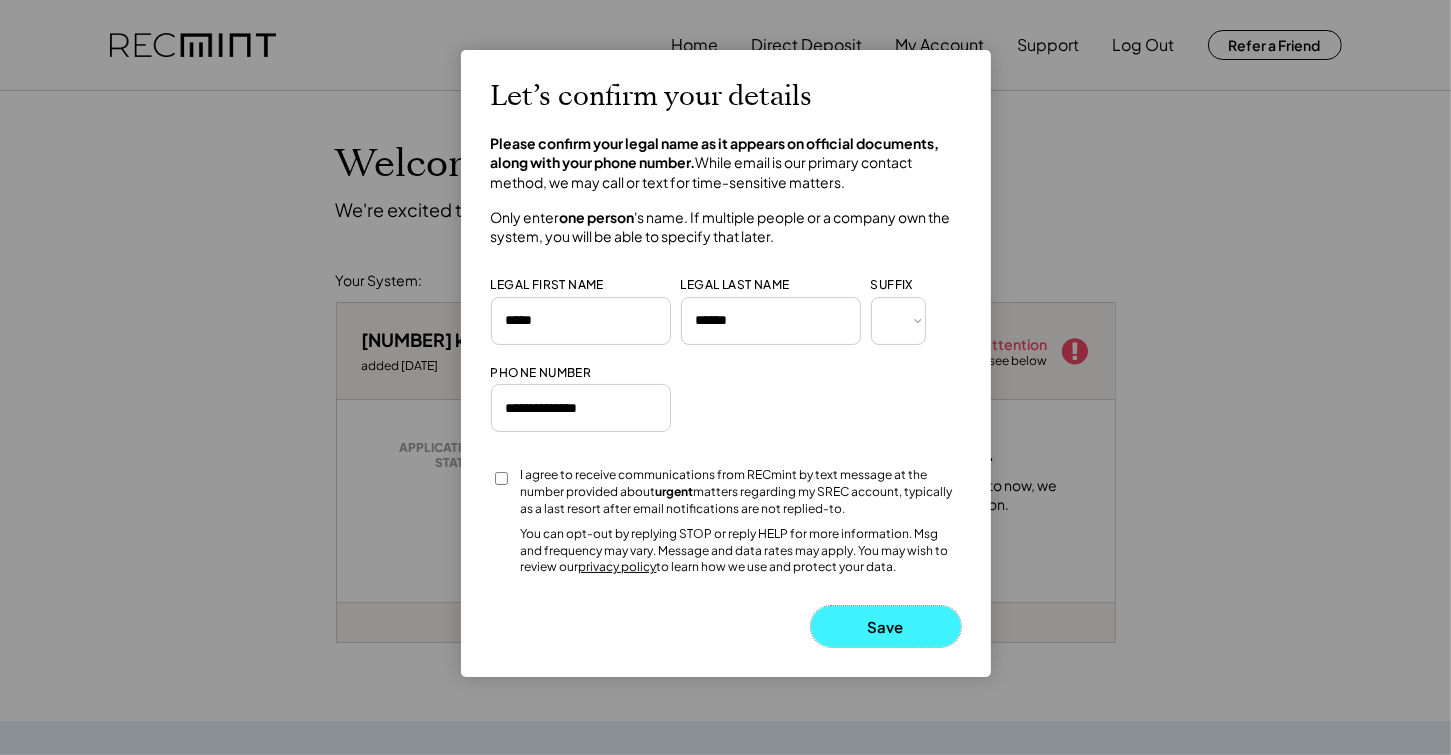 click on "Save" at bounding box center (886, 626) 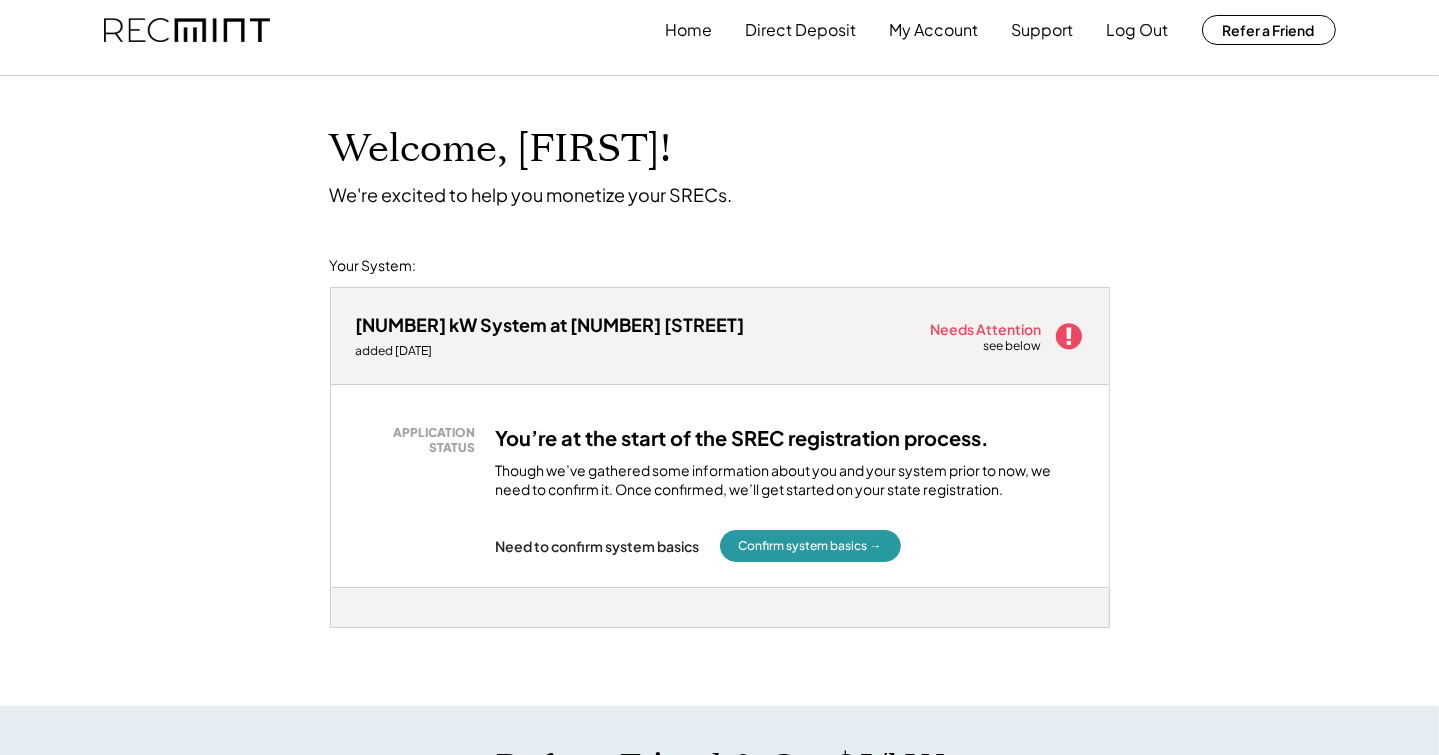 scroll, scrollTop: 0, scrollLeft: 0, axis: both 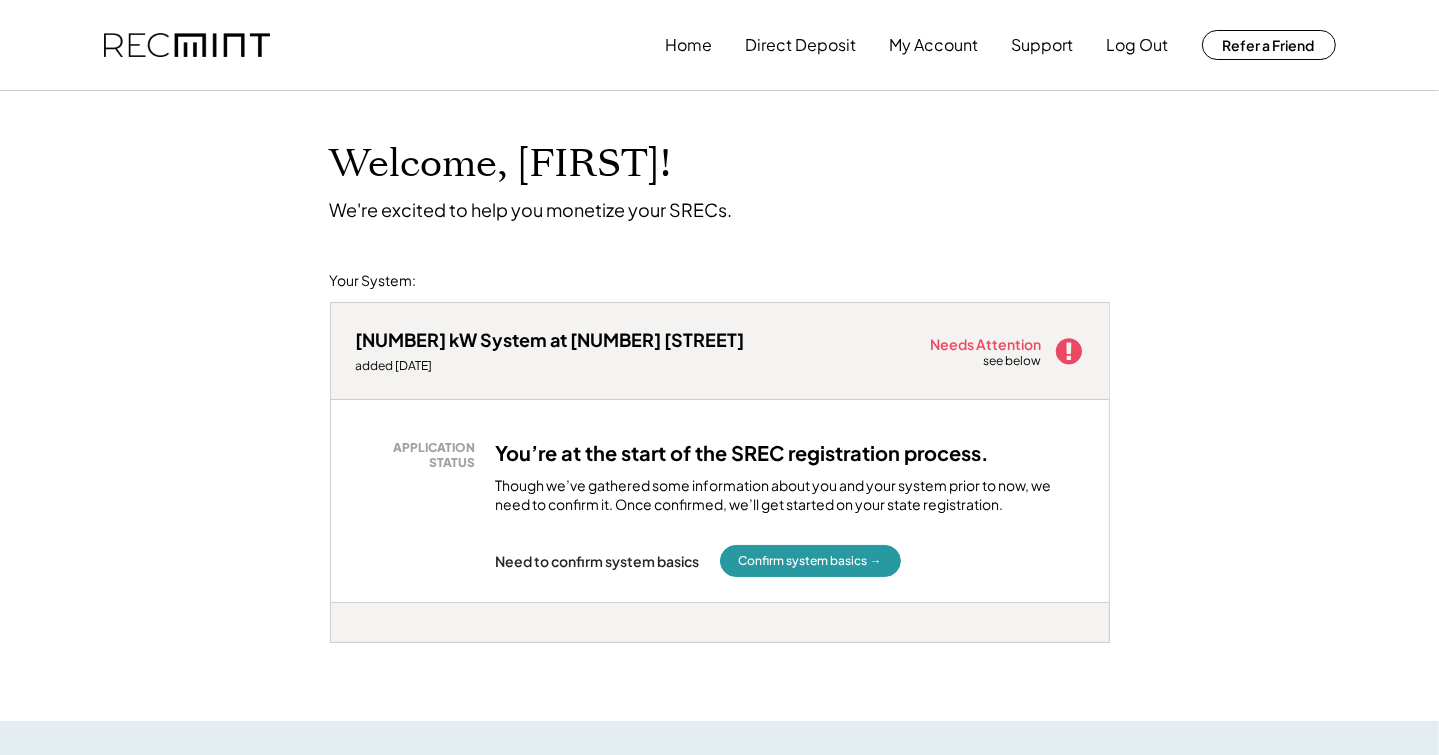 click 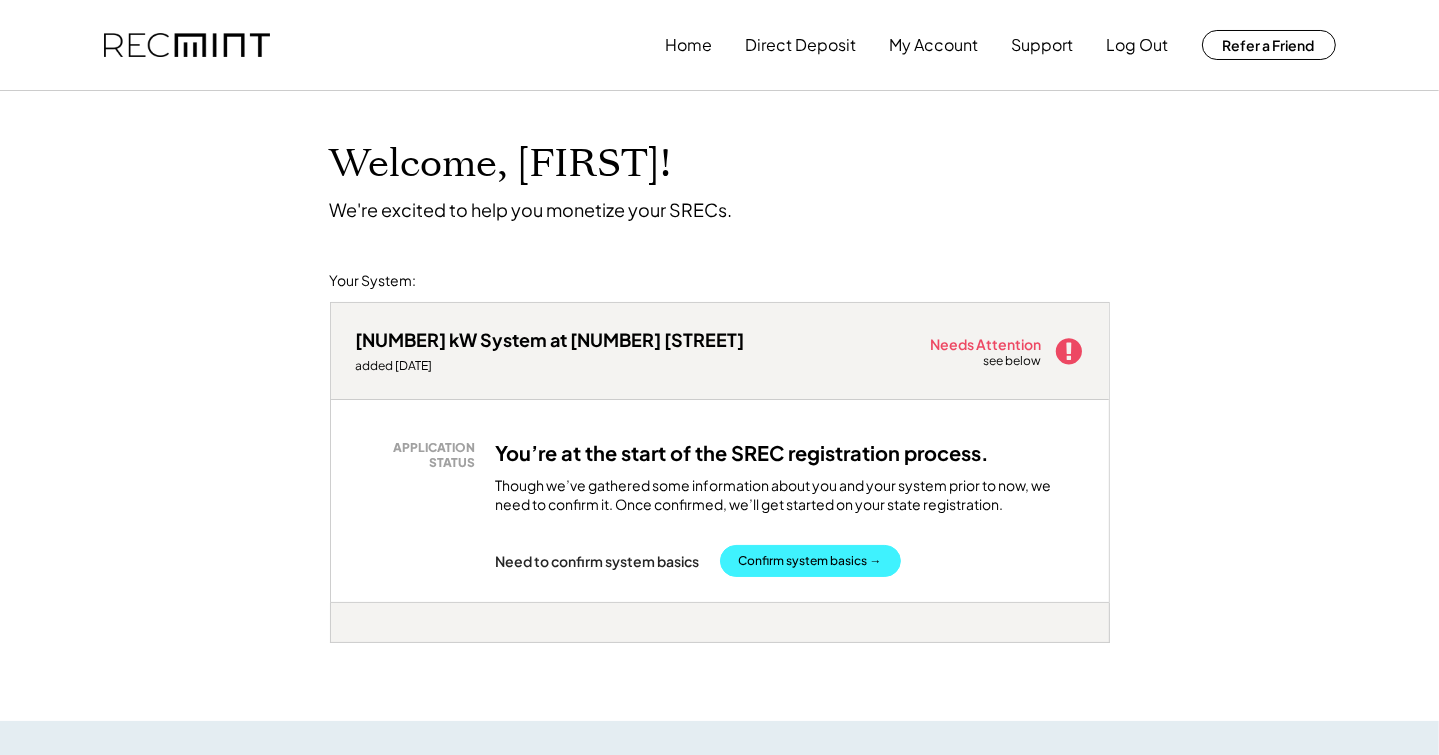 click on "Confirm system basics →" at bounding box center (810, 561) 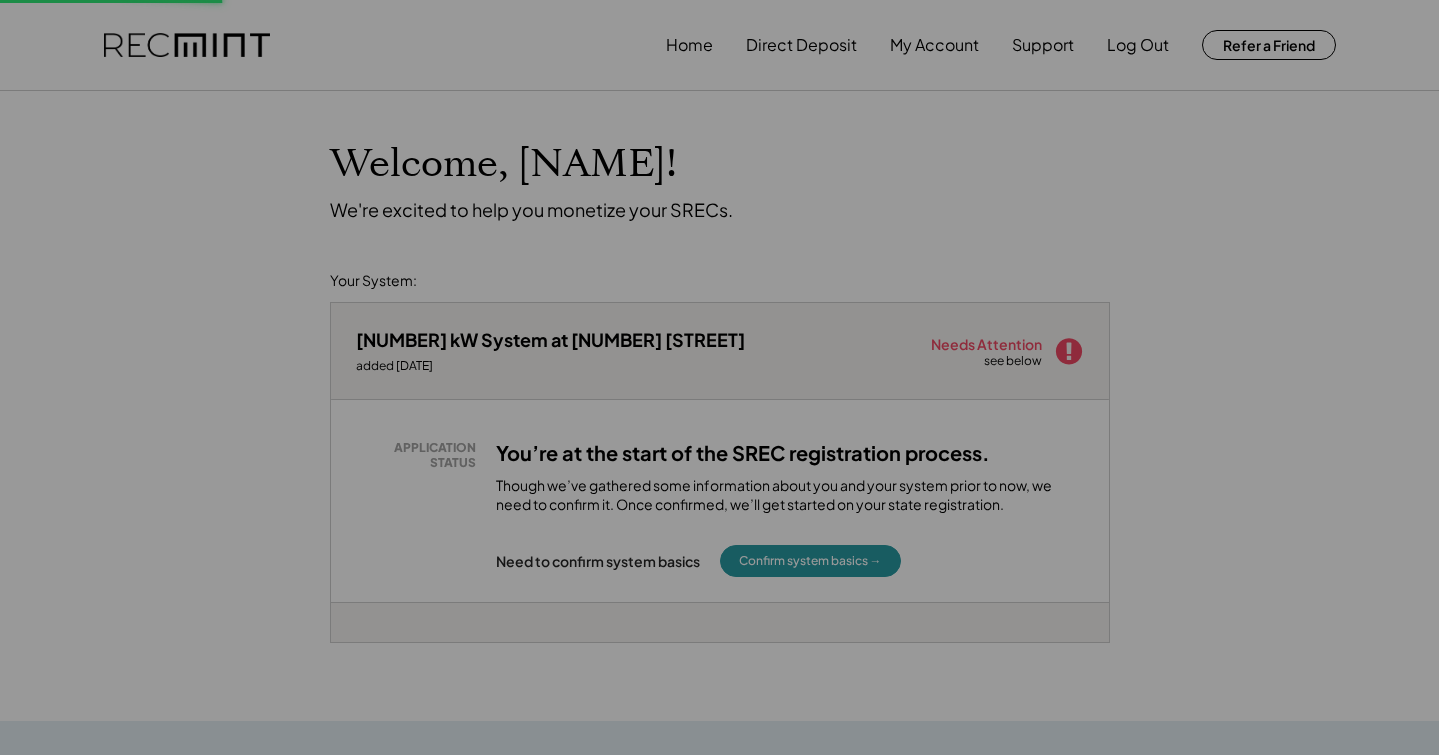 type on "**********" 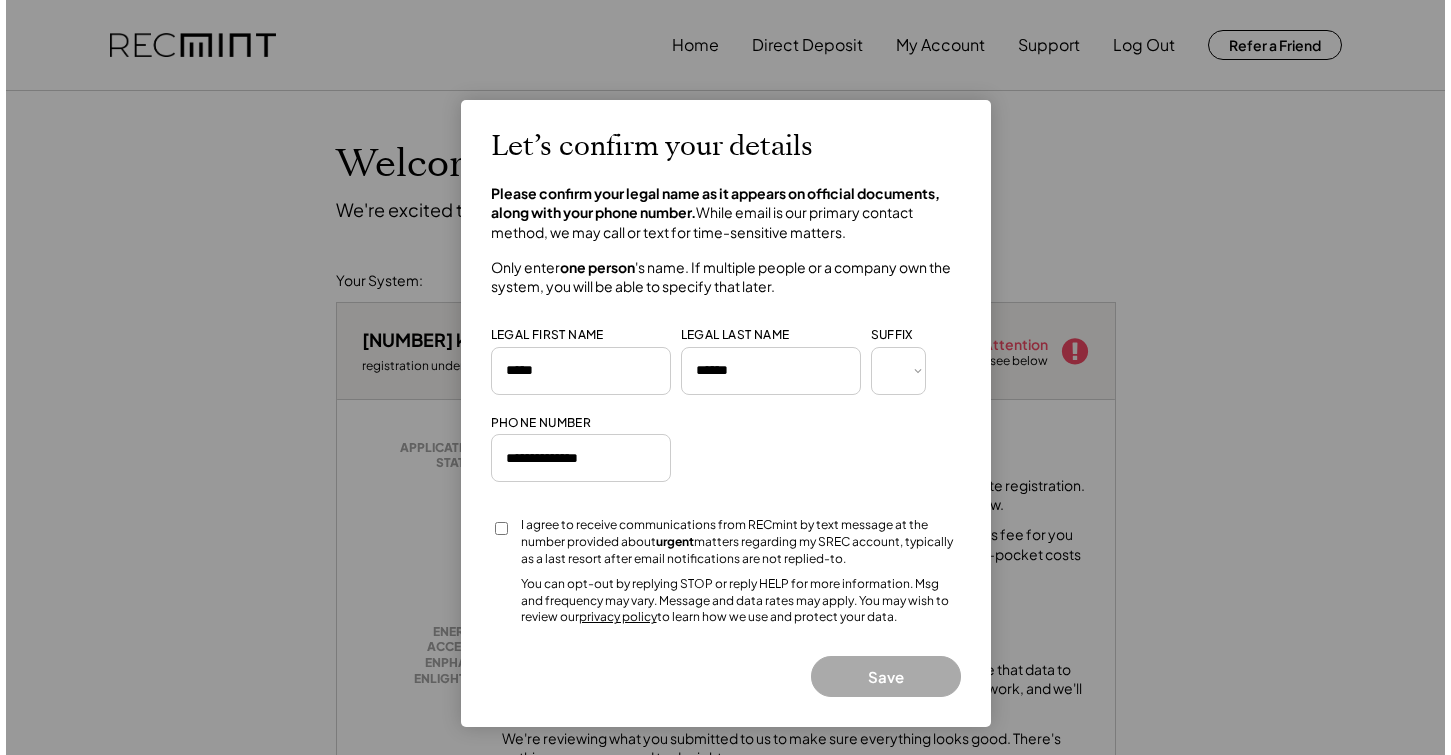 scroll, scrollTop: 0, scrollLeft: 0, axis: both 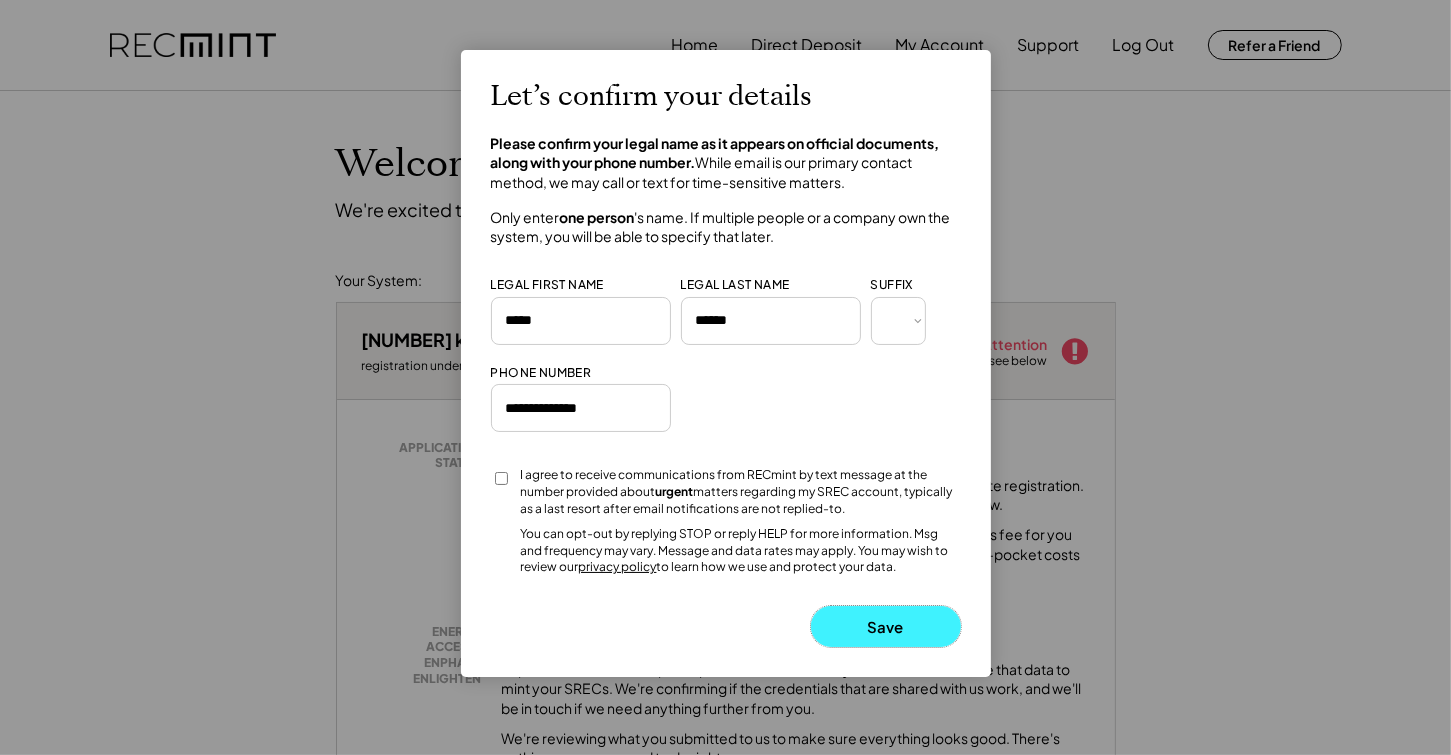 click on "Save" at bounding box center (886, 626) 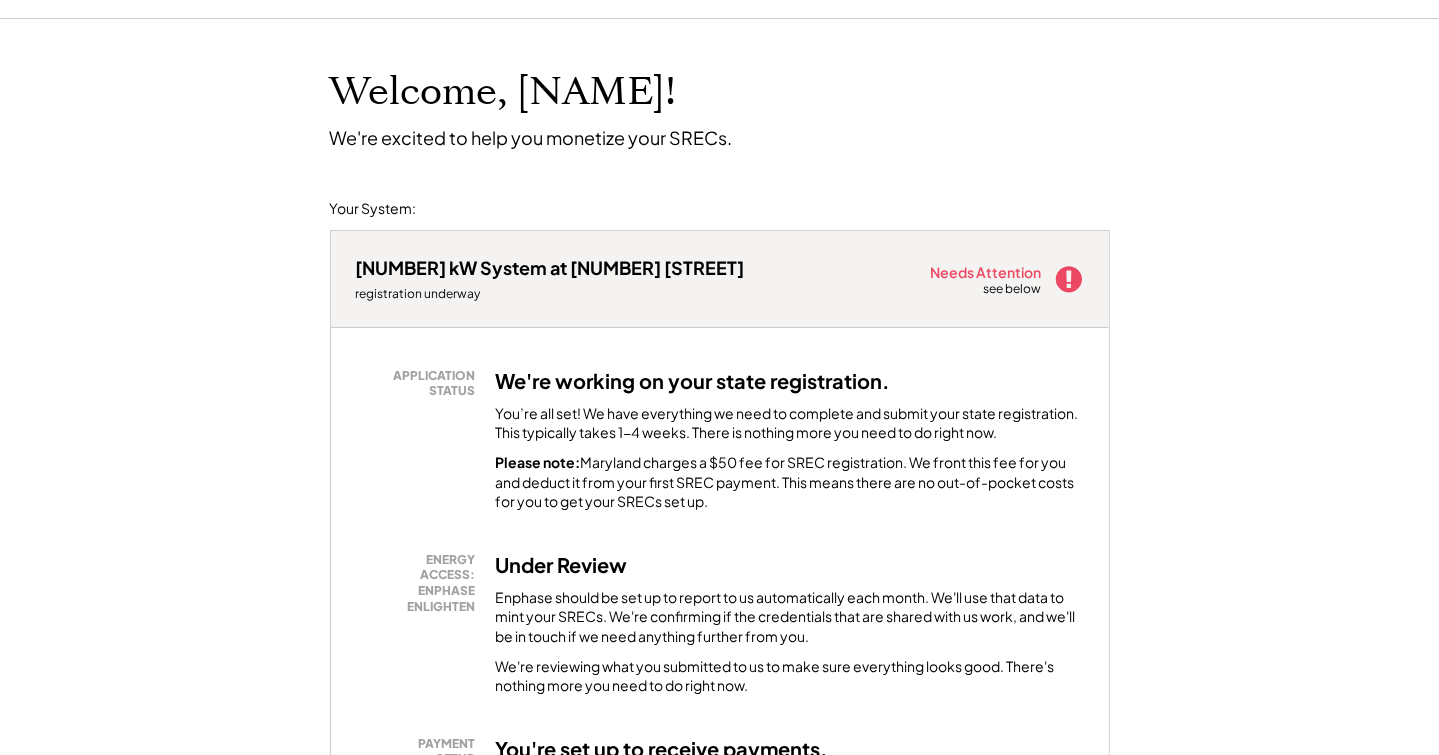 scroll, scrollTop: 0, scrollLeft: 0, axis: both 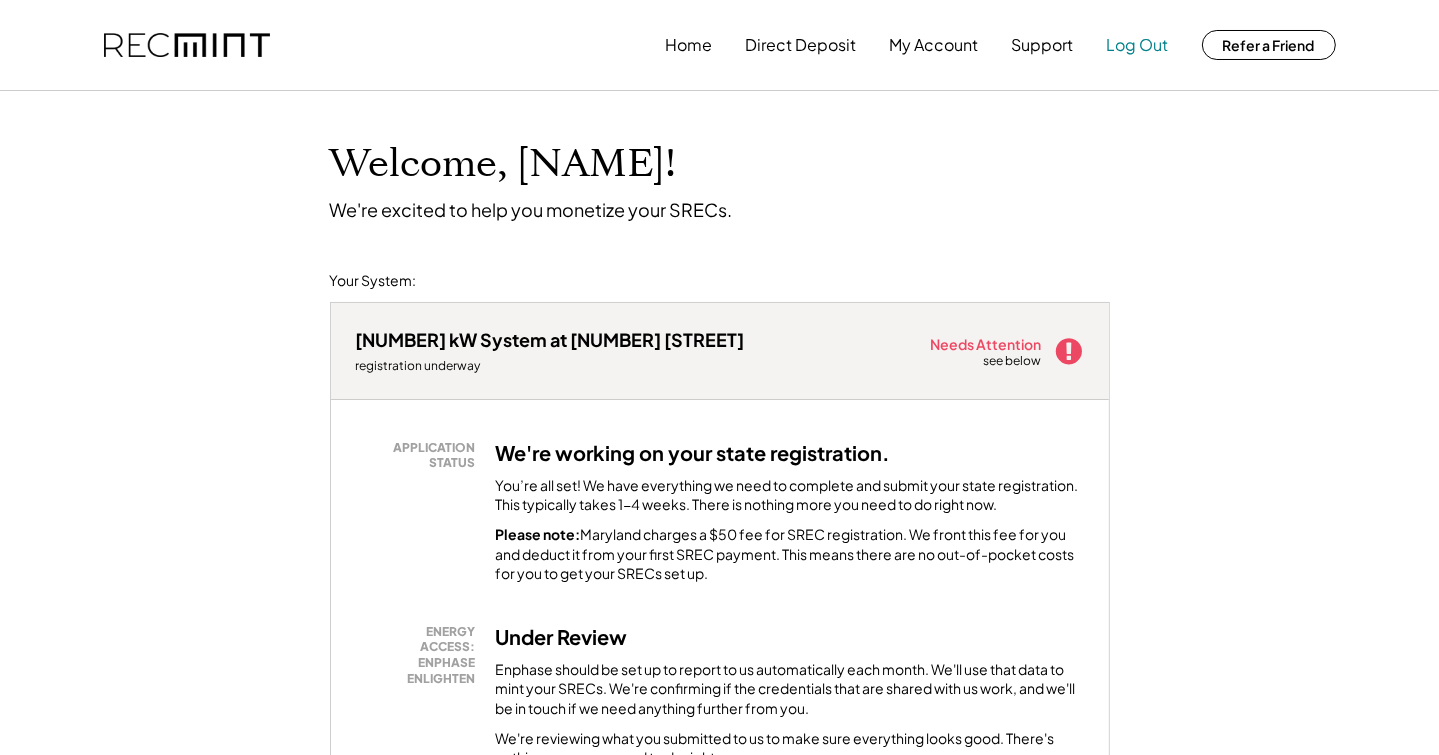 click on "Log Out" at bounding box center [1138, 45] 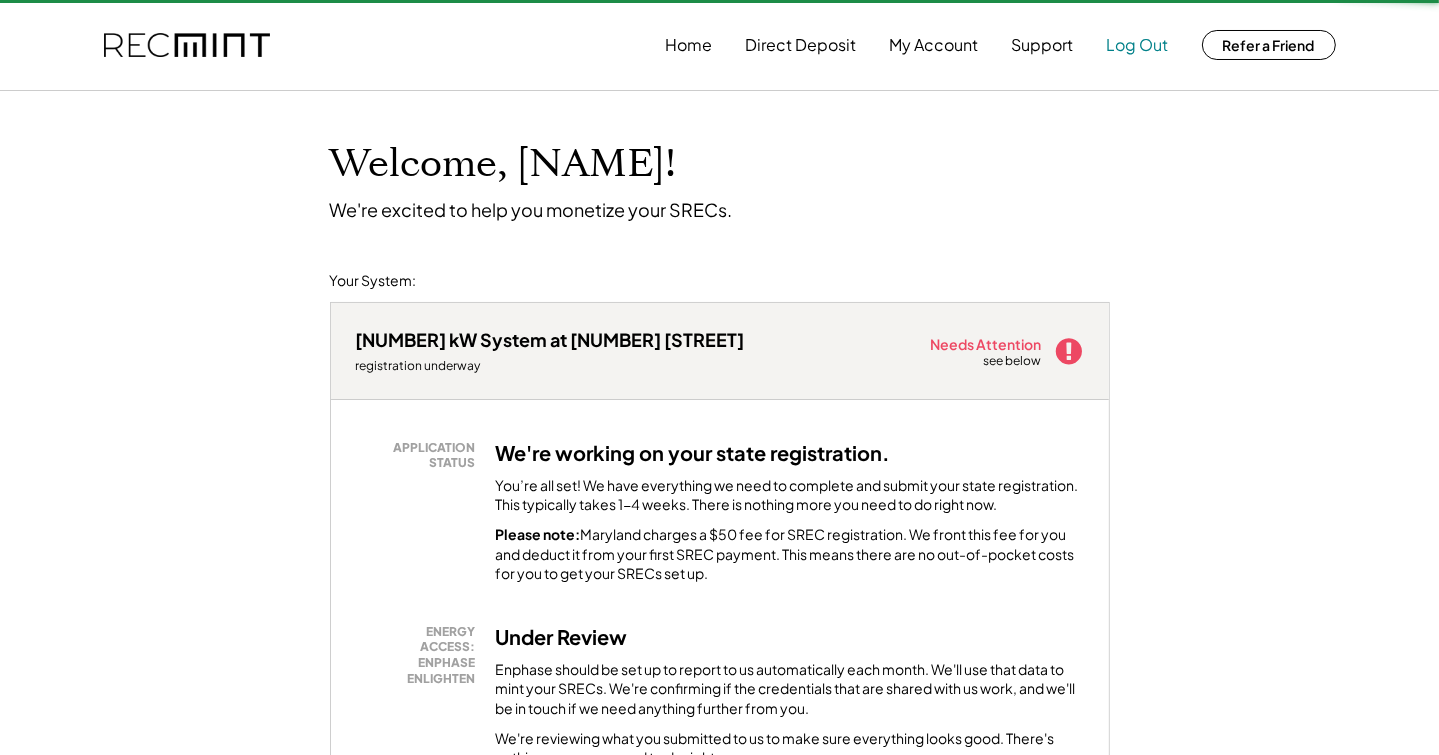 type 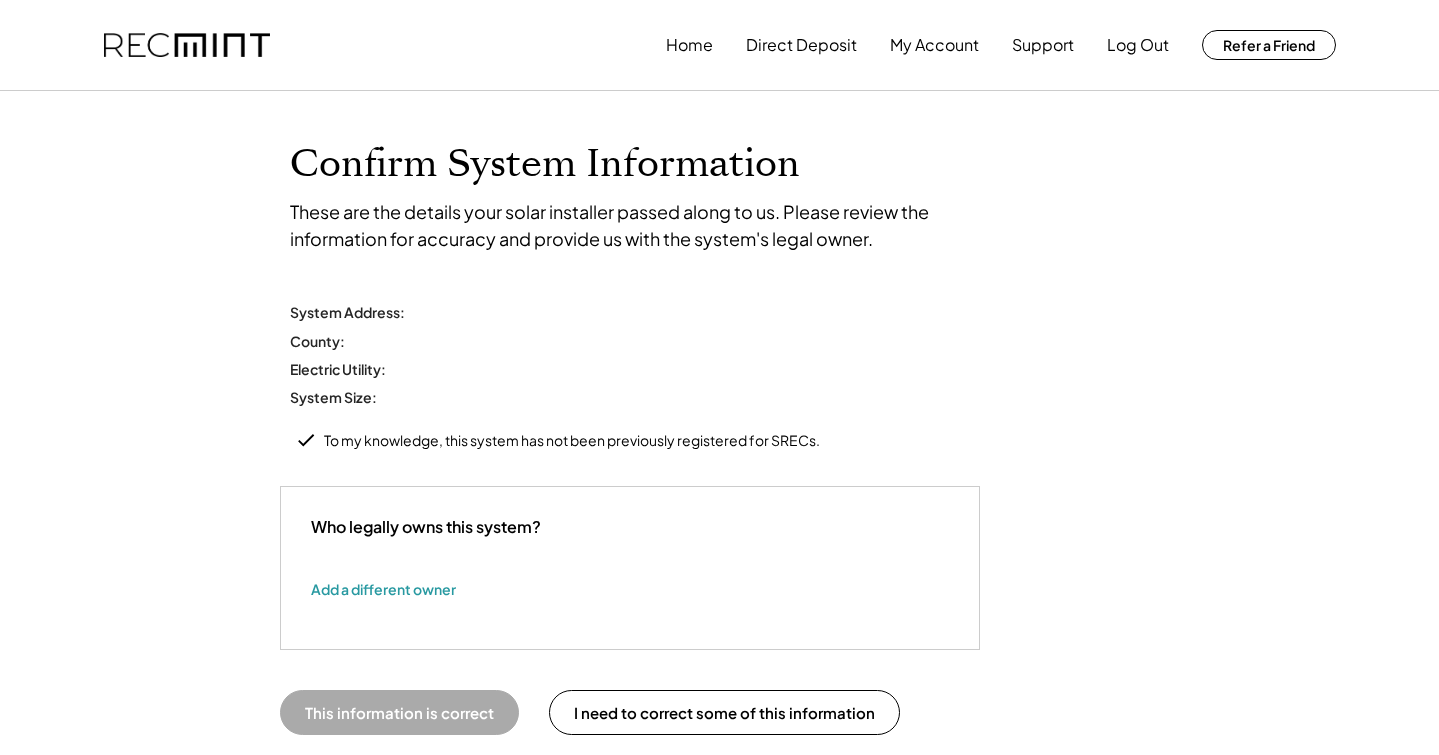 scroll, scrollTop: 0, scrollLeft: 0, axis: both 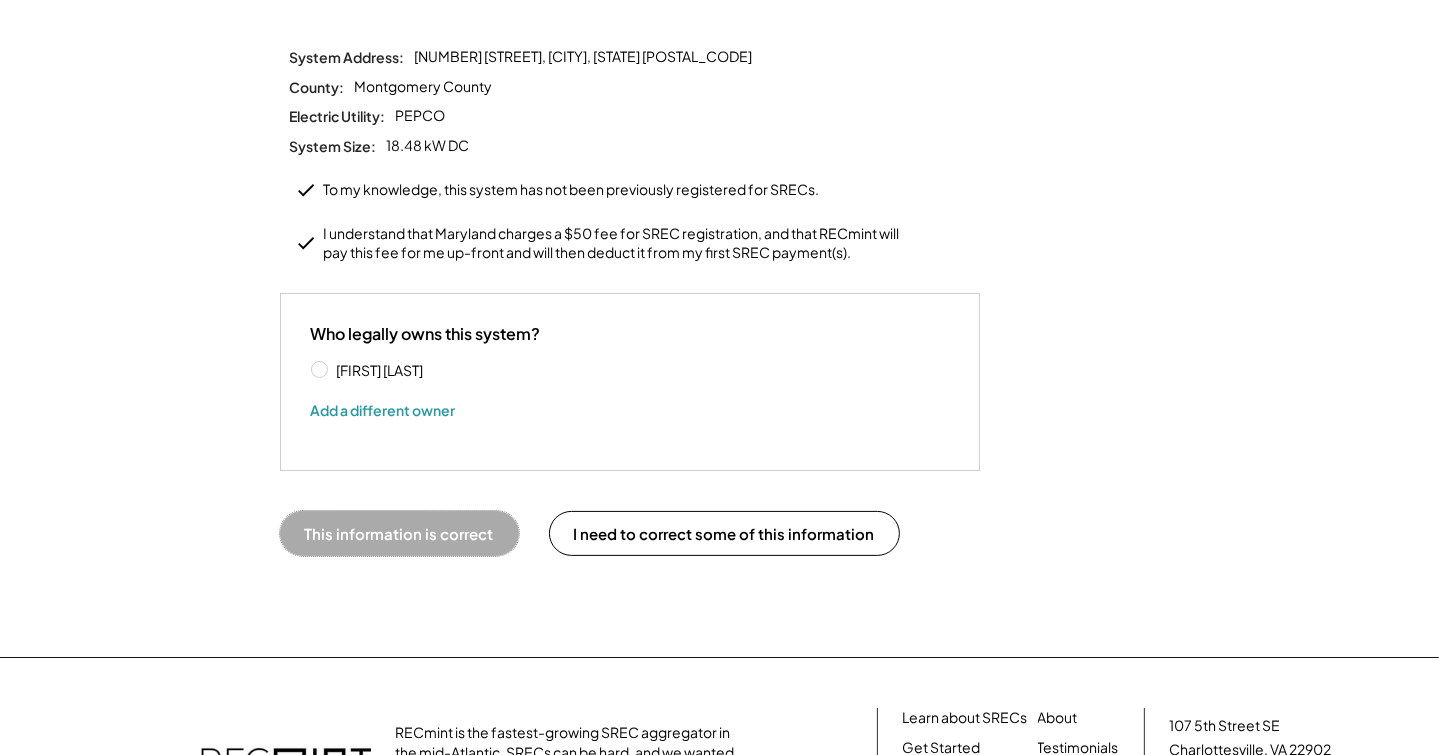 click on "This information is correct" at bounding box center (399, 533) 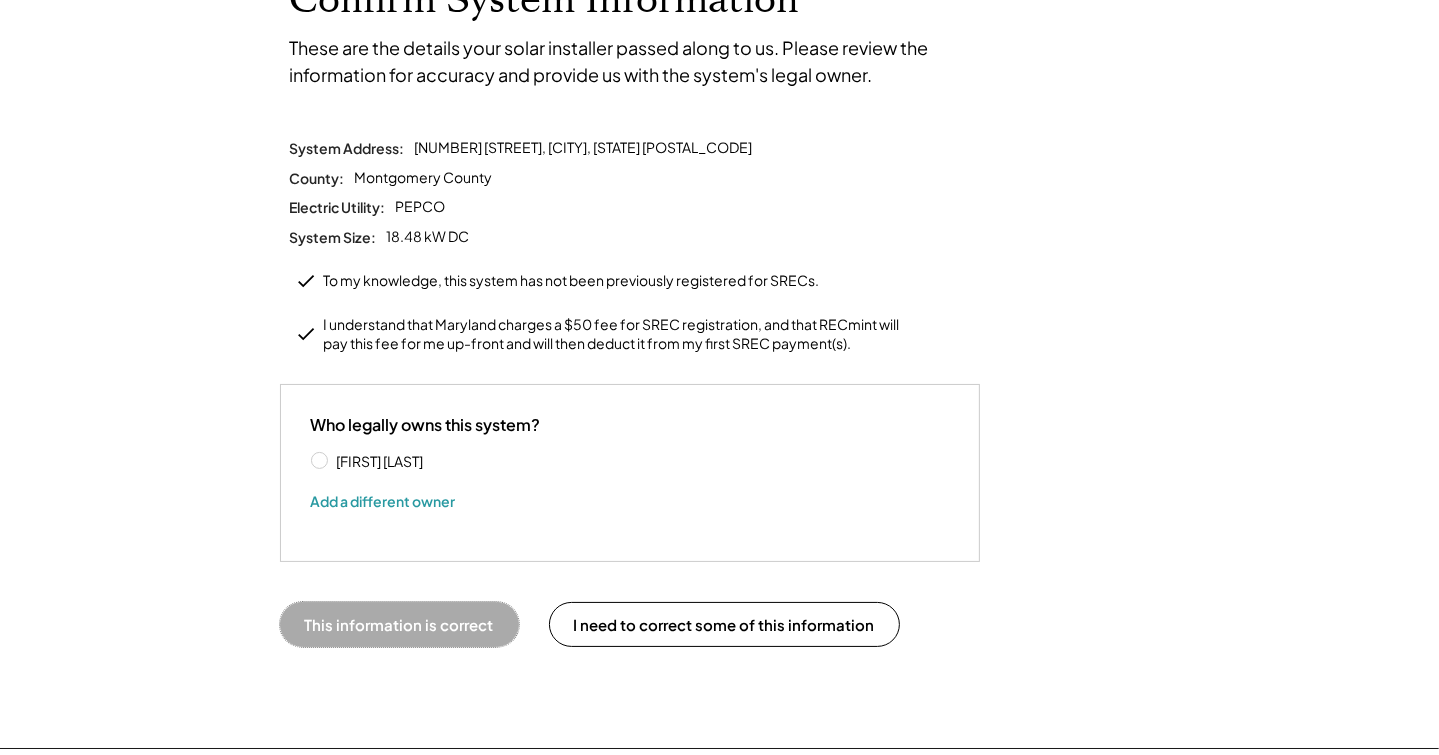 scroll, scrollTop: 151, scrollLeft: 0, axis: vertical 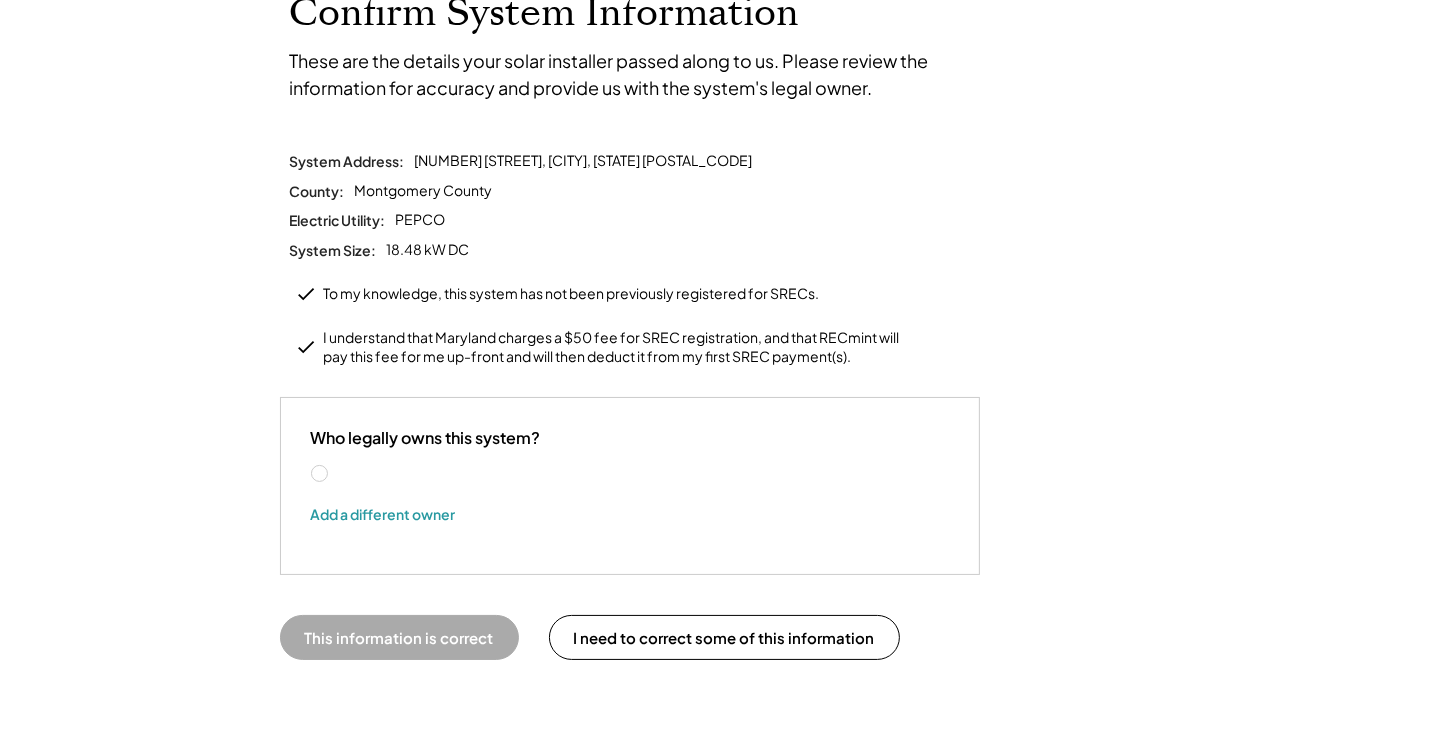 click on "[FIRST] [LAST]" at bounding box center [421, 474] 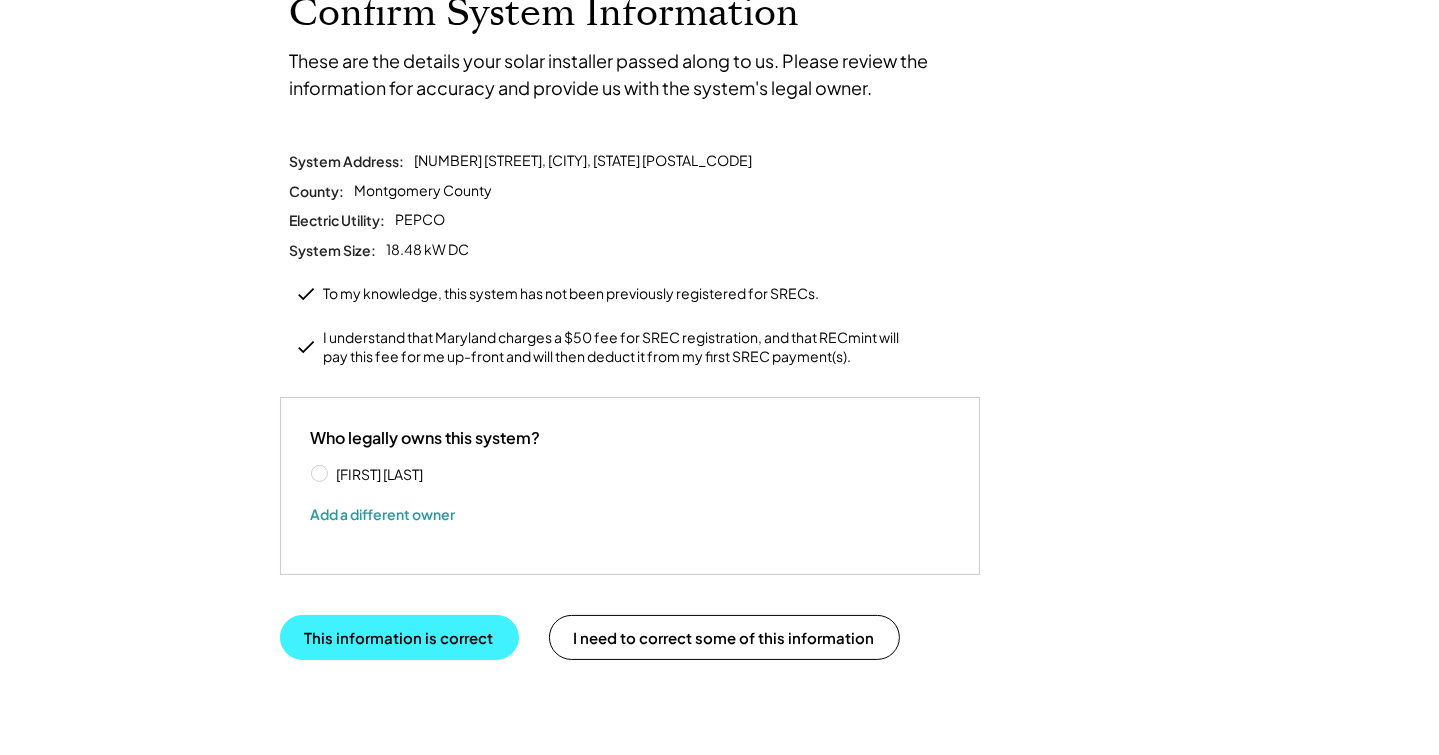 click on "This information is correct" at bounding box center (399, 637) 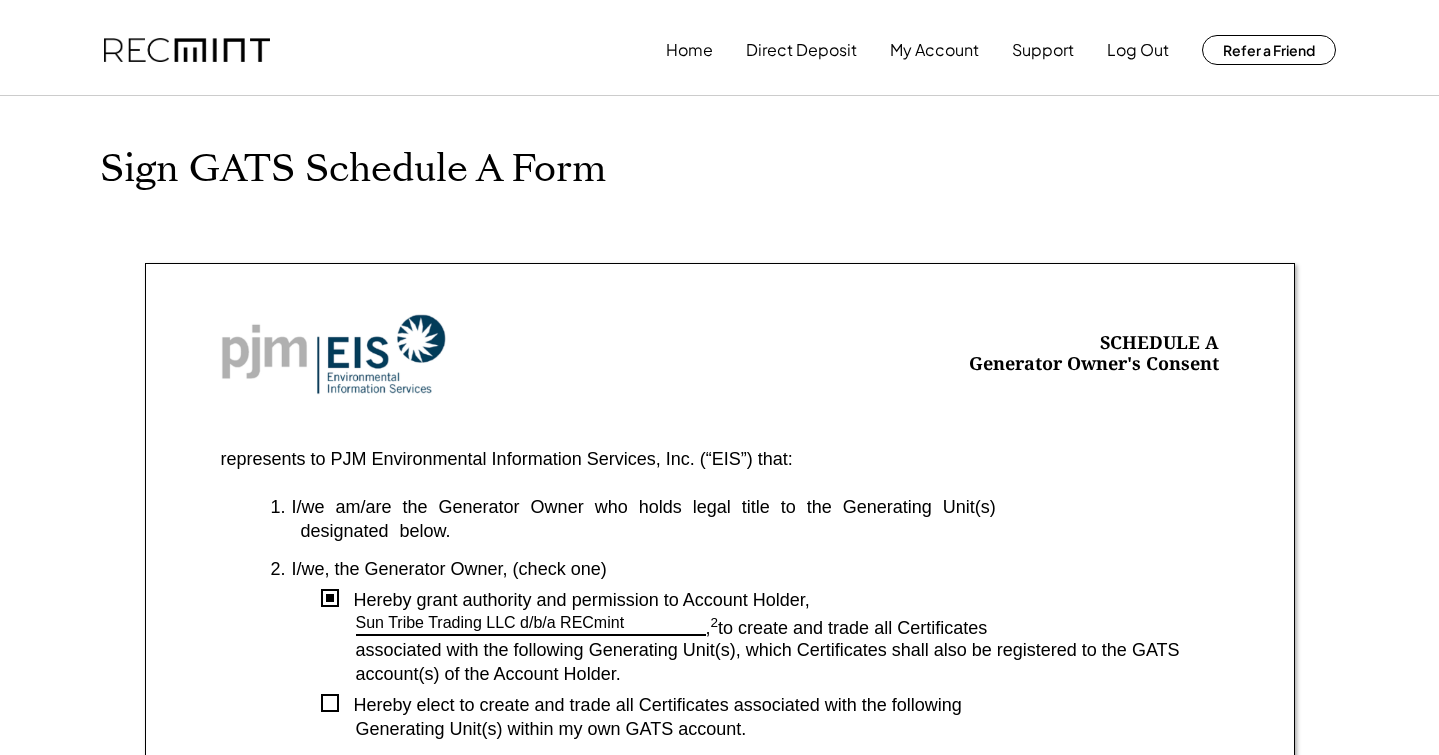 scroll, scrollTop: 0, scrollLeft: 0, axis: both 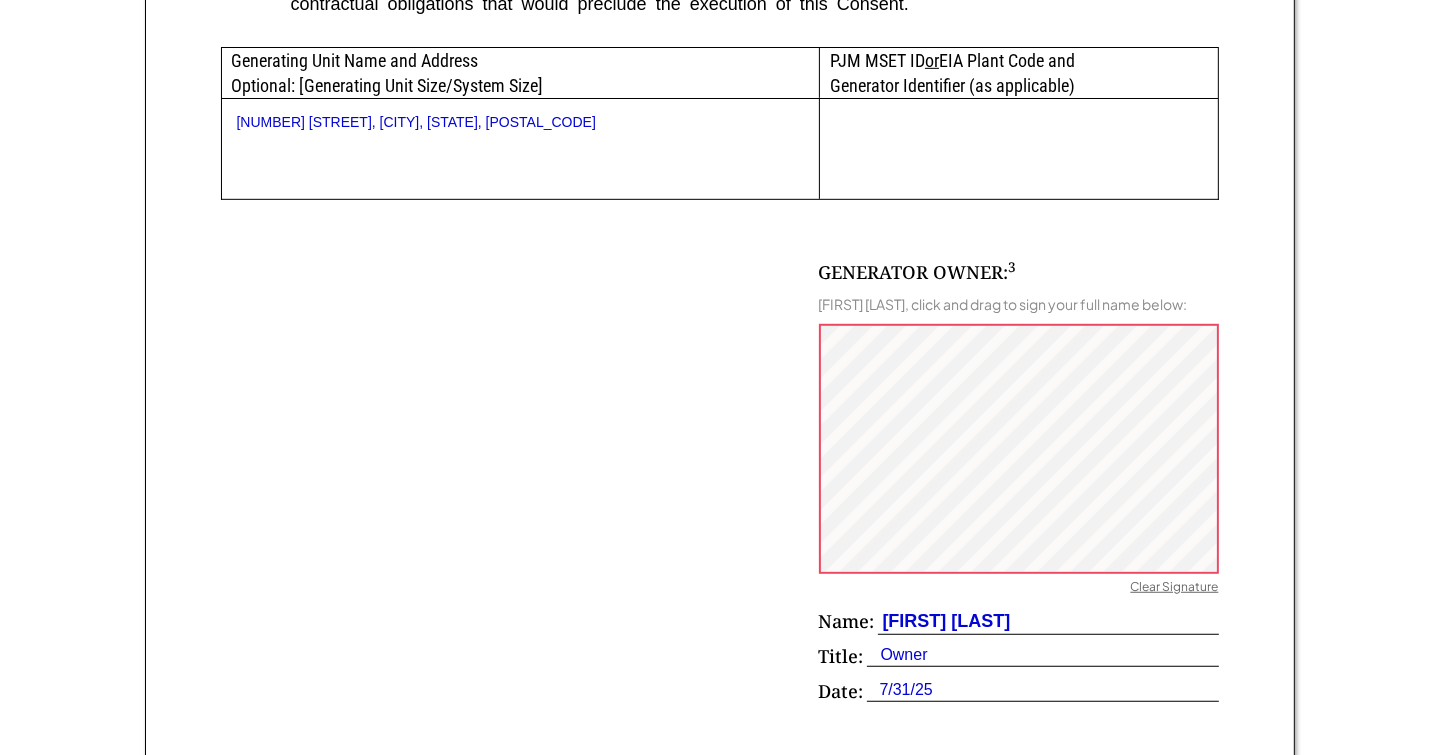 click on "Clear Signature" at bounding box center [1175, 589] 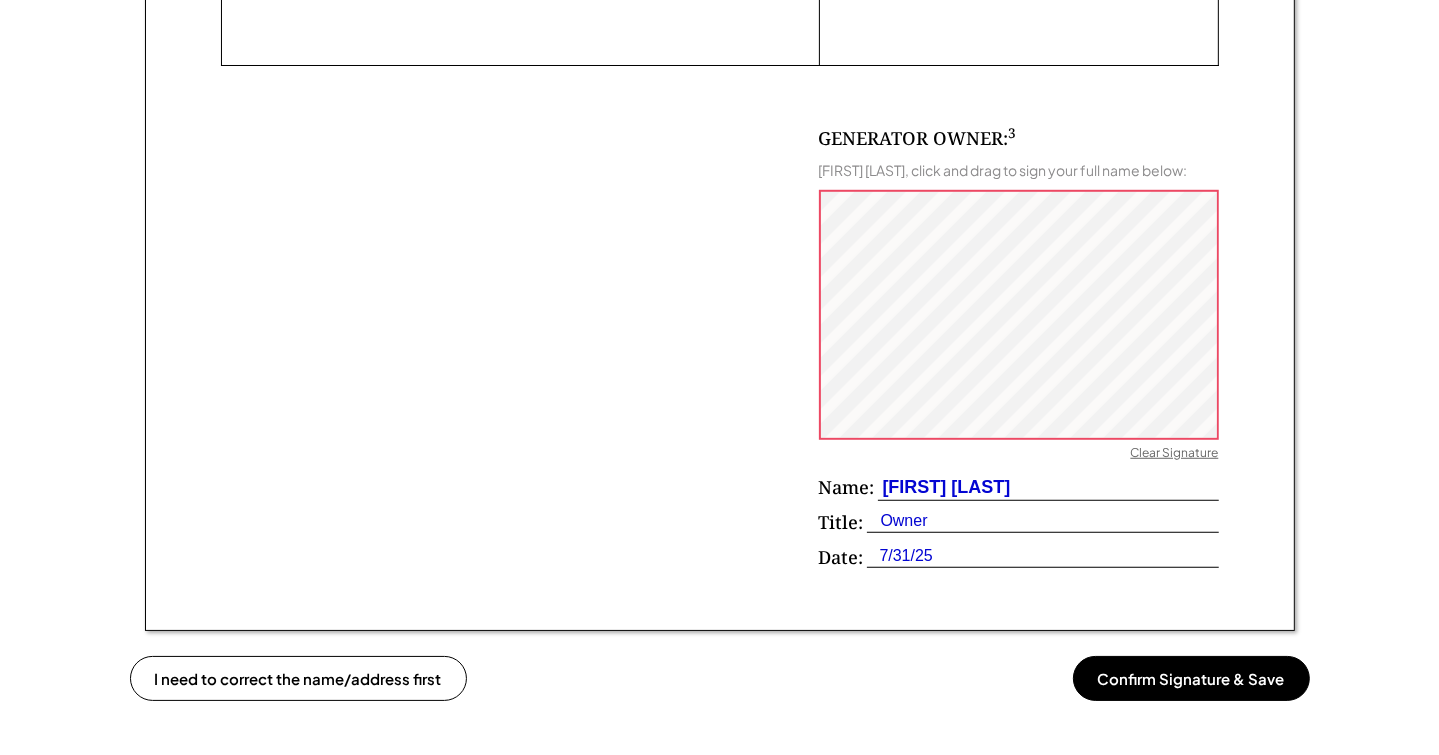 scroll, scrollTop: 1260, scrollLeft: 0, axis: vertical 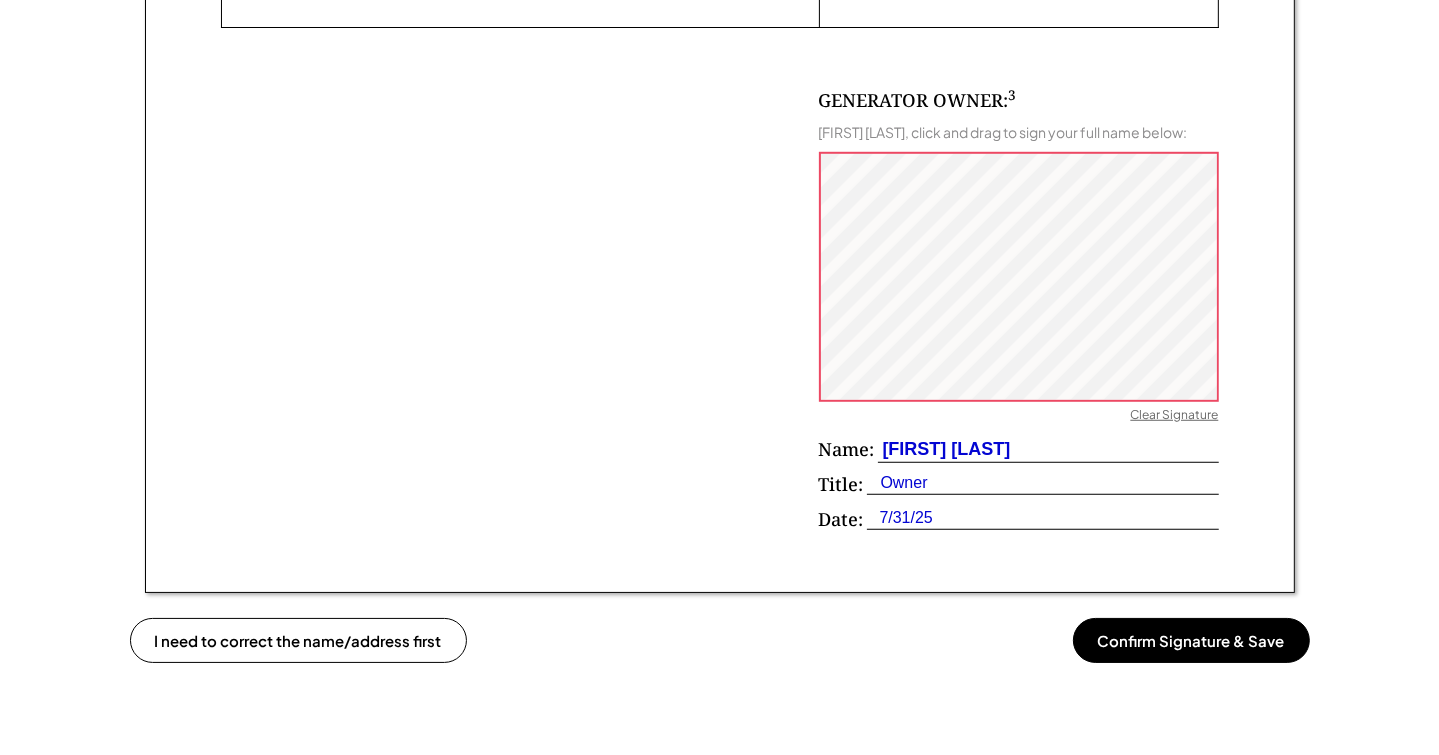 click on "Confirm Signature & Save" at bounding box center (1191, 640) 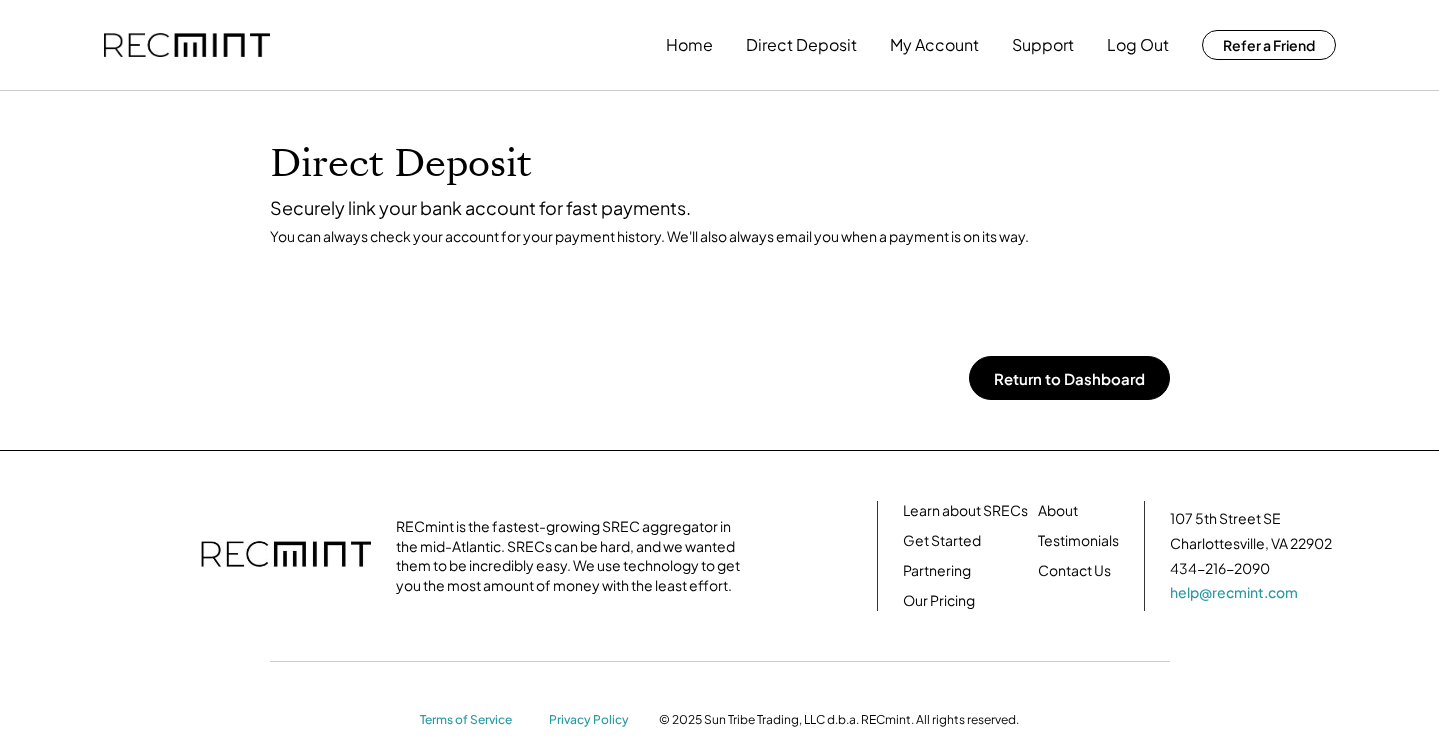 scroll, scrollTop: 0, scrollLeft: 0, axis: both 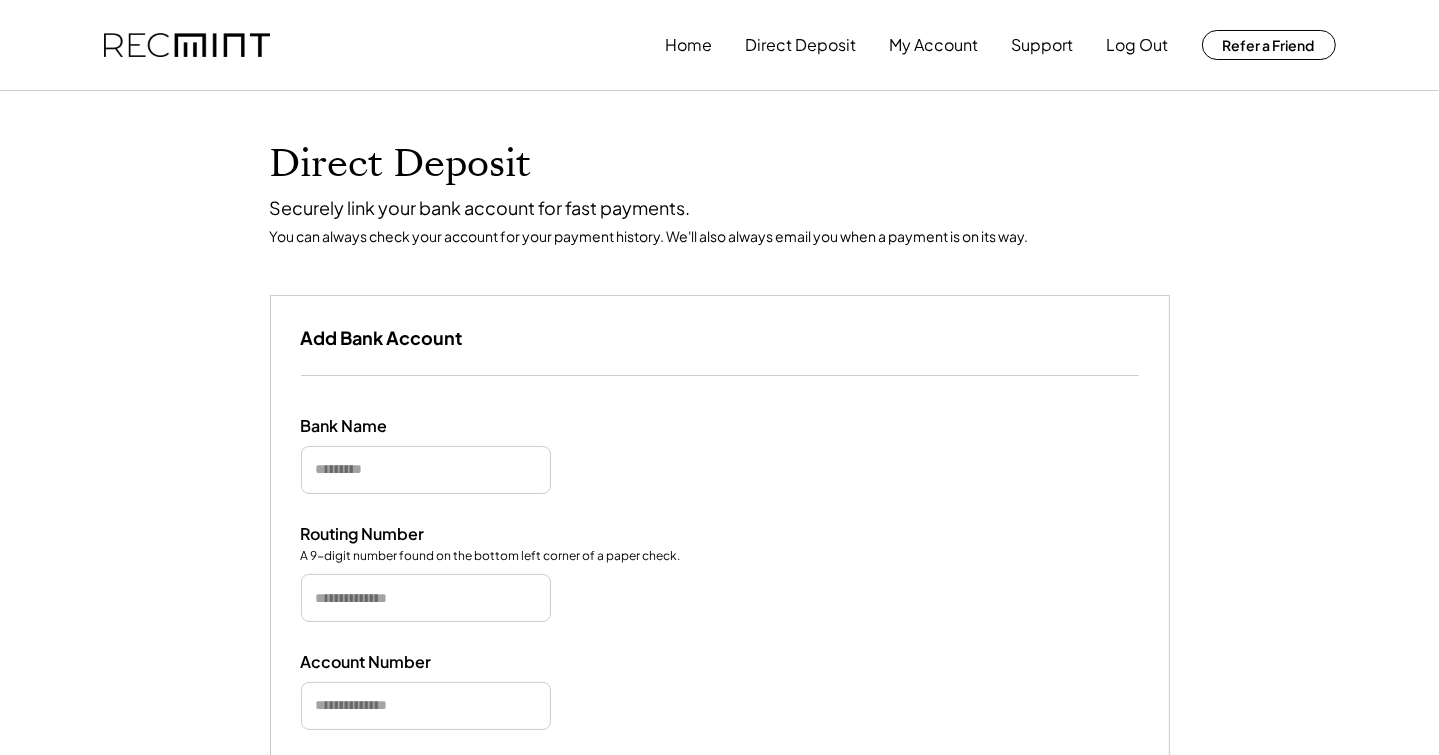 click at bounding box center (426, 470) 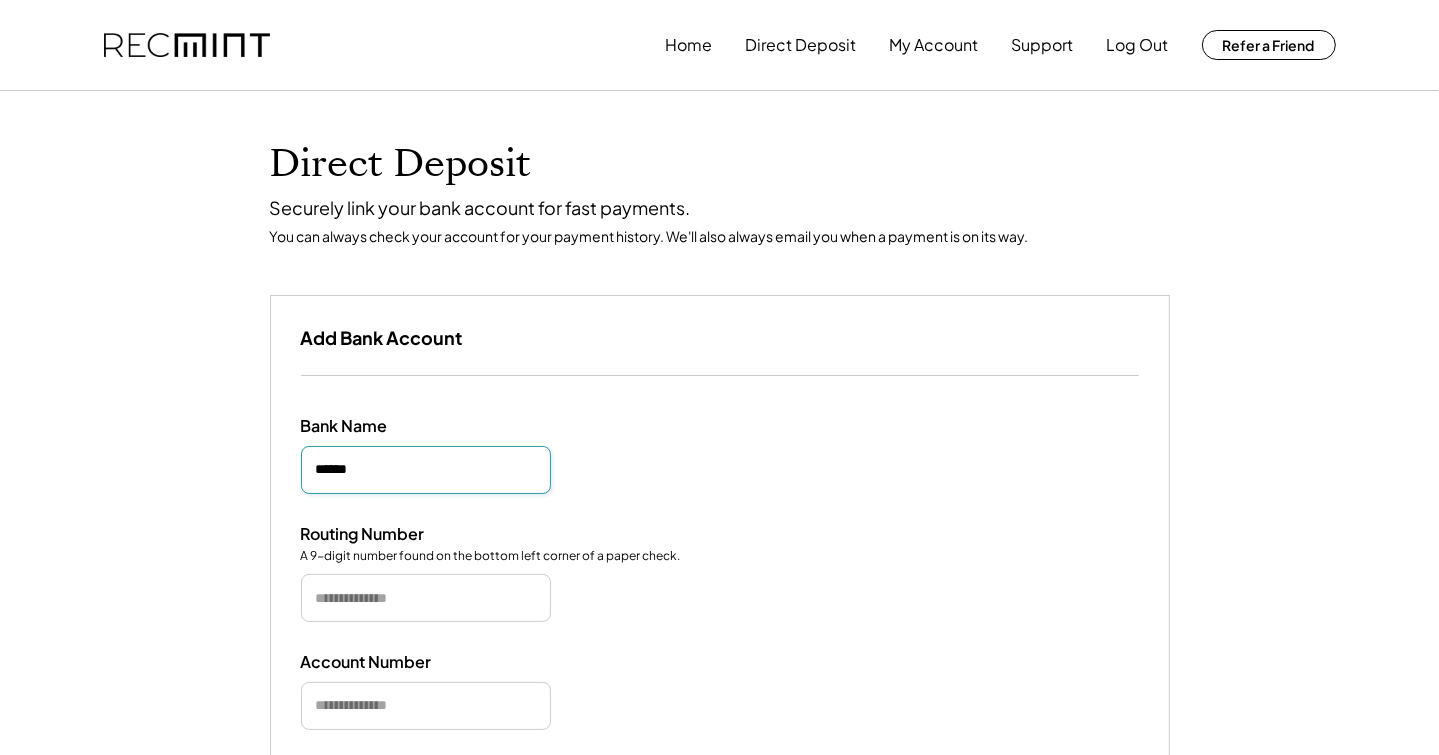 type on "******" 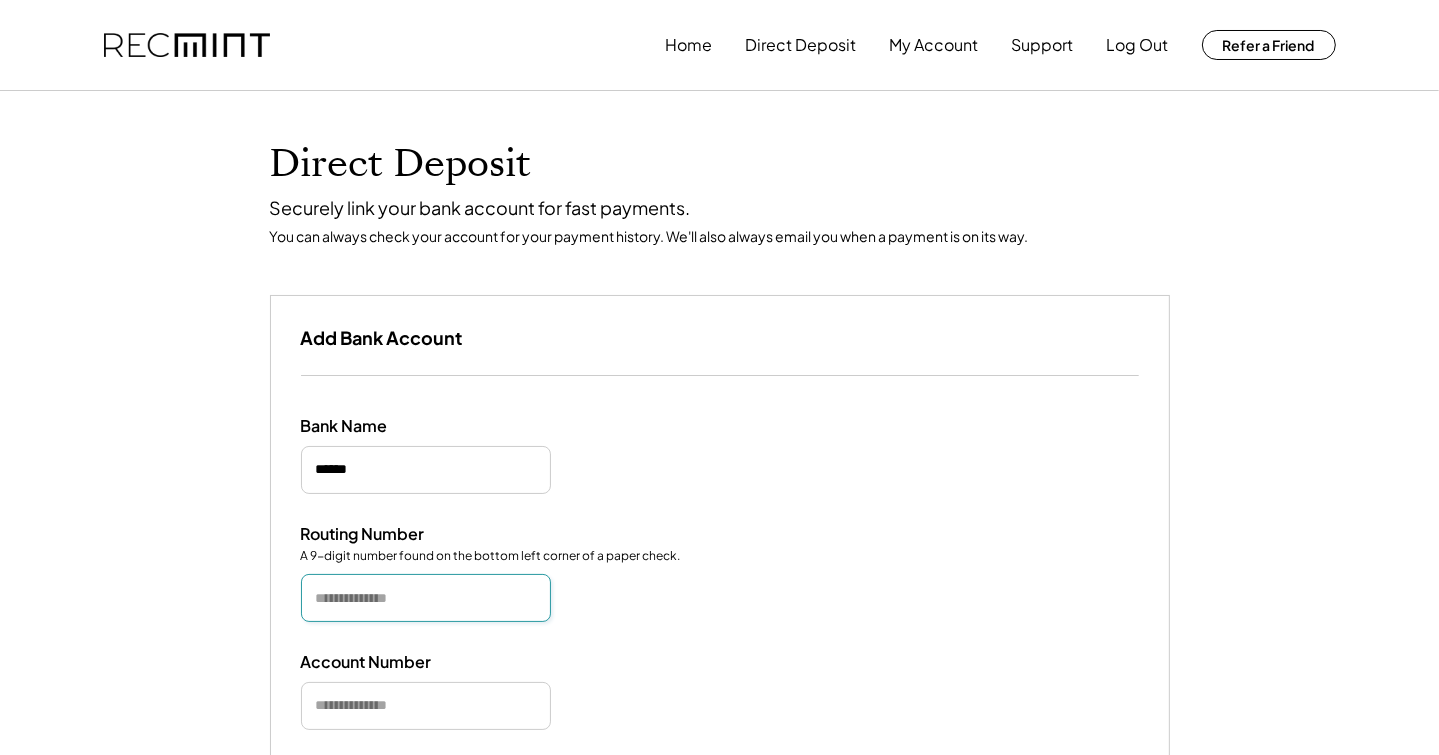 click at bounding box center [426, 598] 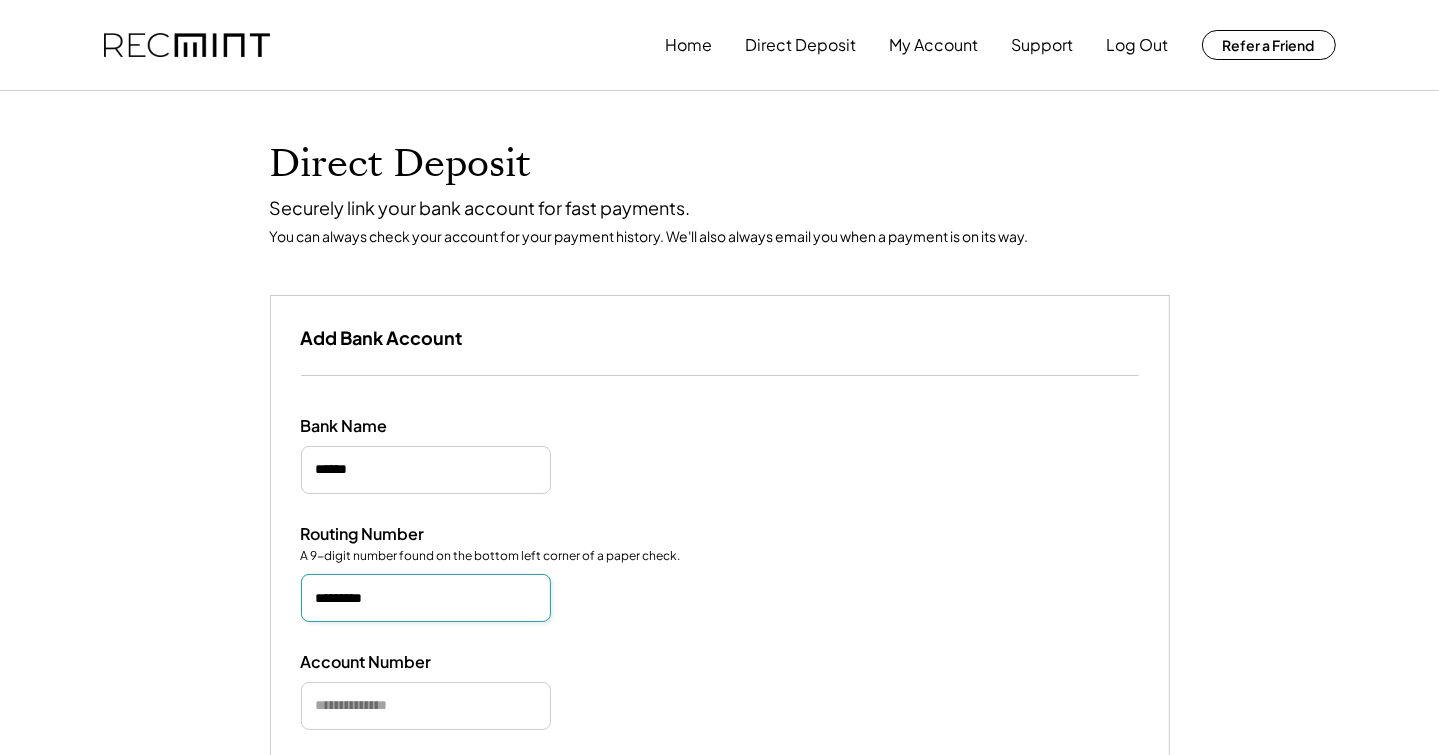 type on "*********" 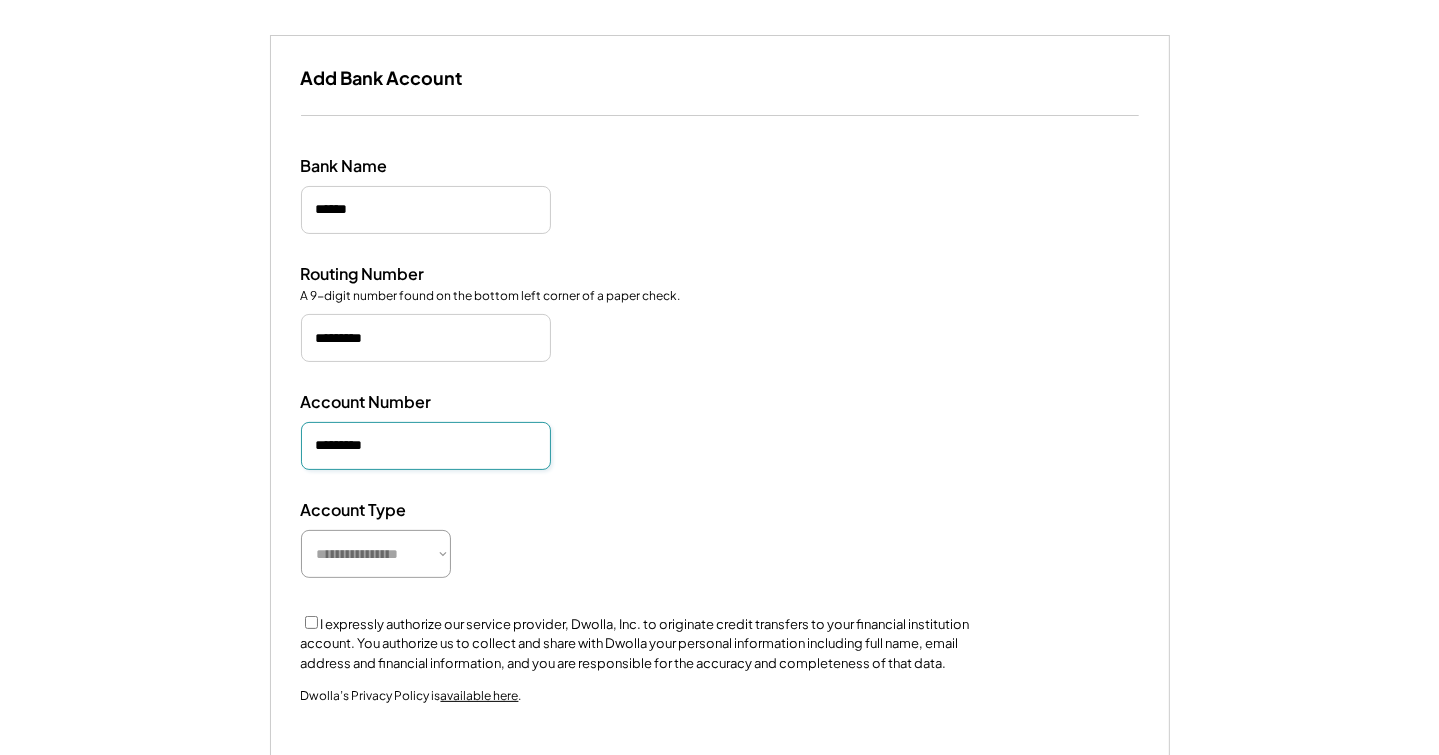 scroll, scrollTop: 264, scrollLeft: 0, axis: vertical 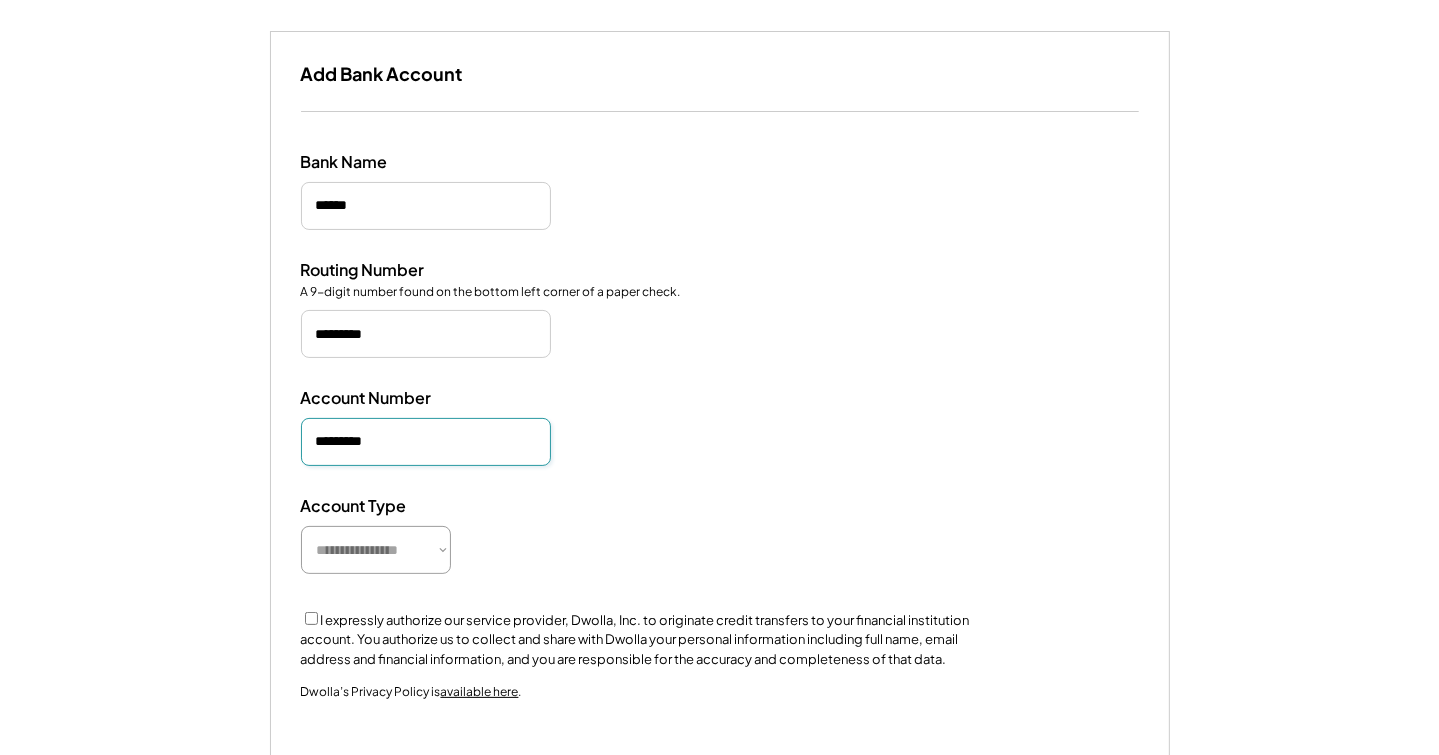 type on "*********" 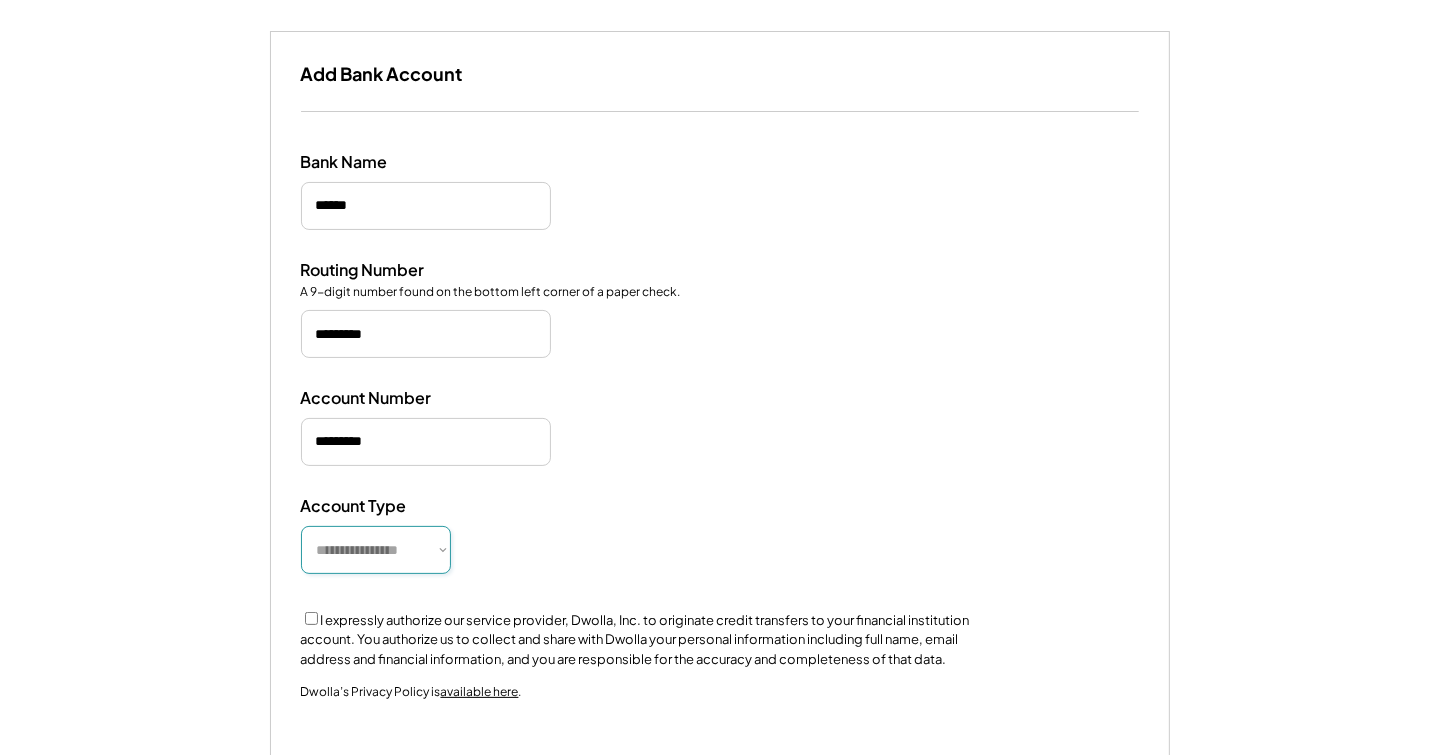 select on "**********" 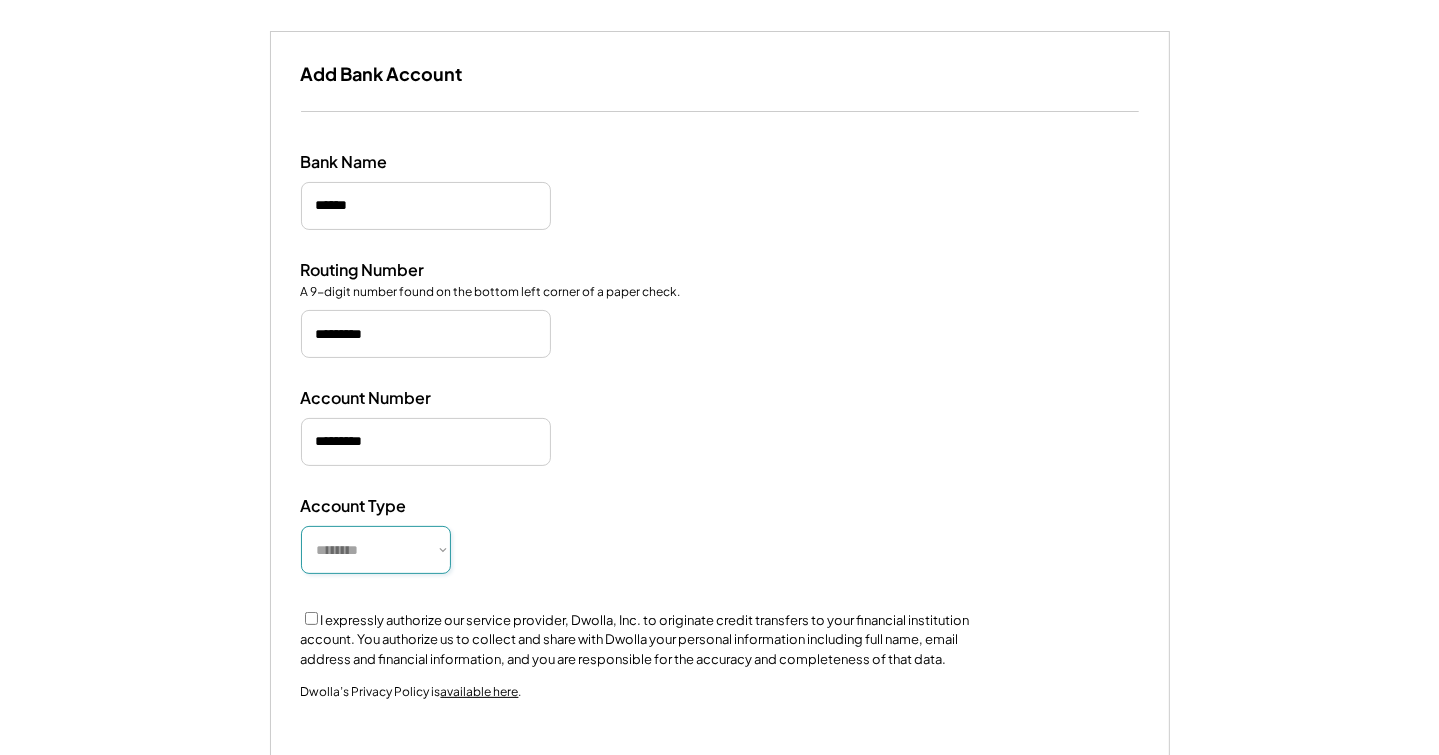 click on "**********" at bounding box center [376, 550] 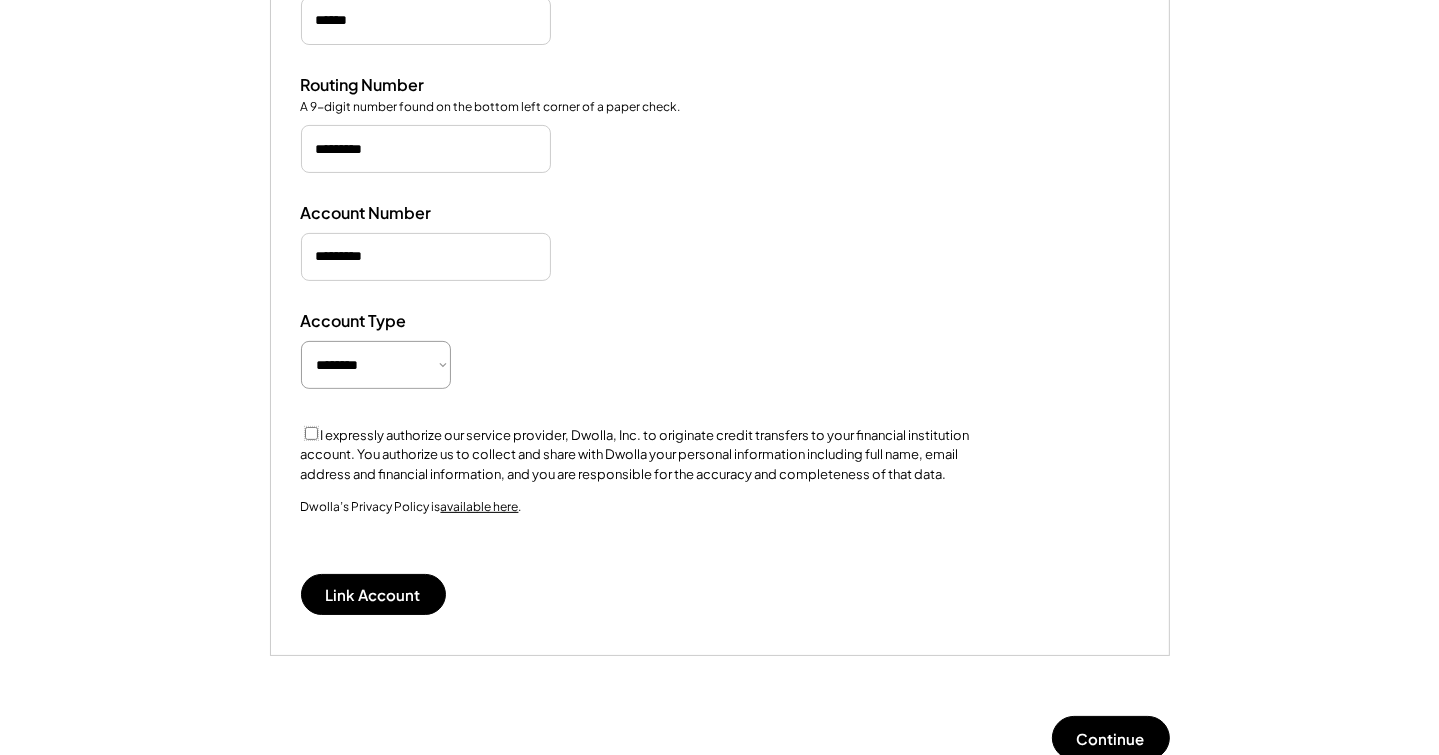 scroll, scrollTop: 452, scrollLeft: 0, axis: vertical 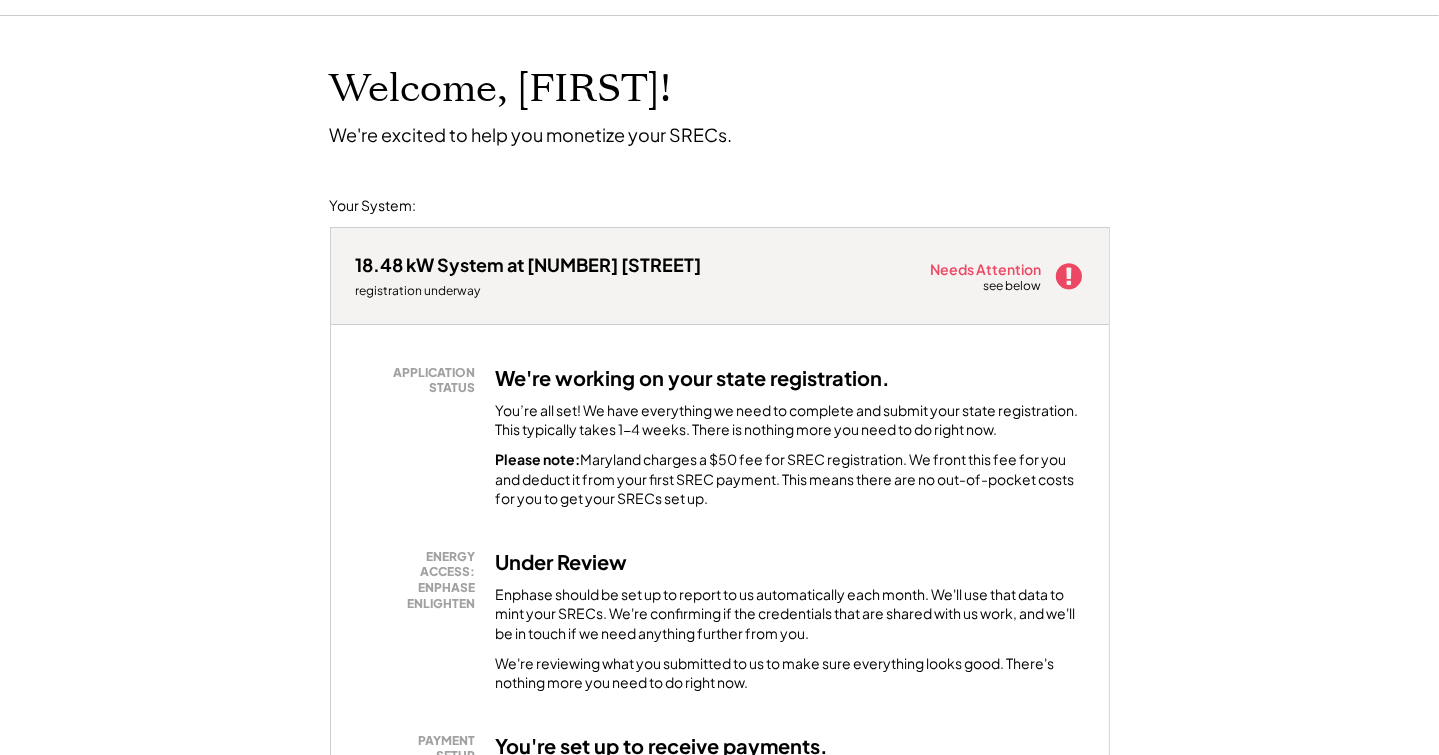 click on "Needs Attention" at bounding box center [987, 269] 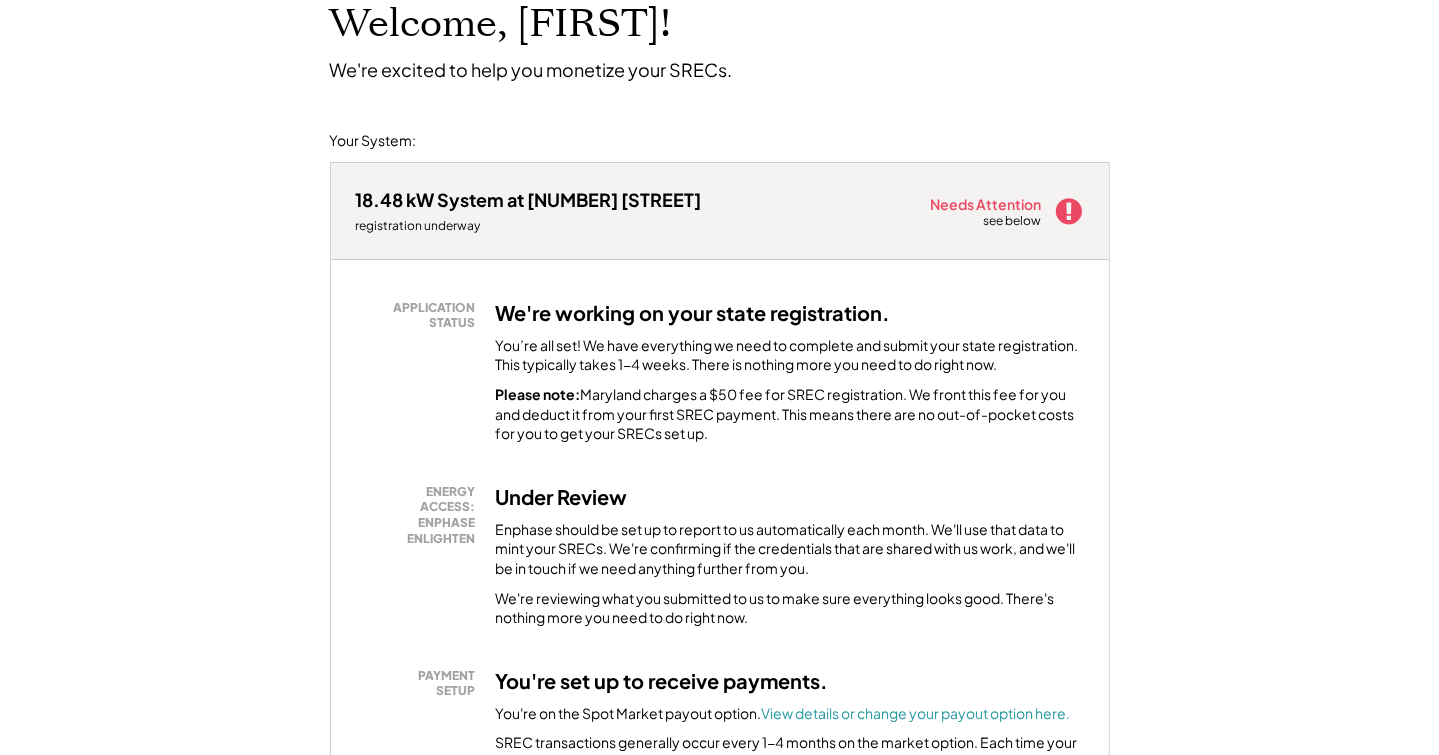 scroll, scrollTop: 75, scrollLeft: 0, axis: vertical 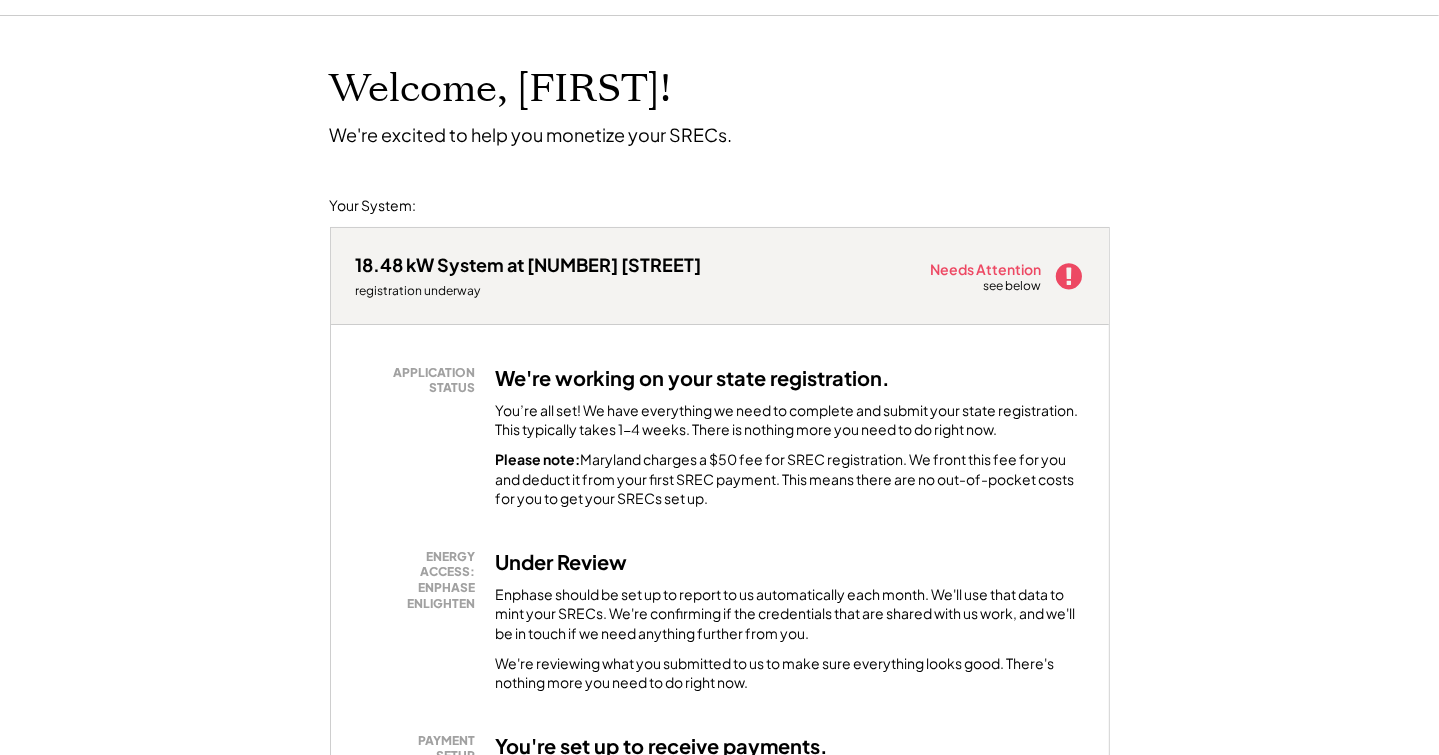 click on "Welcome, [FIRST]! We're excited to help you monetize your SRECs." at bounding box center (720, 81) 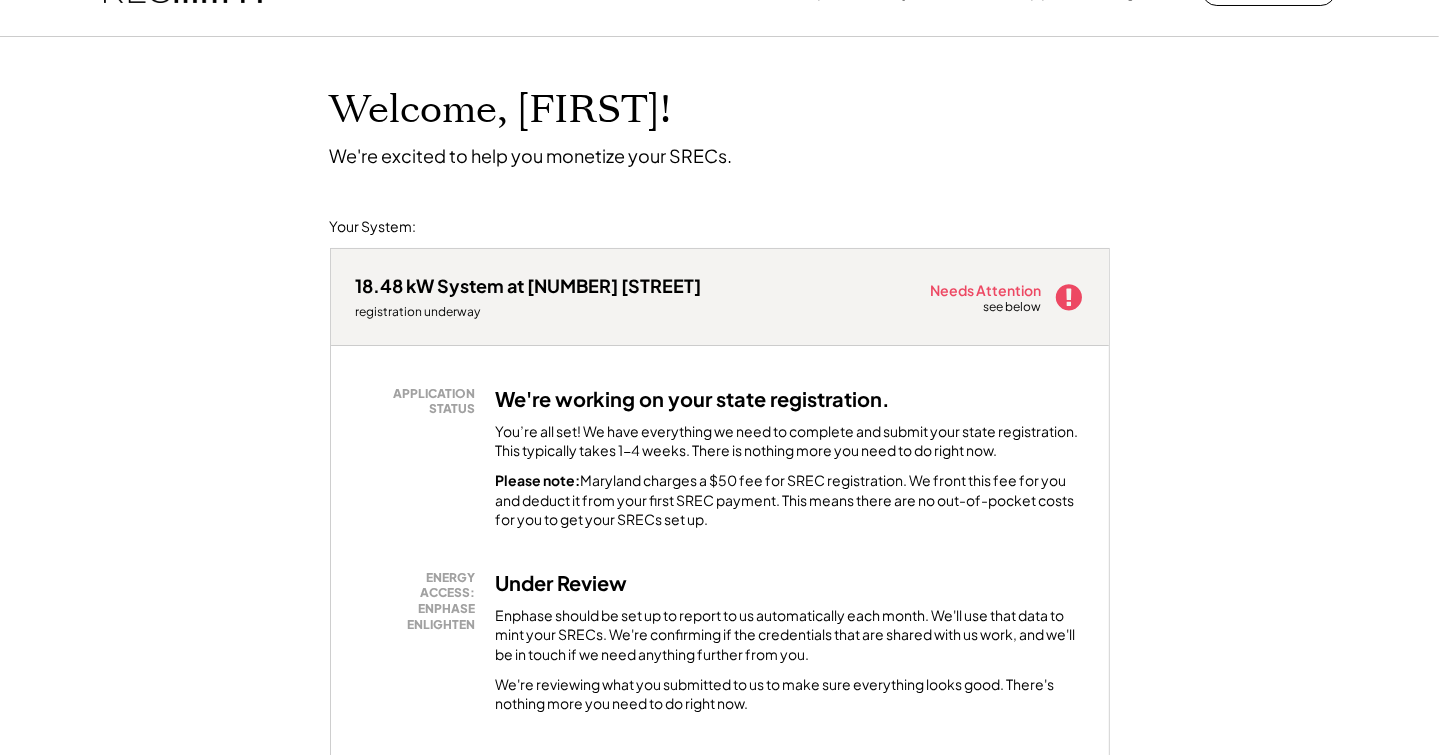 scroll, scrollTop: 0, scrollLeft: 0, axis: both 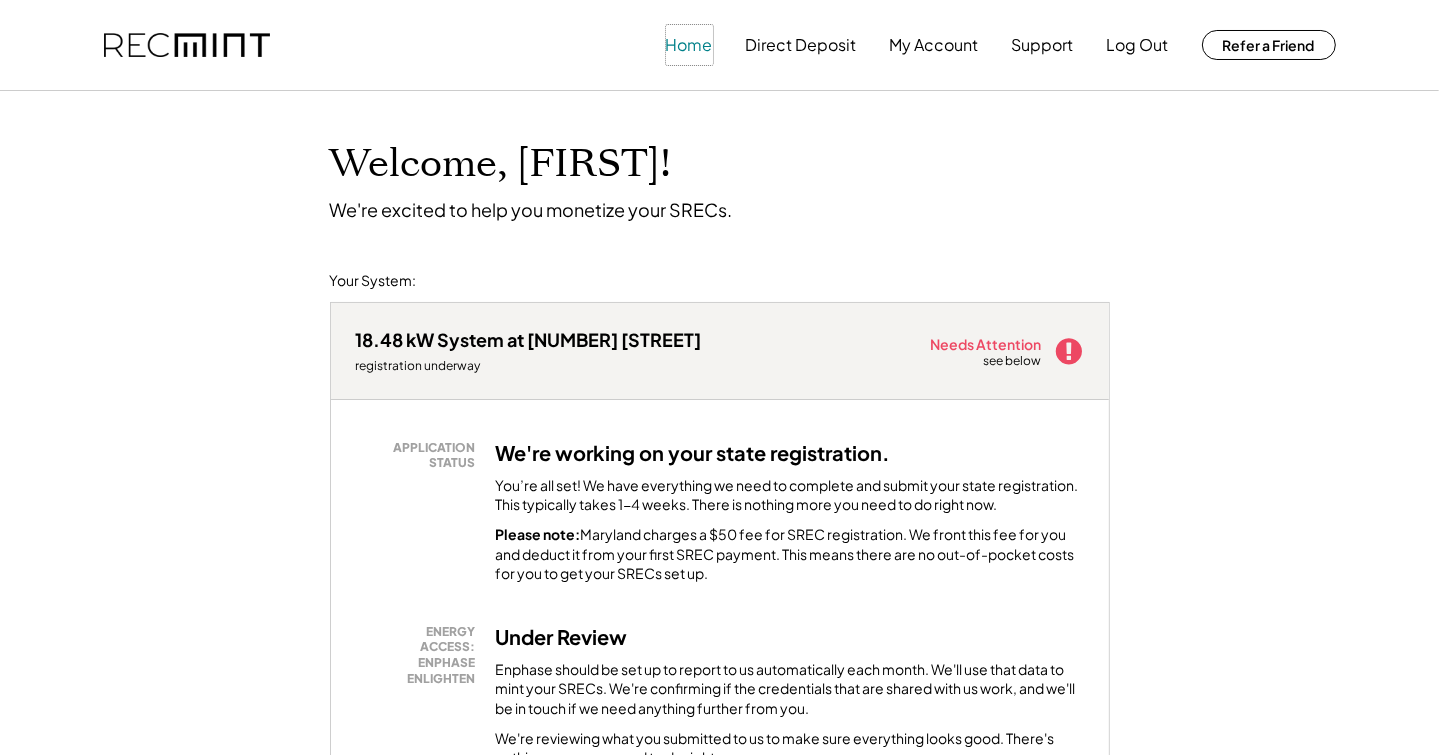 click on "Home" at bounding box center (689, 45) 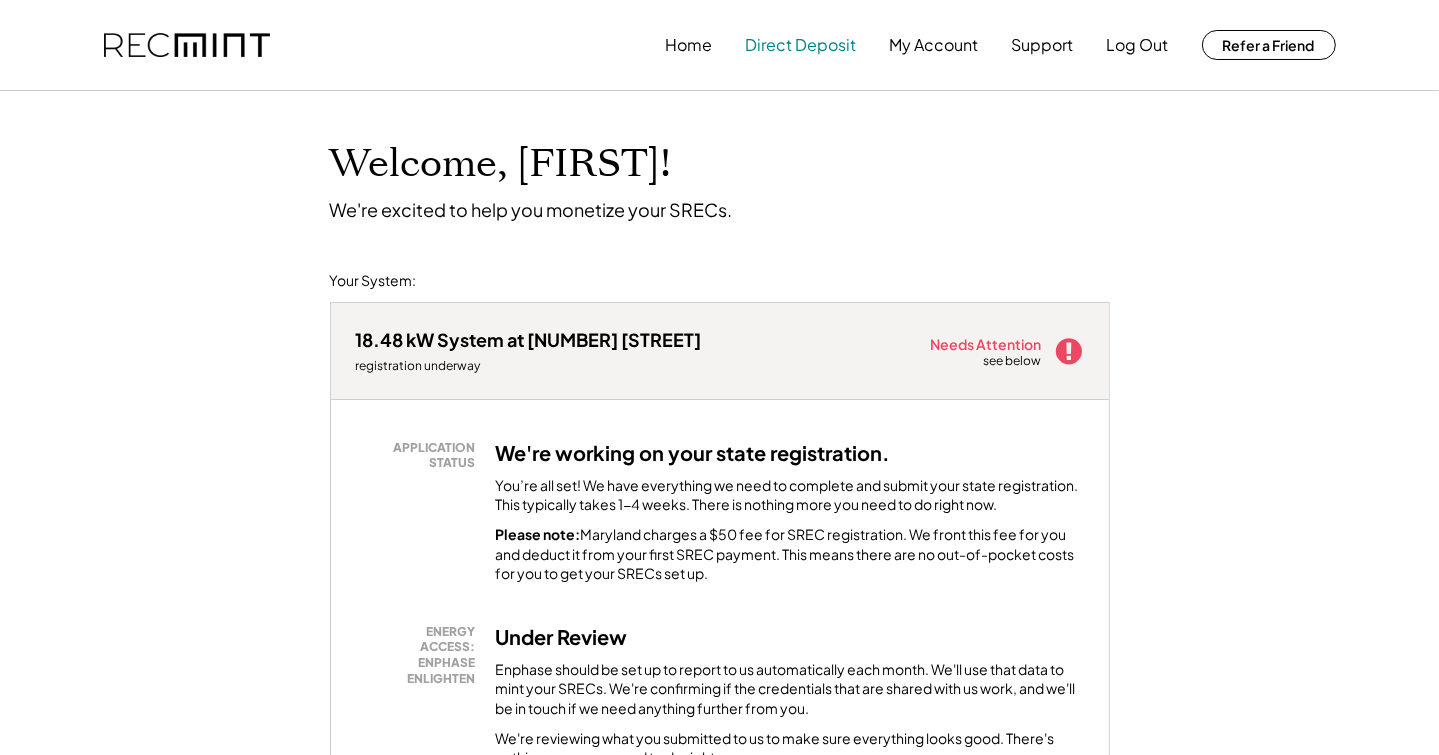 click on "Direct Deposit" at bounding box center (801, 45) 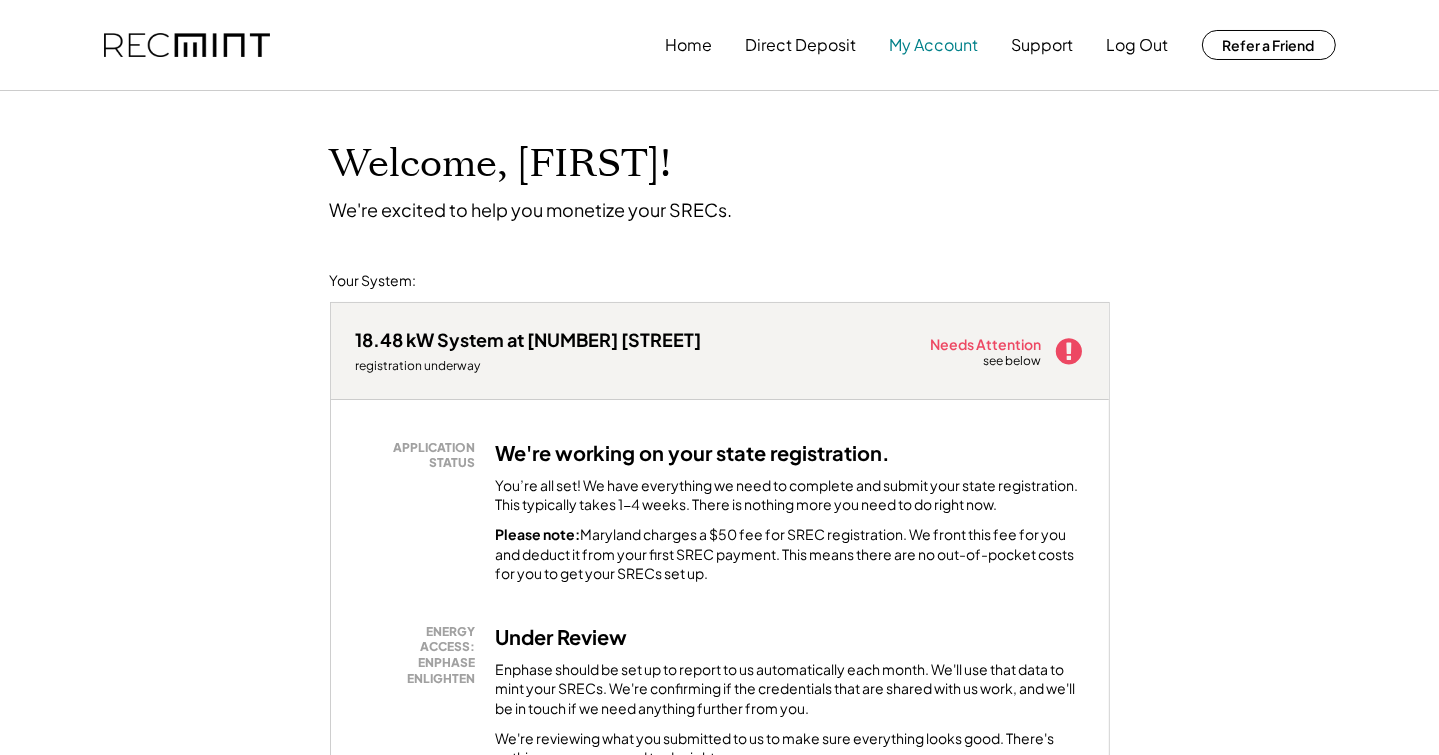 click on "My Account" at bounding box center [934, 45] 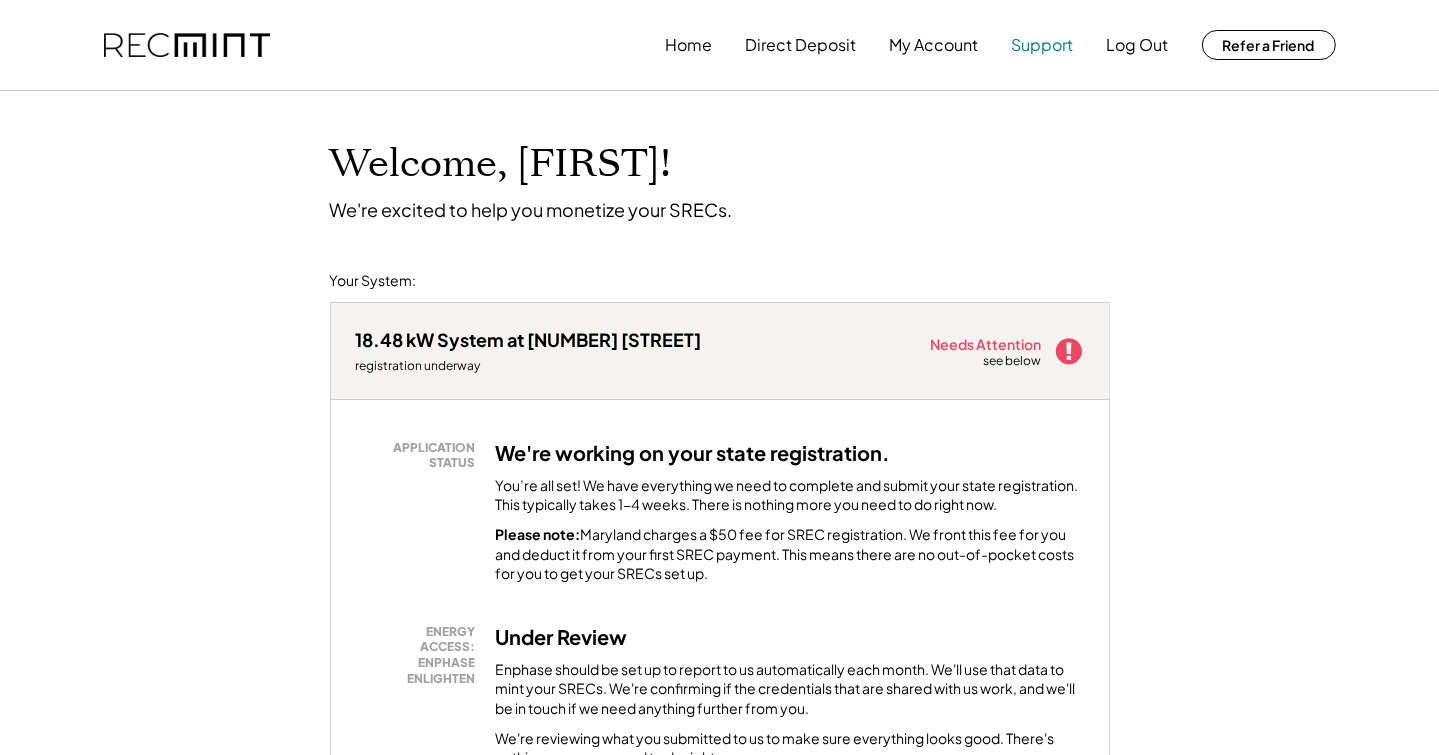 click on "Support" at bounding box center (1043, 45) 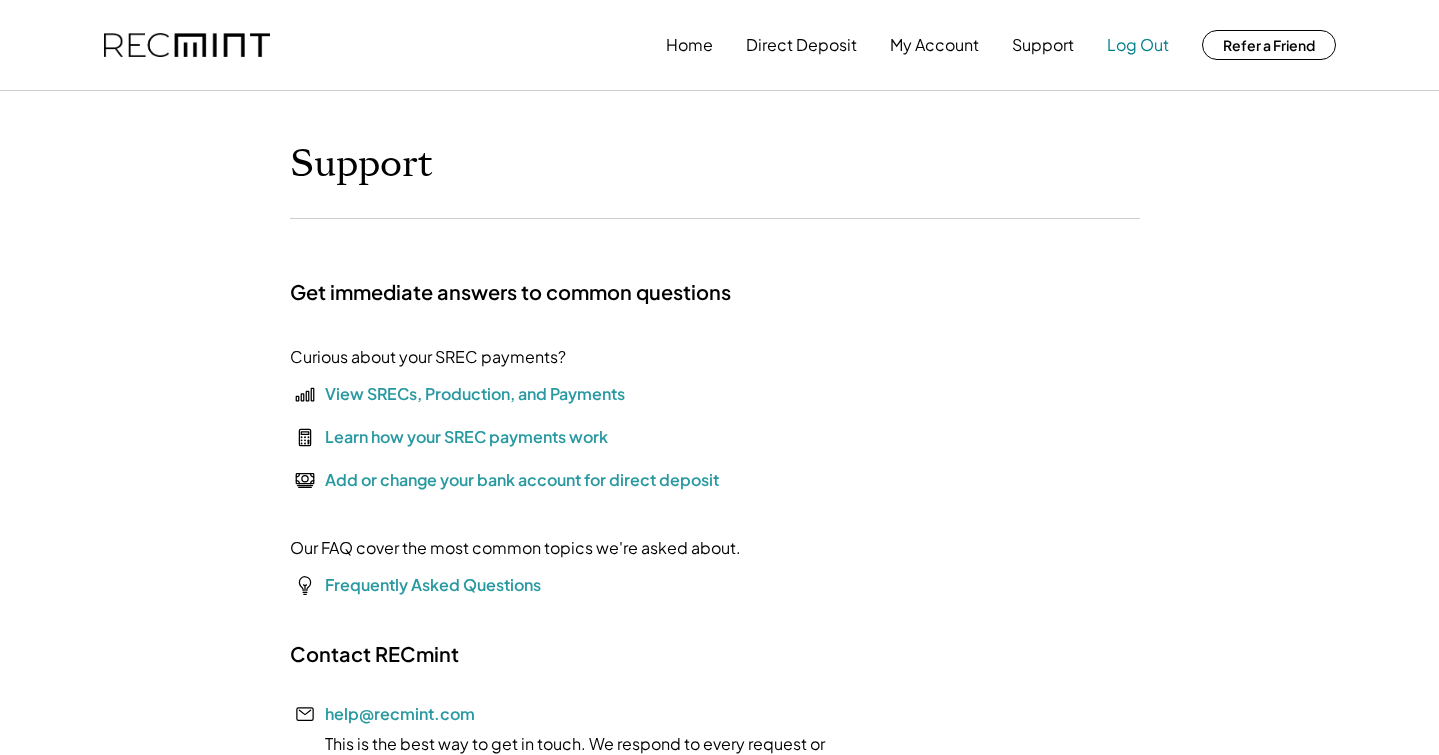 scroll, scrollTop: 0, scrollLeft: 0, axis: both 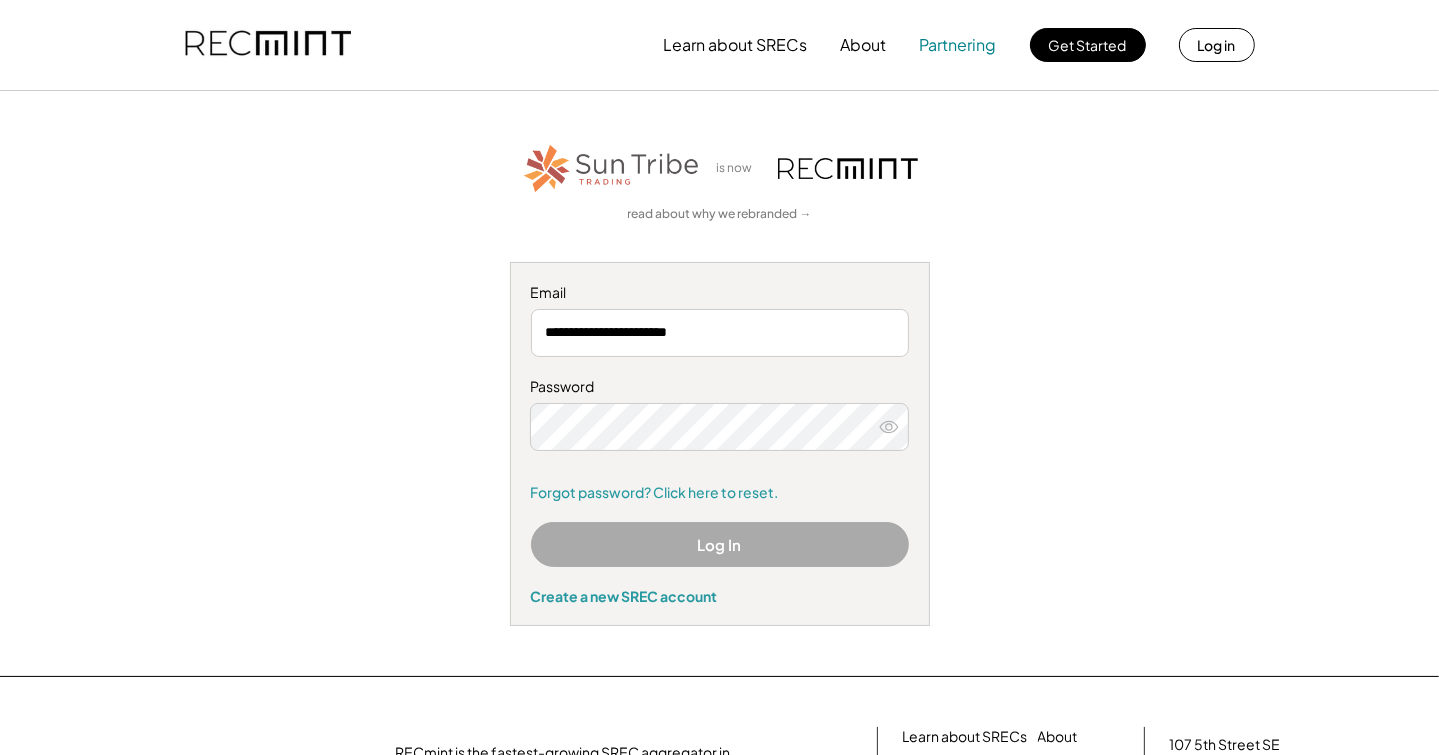 click on "Partnering" at bounding box center [958, 45] 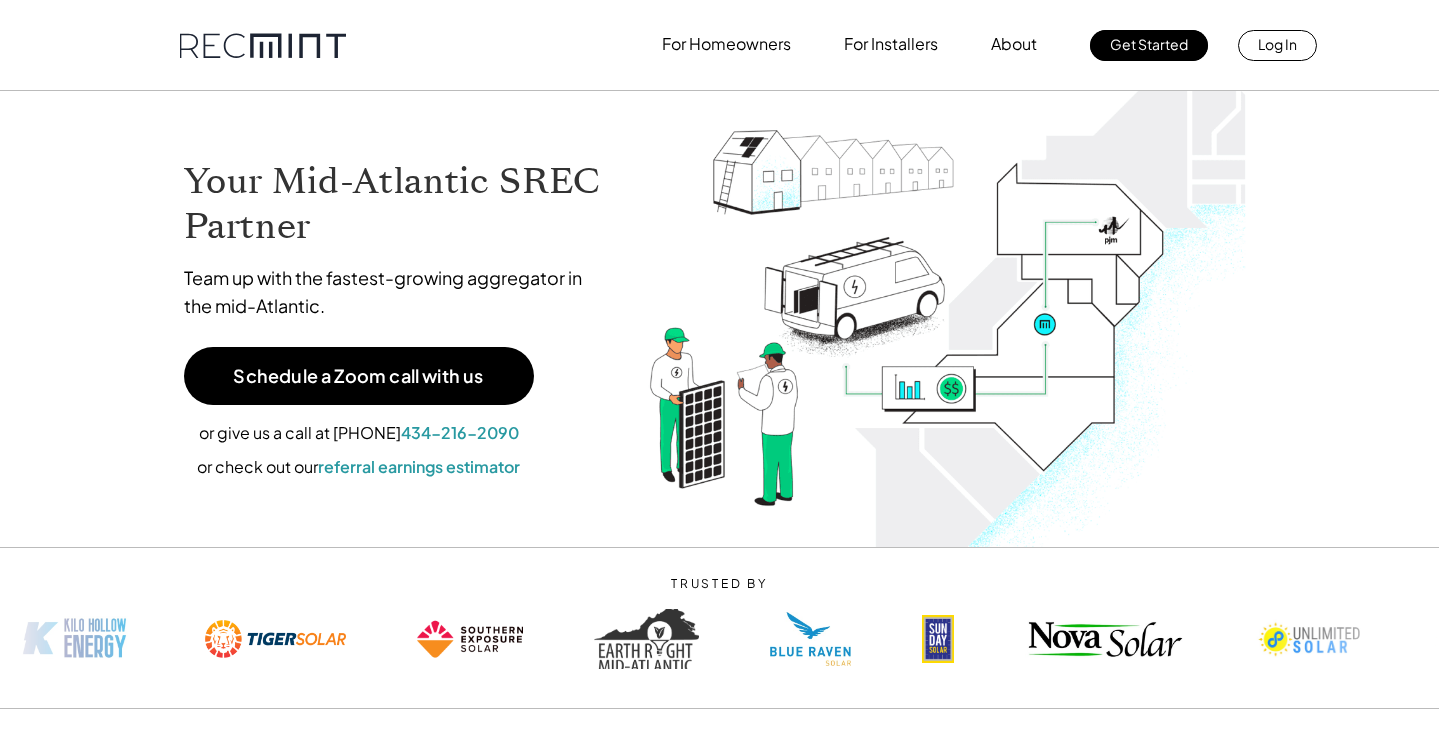 scroll, scrollTop: 0, scrollLeft: 0, axis: both 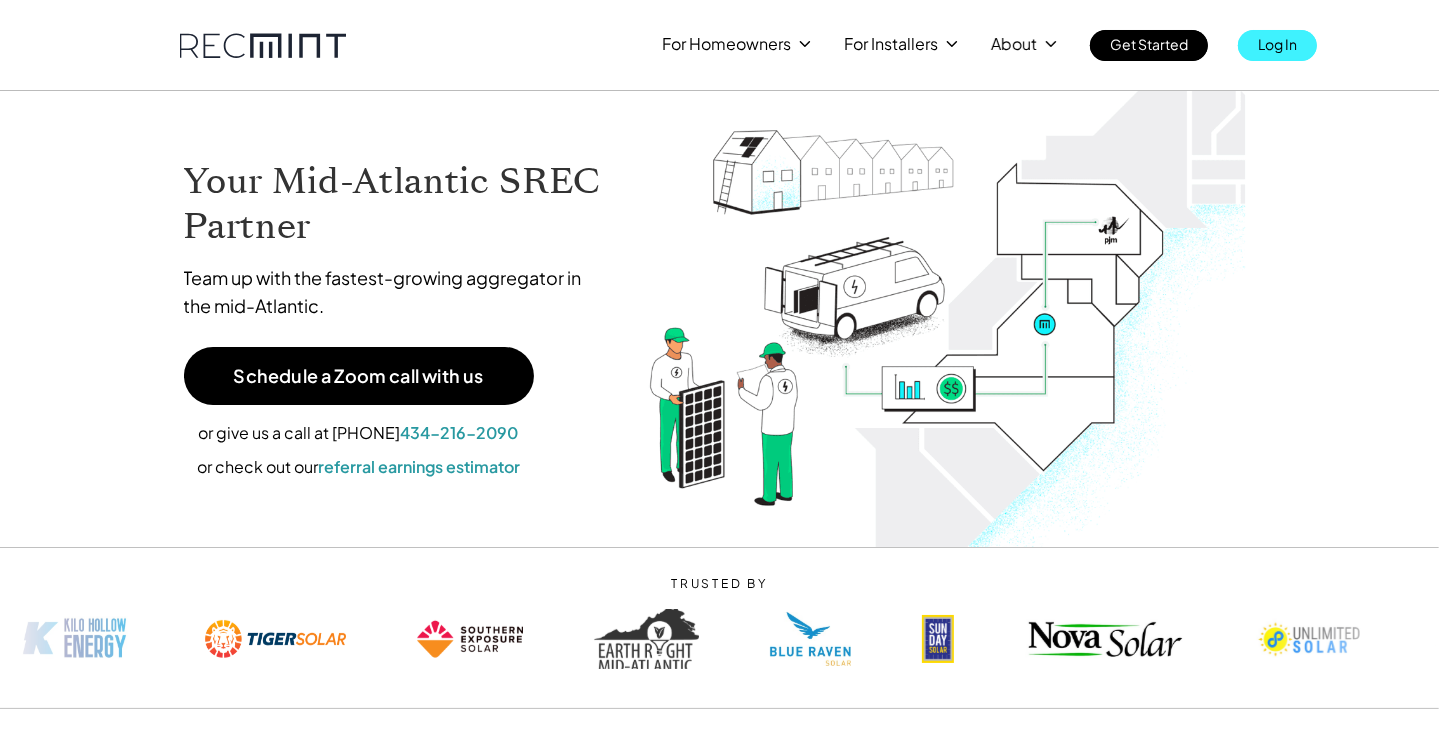 click on "Log In" at bounding box center [1277, 44] 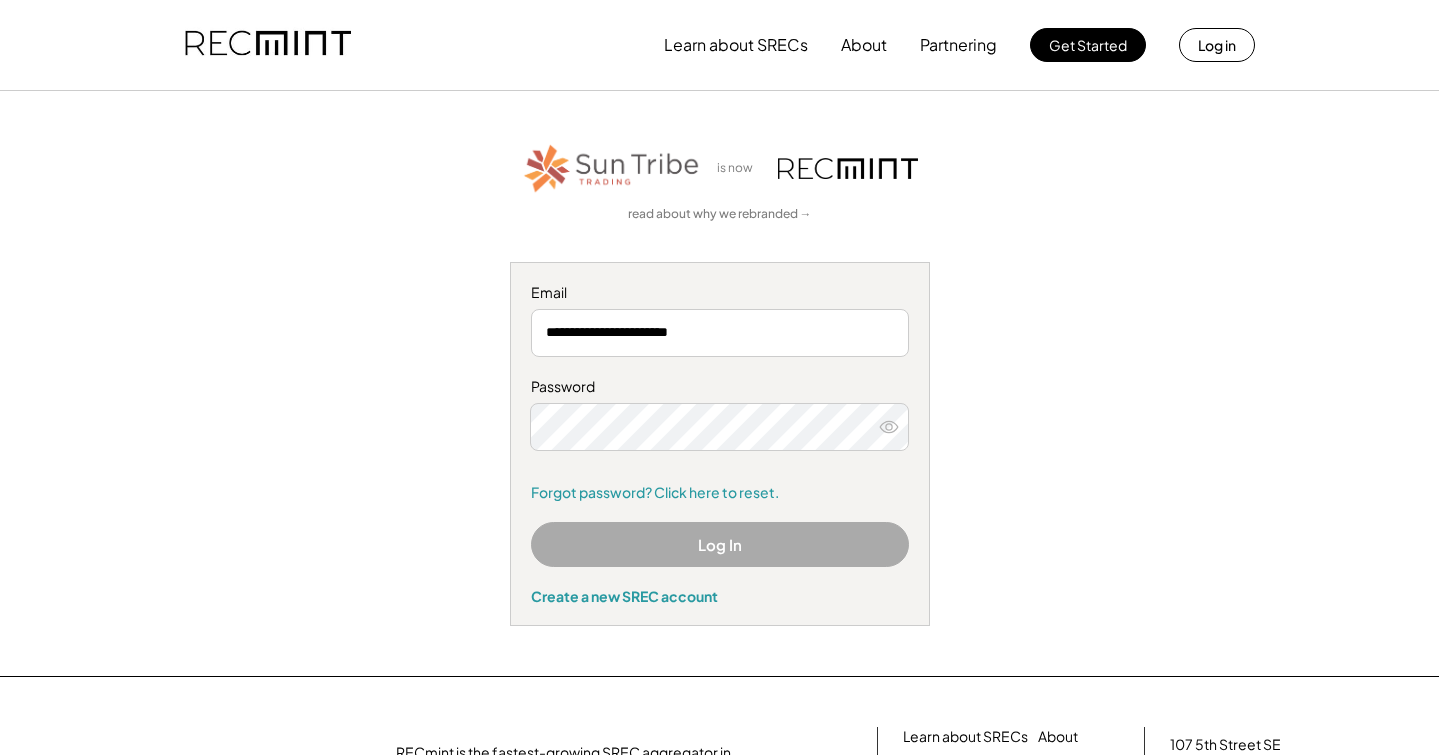scroll, scrollTop: 0, scrollLeft: 0, axis: both 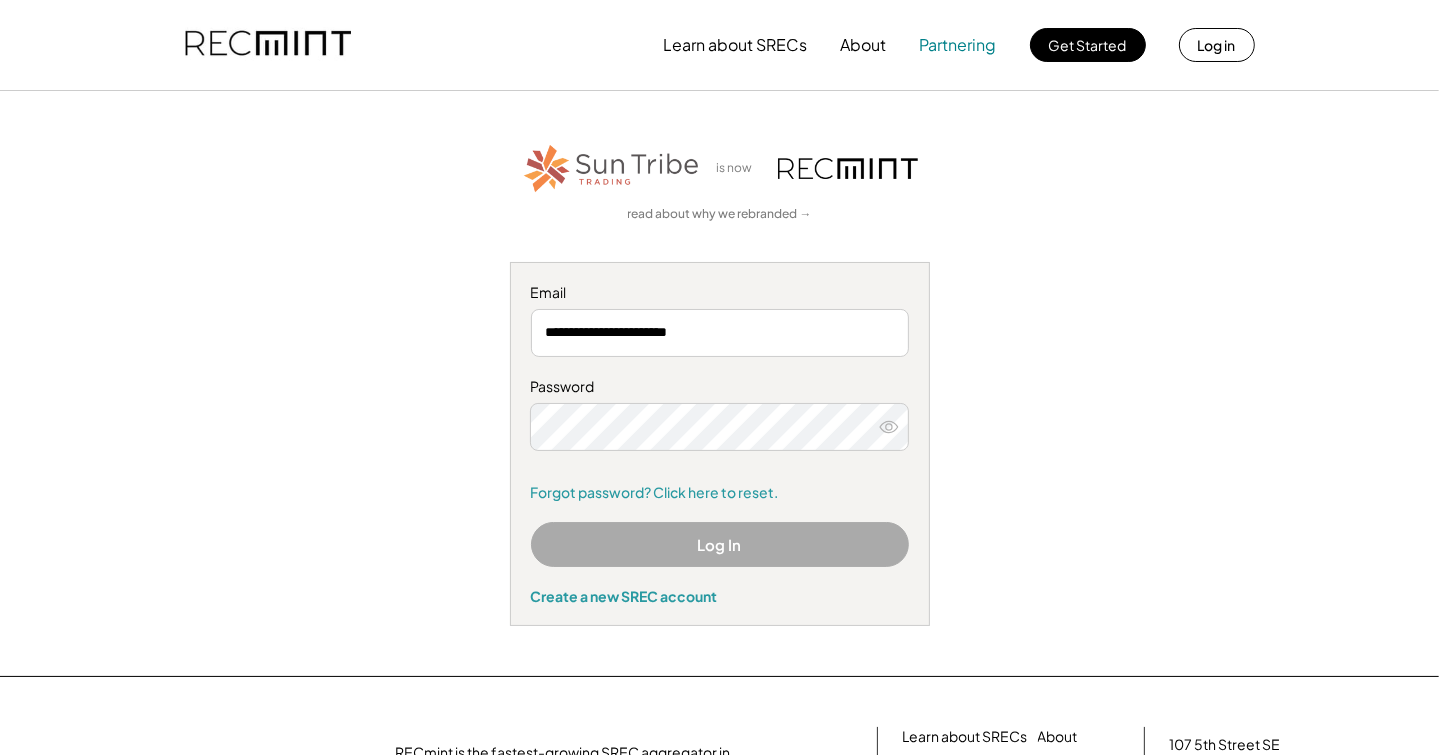 click on "Partnering" at bounding box center (958, 45) 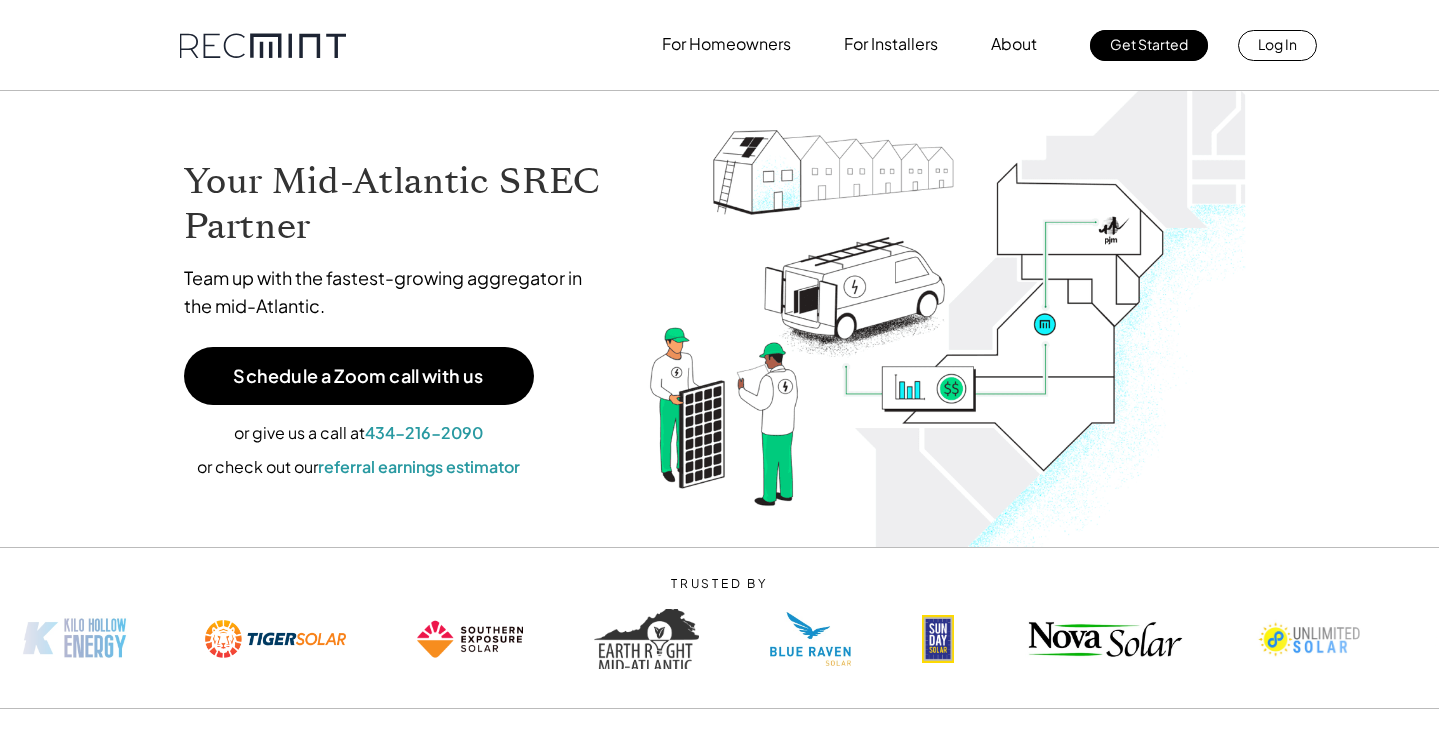 scroll, scrollTop: 0, scrollLeft: 0, axis: both 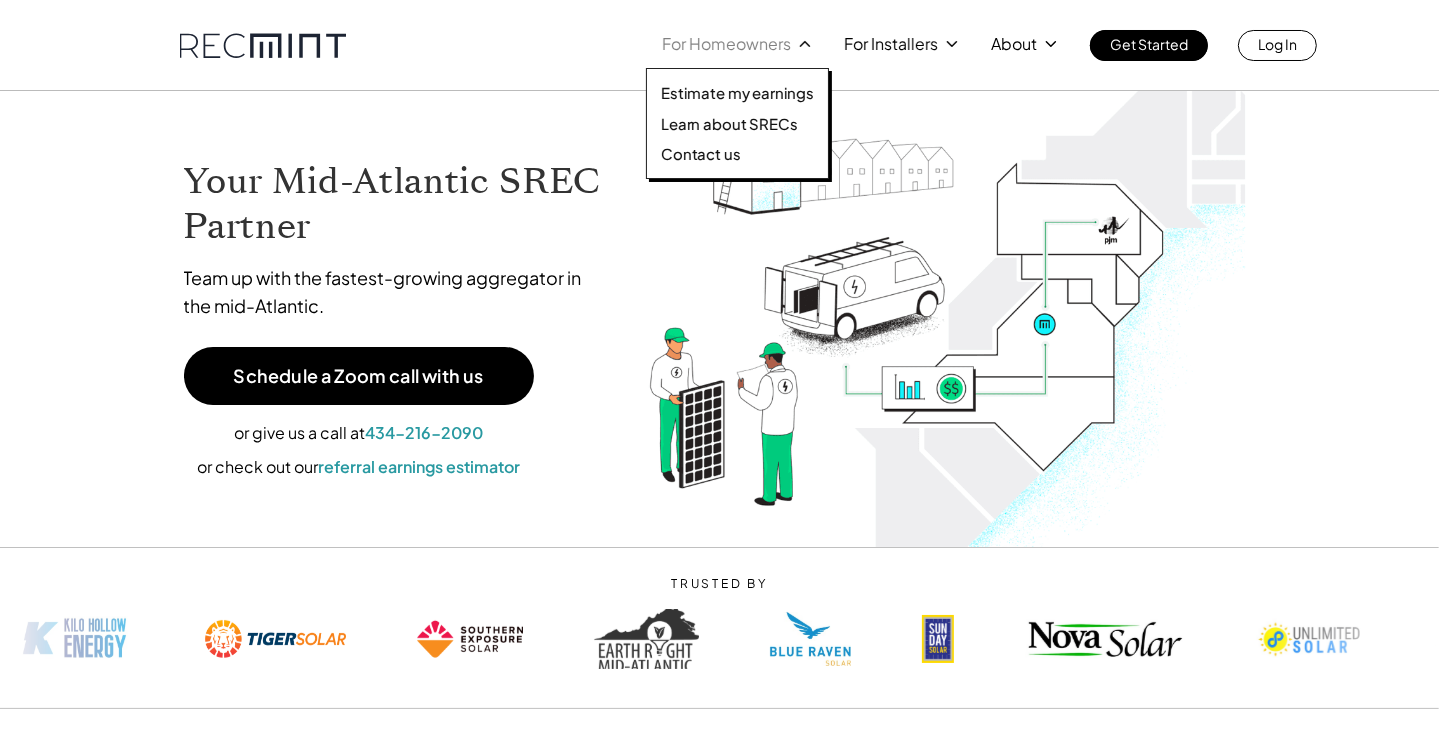 click on "For Homeowners" at bounding box center (726, 44) 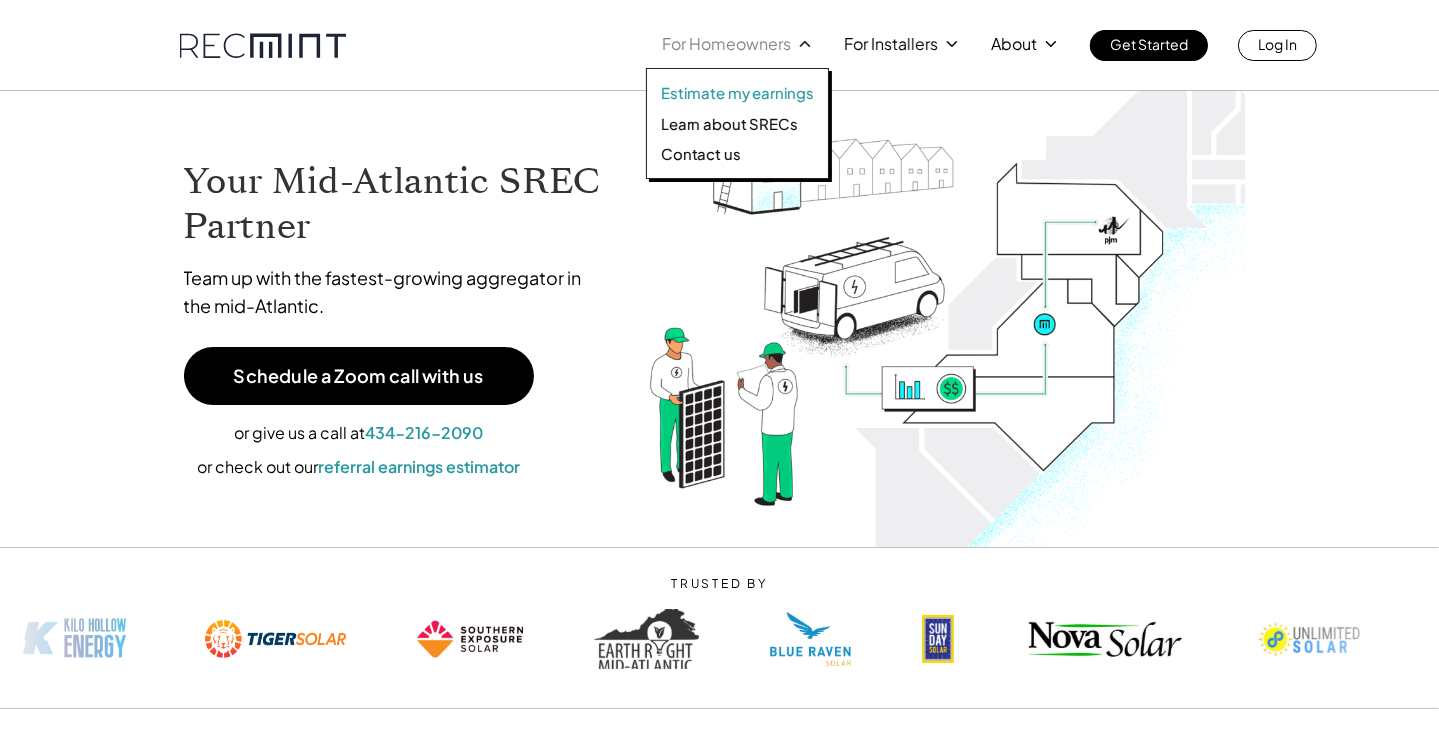 click on "Estimate my earnings" at bounding box center [737, 93] 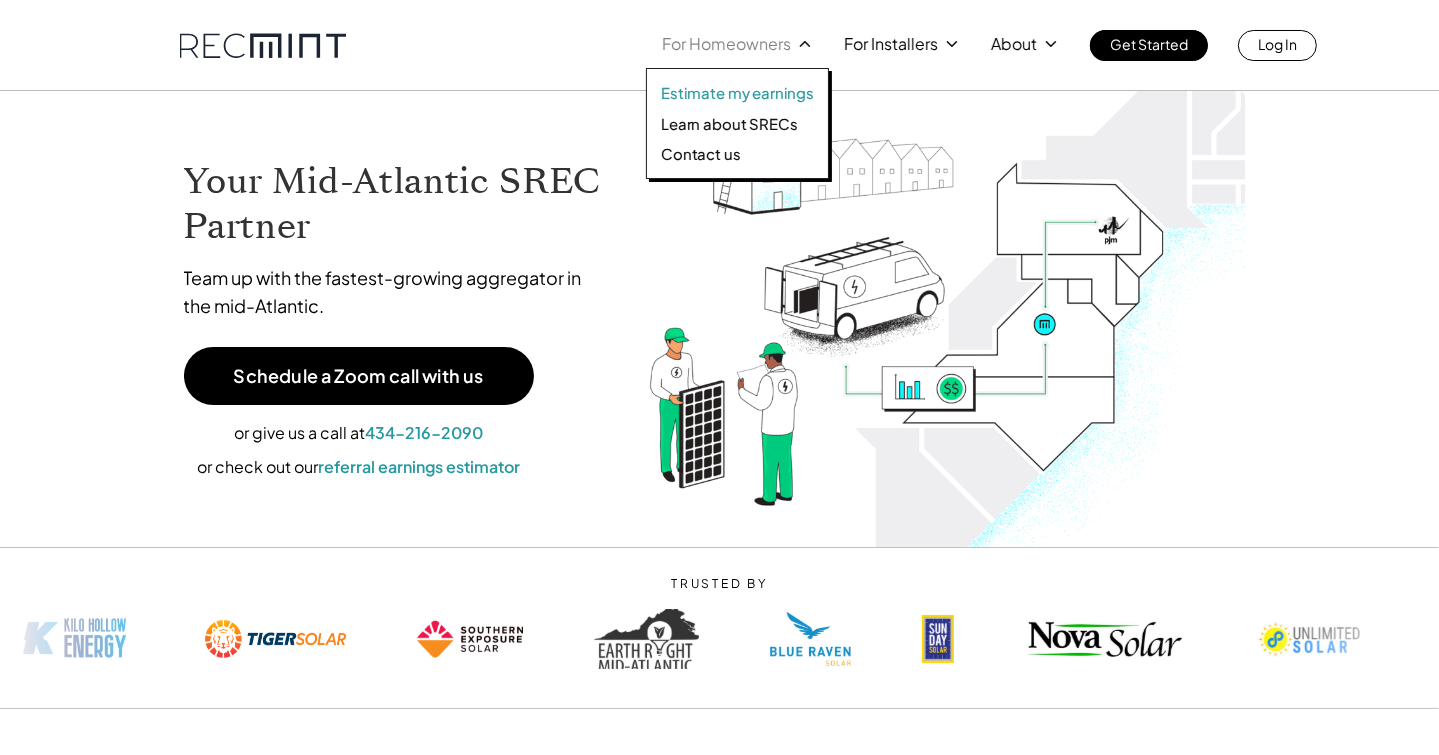 click on "Estimate my earnings" at bounding box center (737, 93) 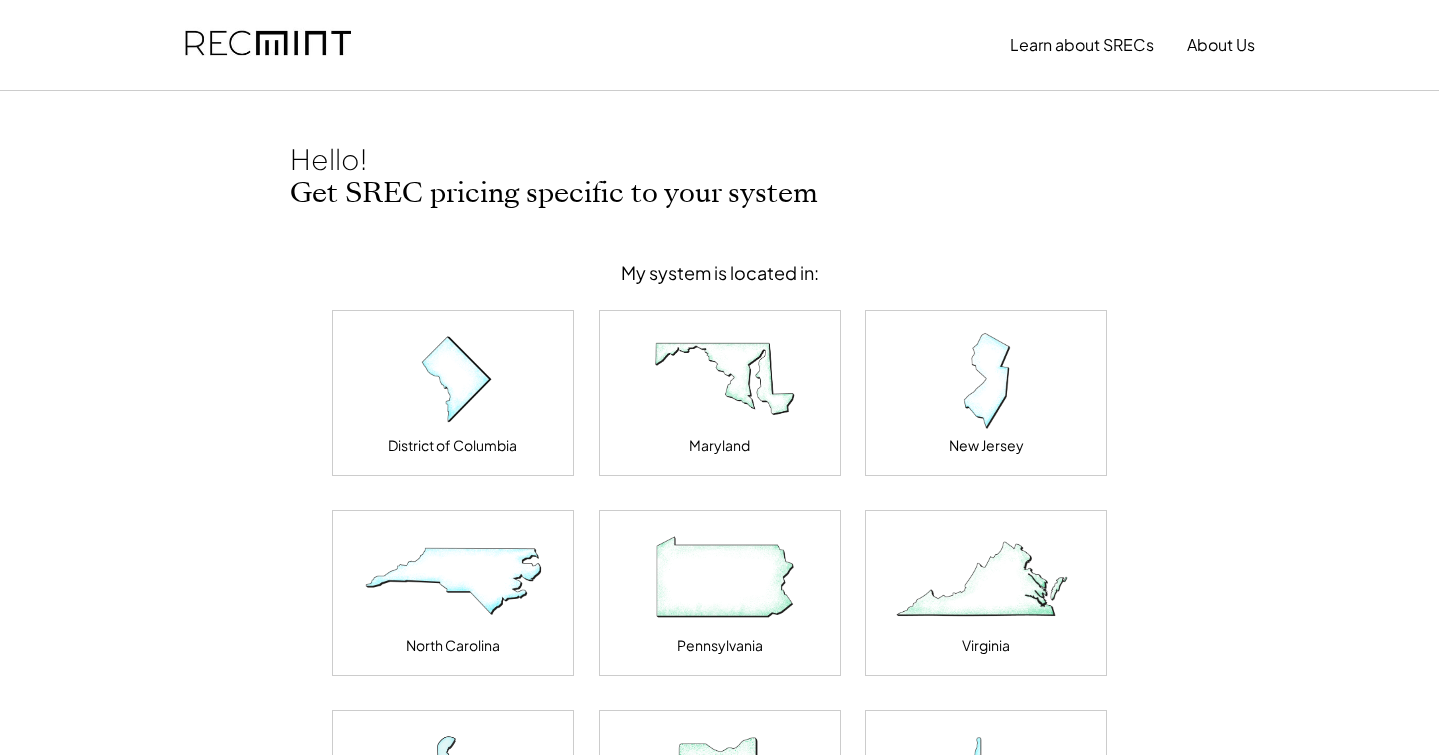 scroll, scrollTop: 0, scrollLeft: 0, axis: both 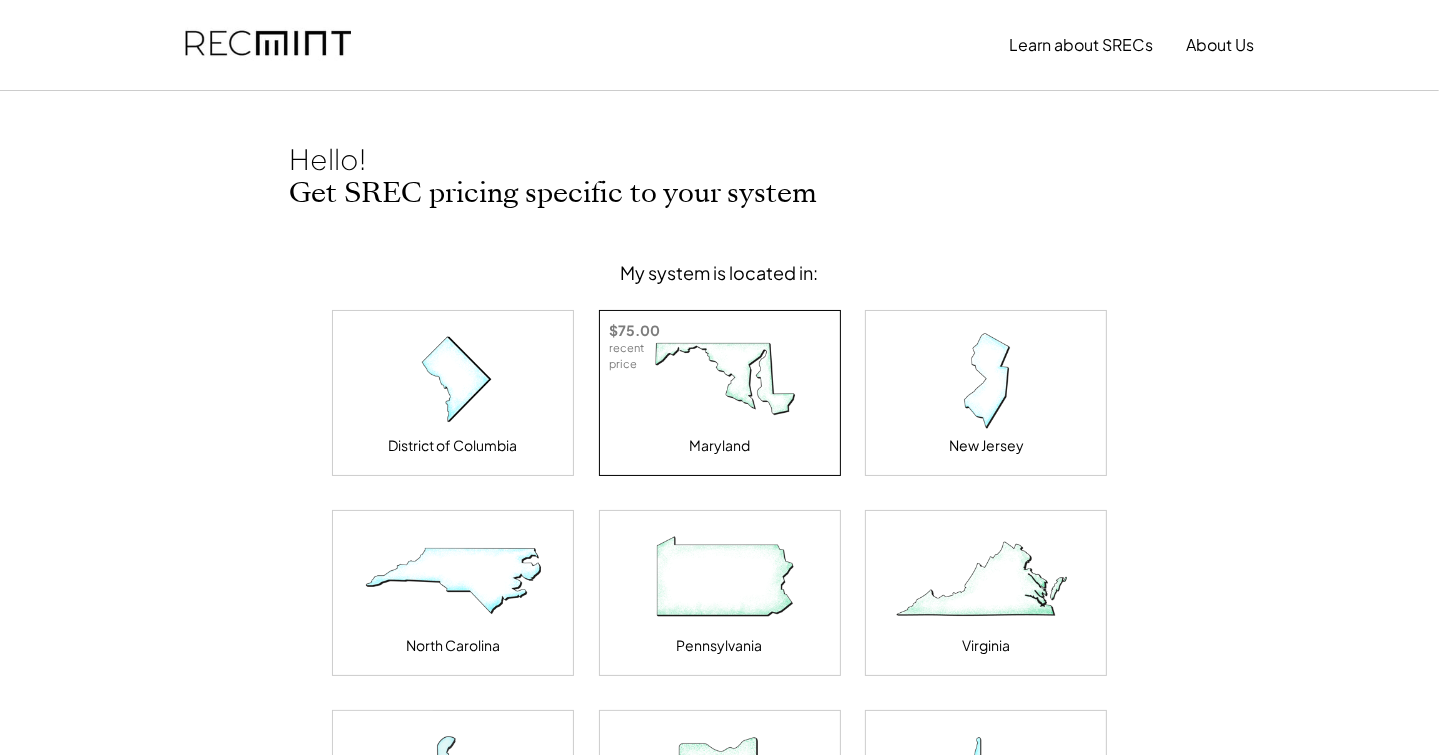 click at bounding box center [720, 381] 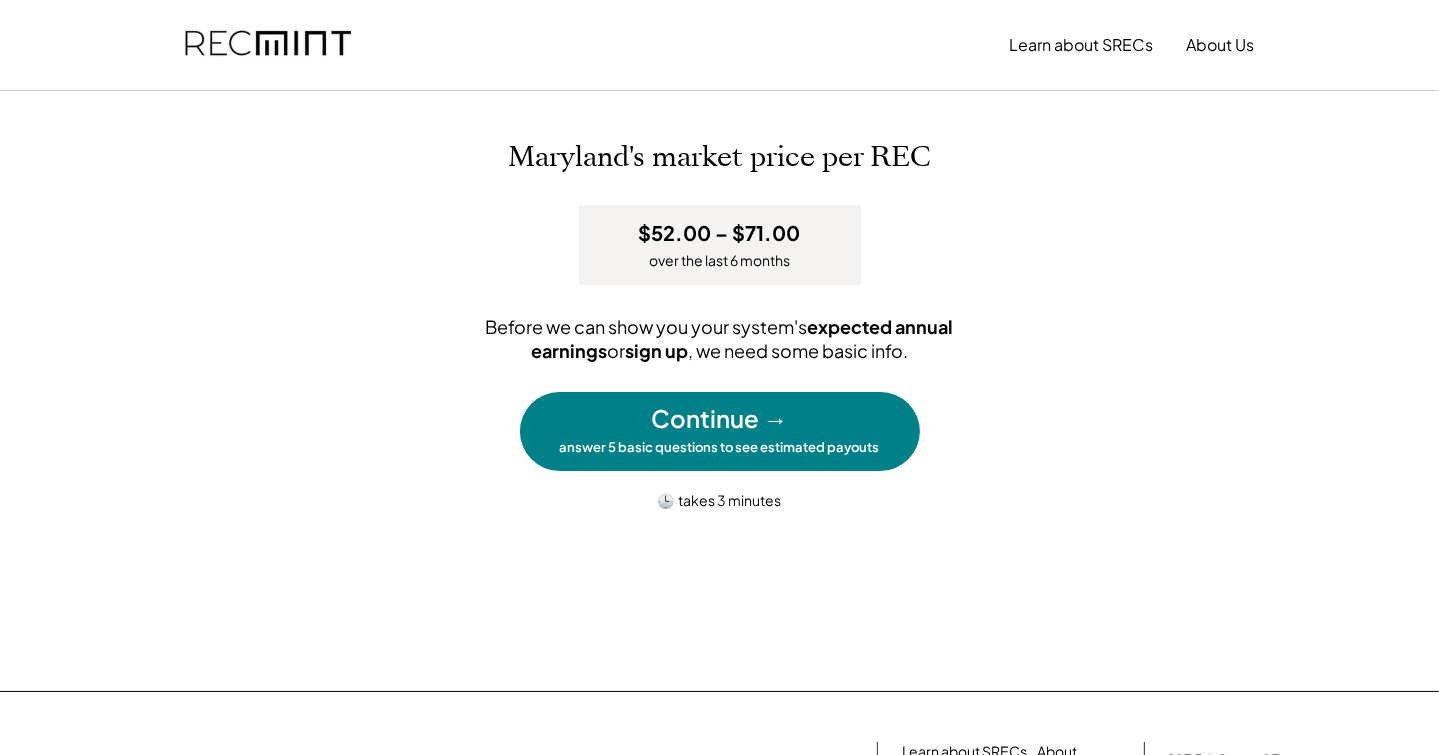 click on "Continue →" at bounding box center [720, 419] 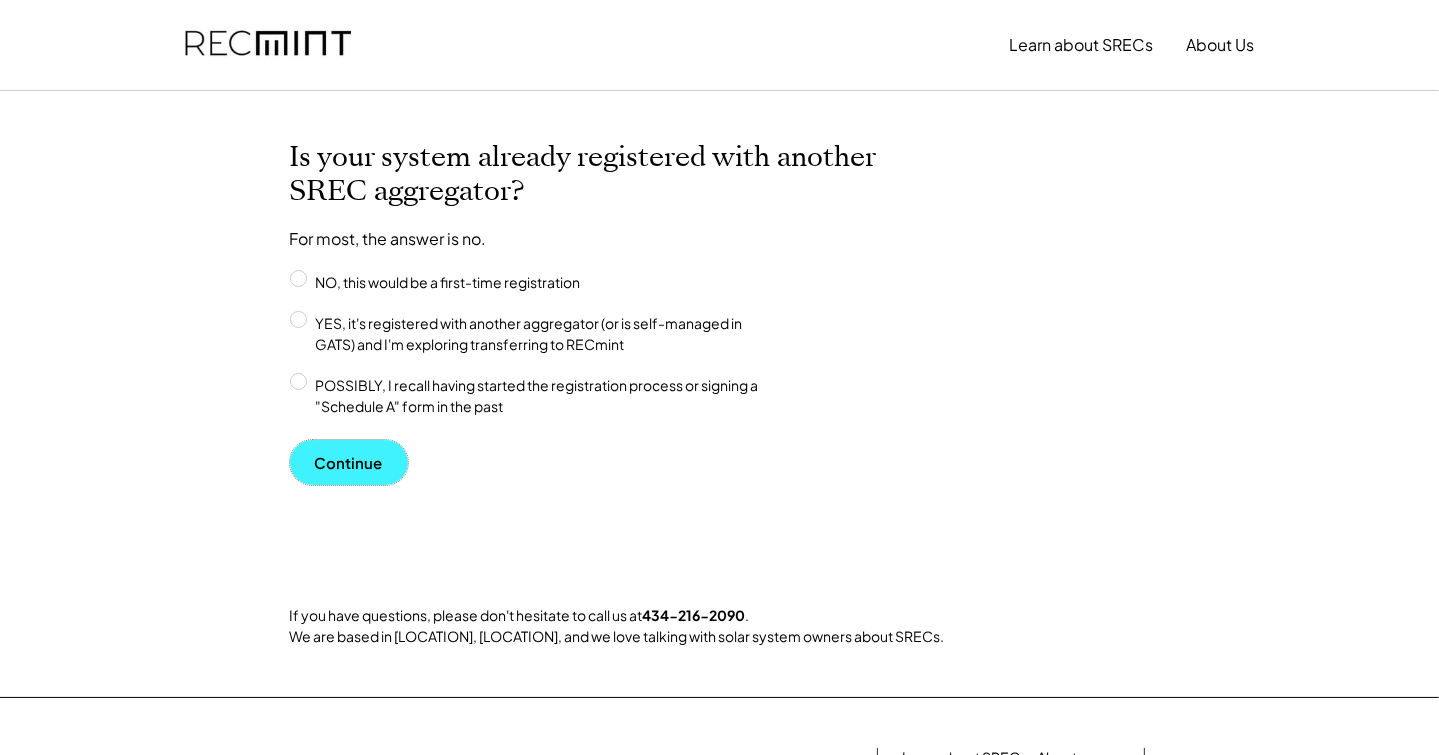 click on "Continue" at bounding box center (349, 462) 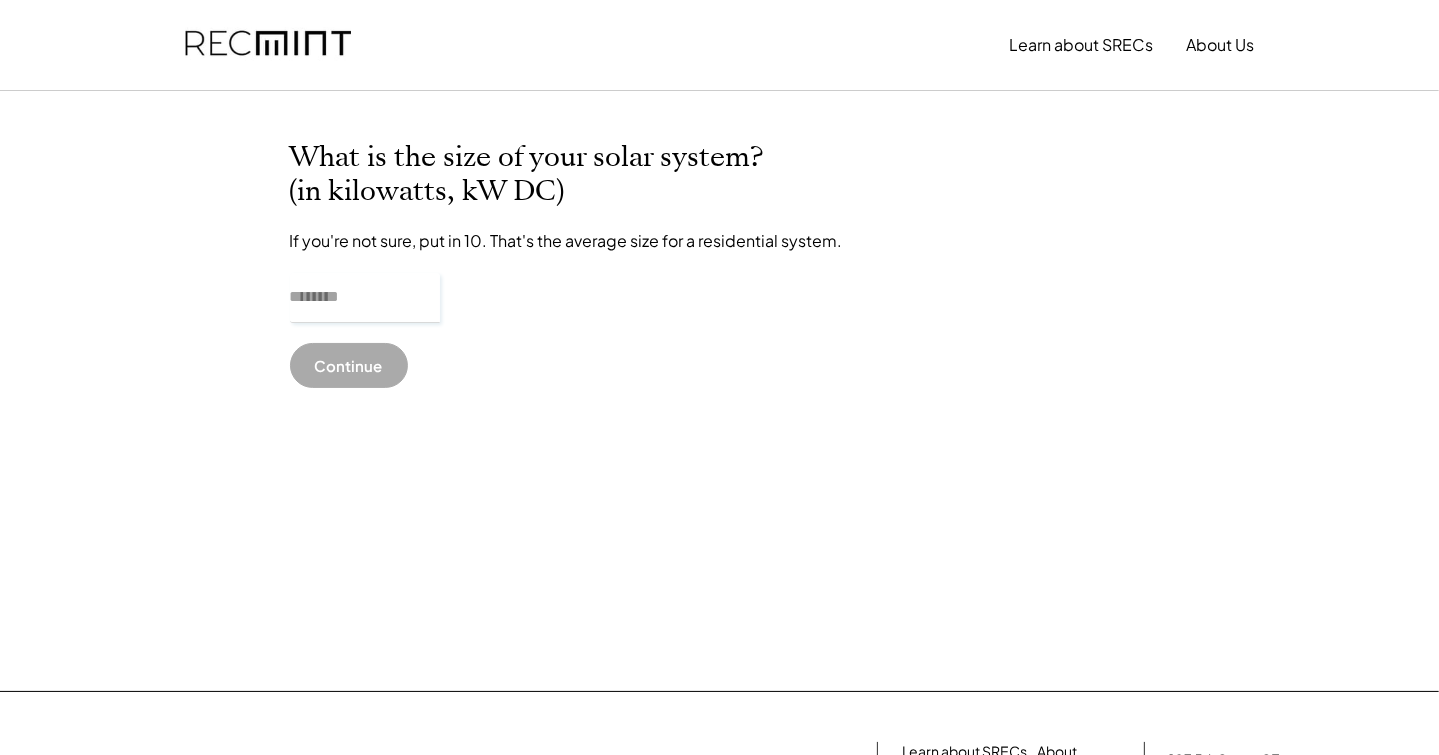 click at bounding box center (365, 298) 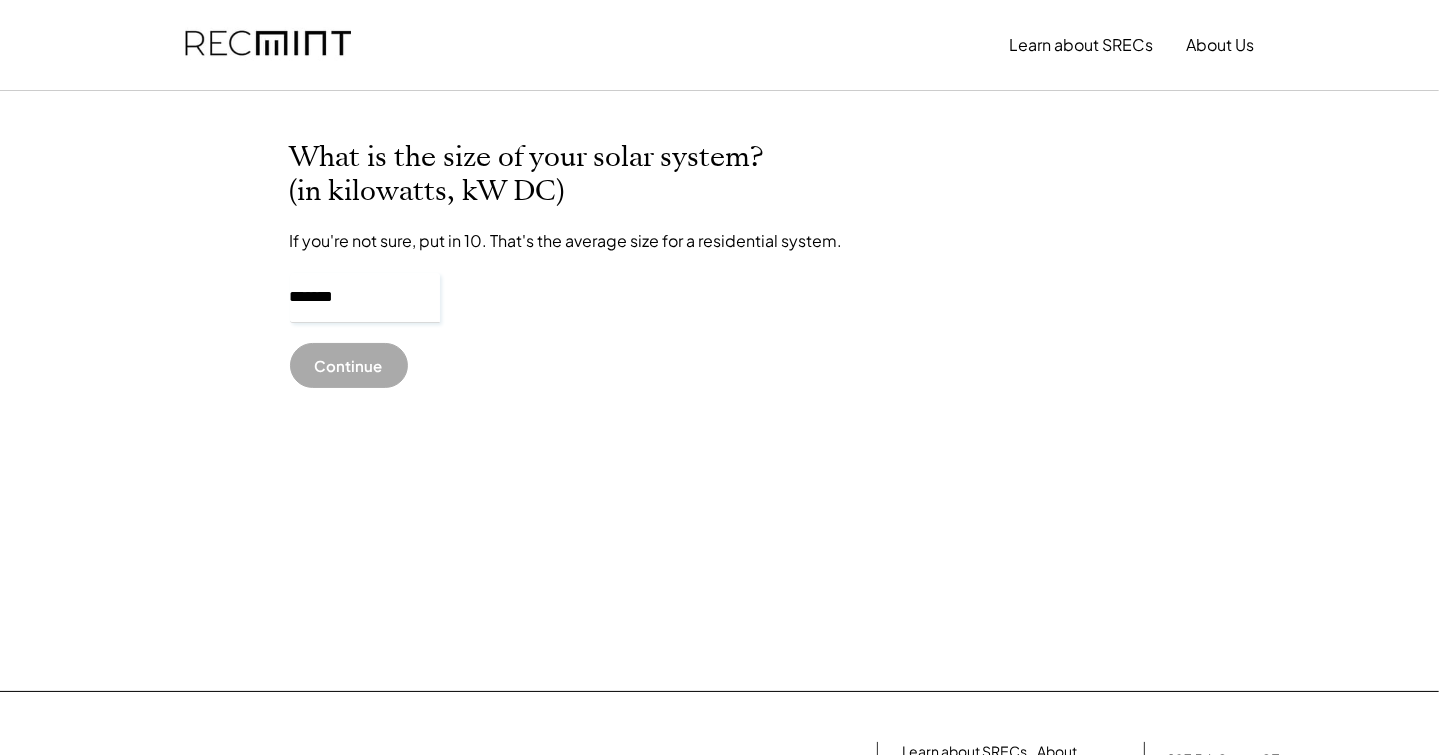 type on "*******" 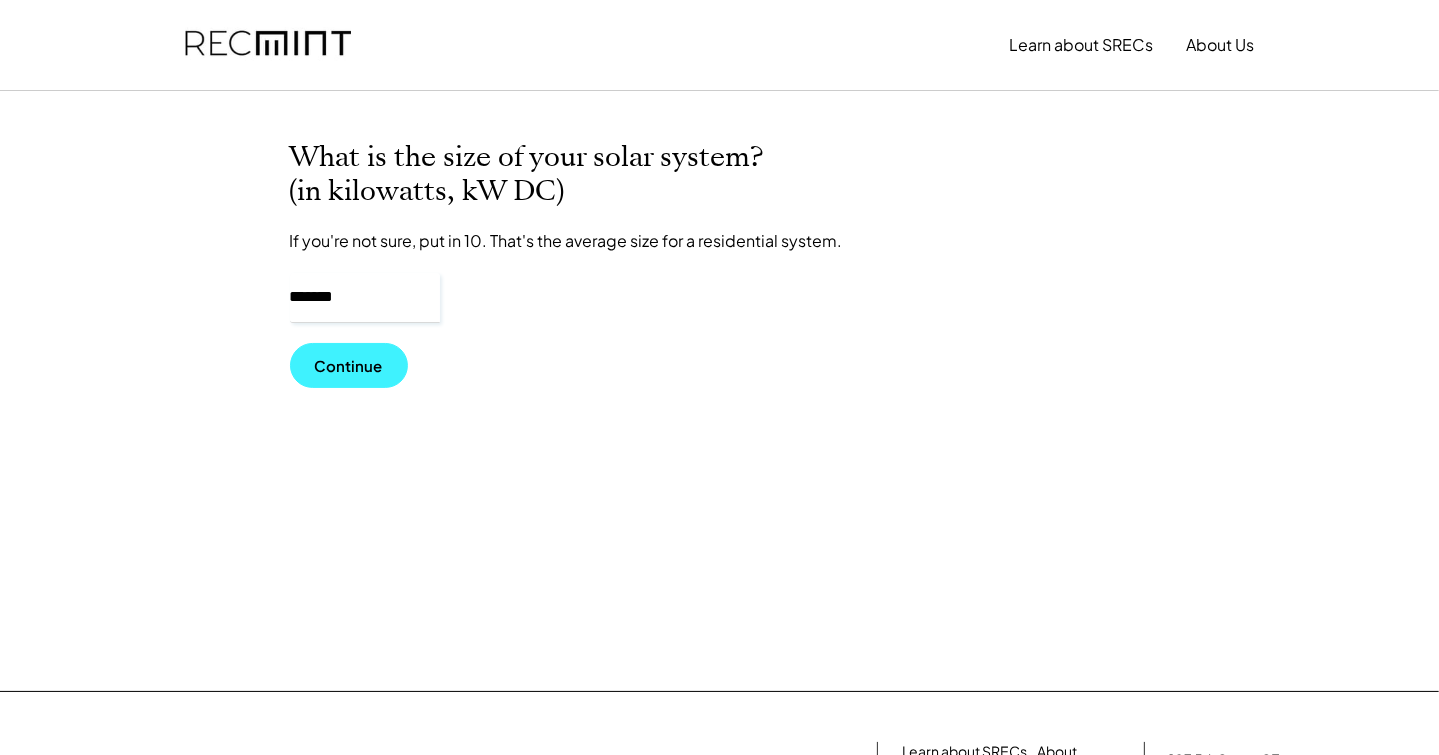 click on "Continue" at bounding box center (349, 365) 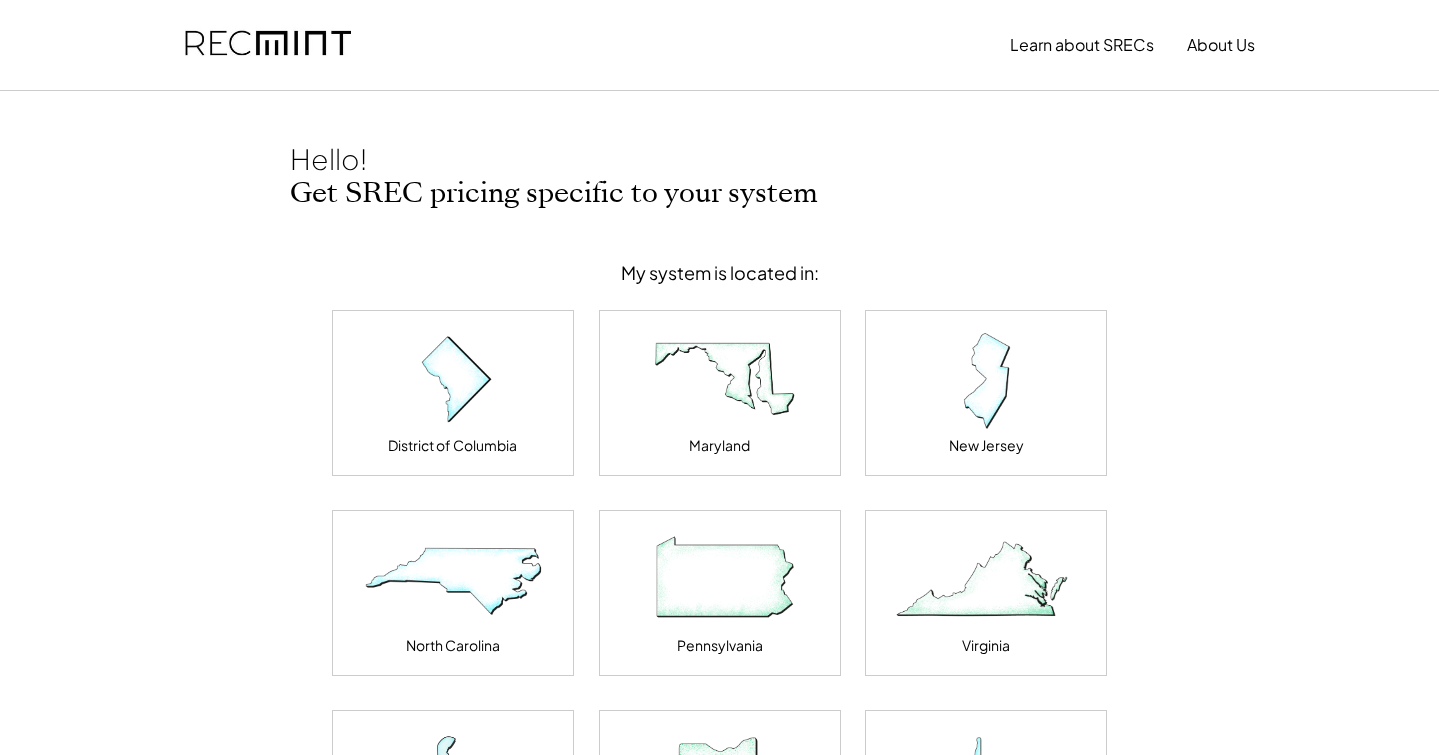 scroll, scrollTop: 0, scrollLeft: 0, axis: both 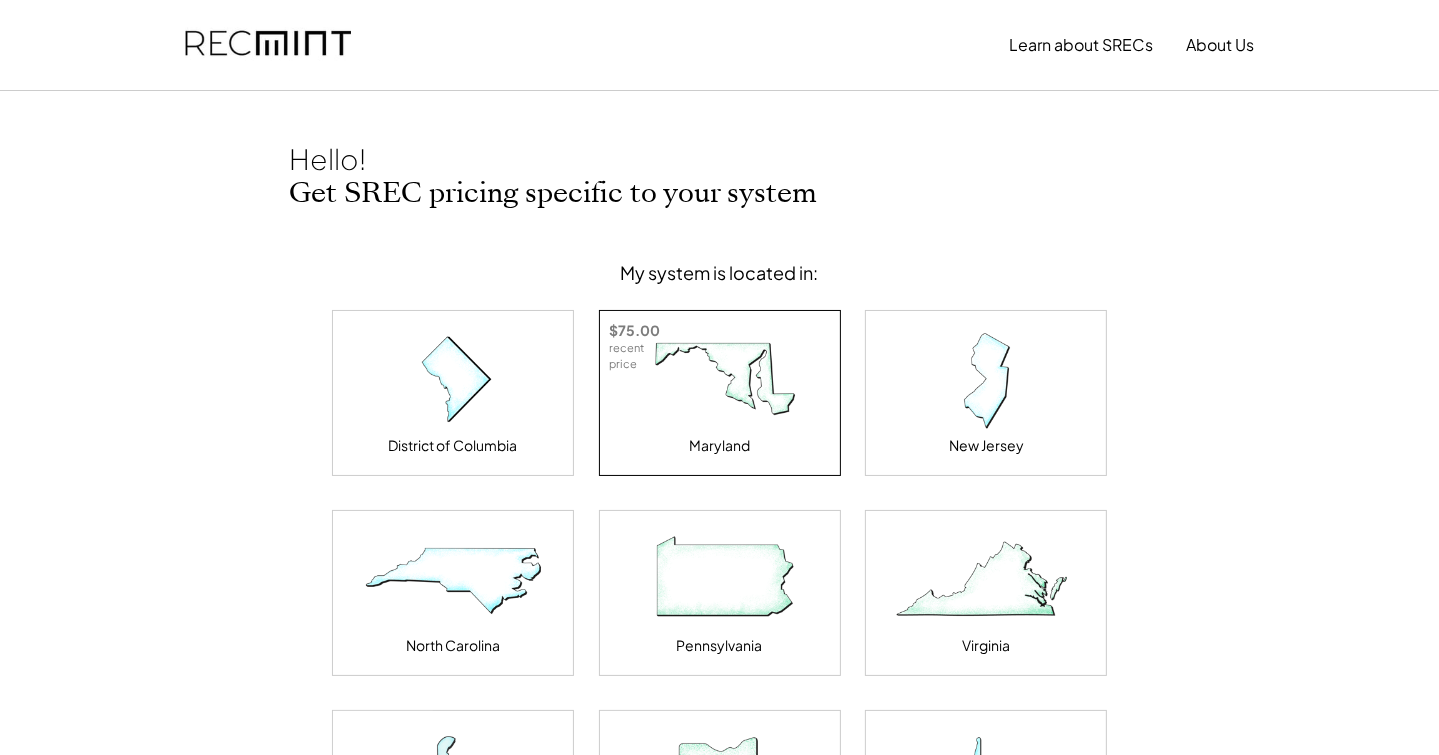 click at bounding box center (720, 381) 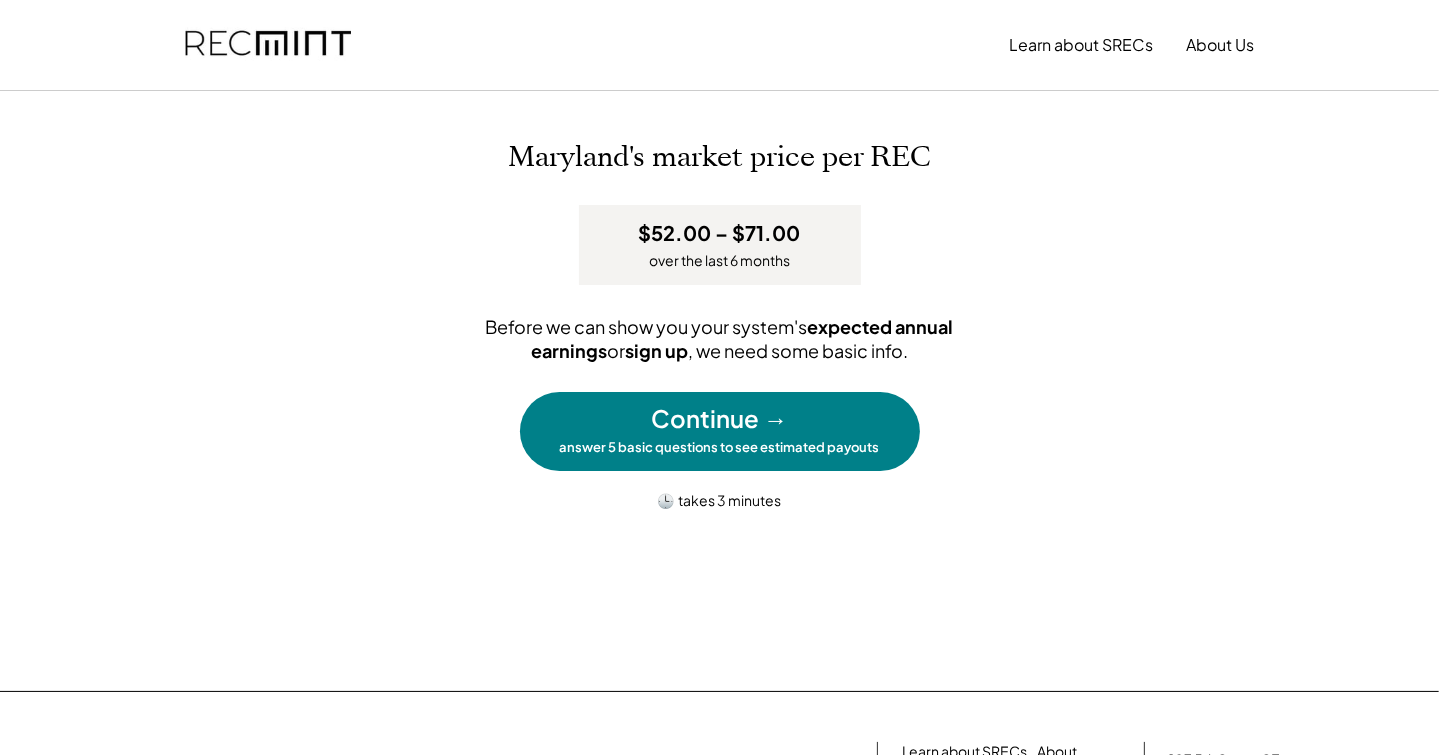 click on "Continue →" at bounding box center (720, 419) 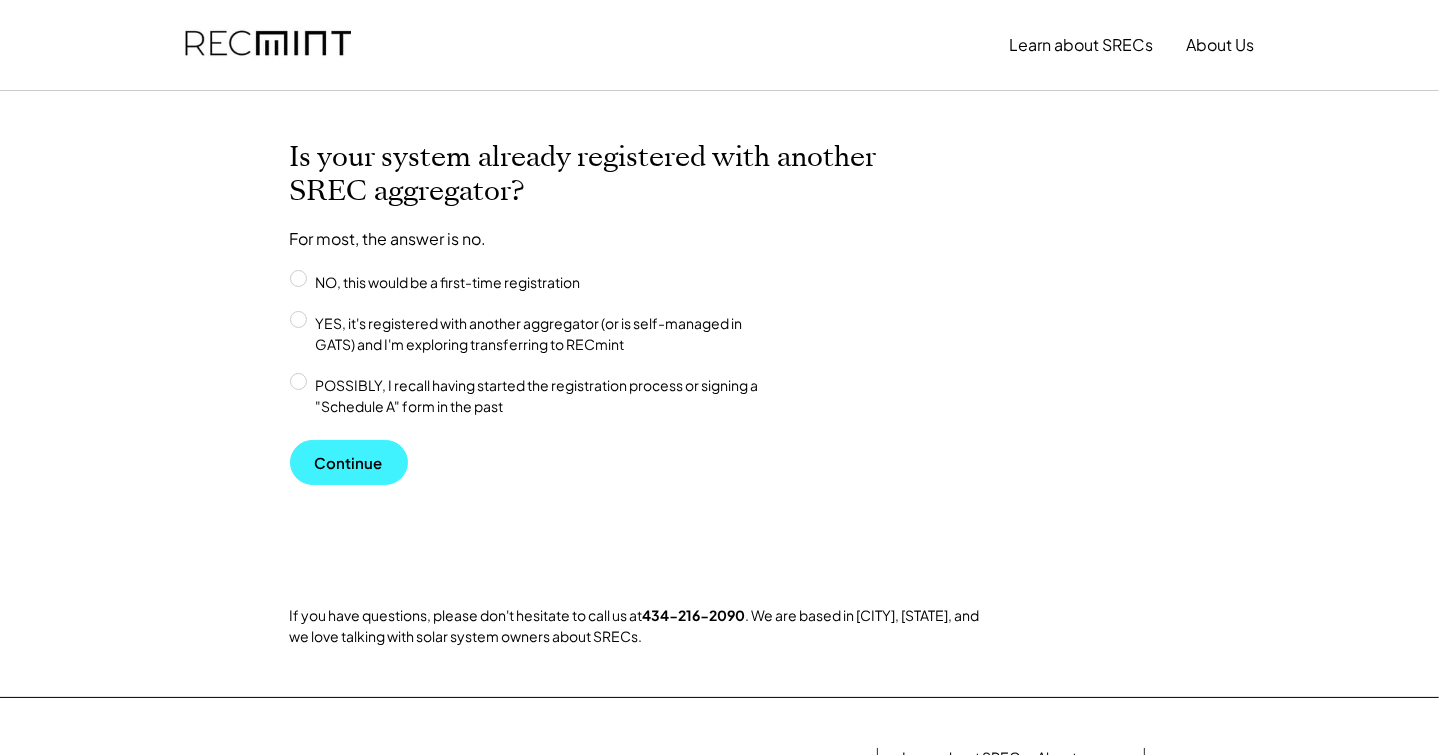 click on "Continue" at bounding box center (349, 462) 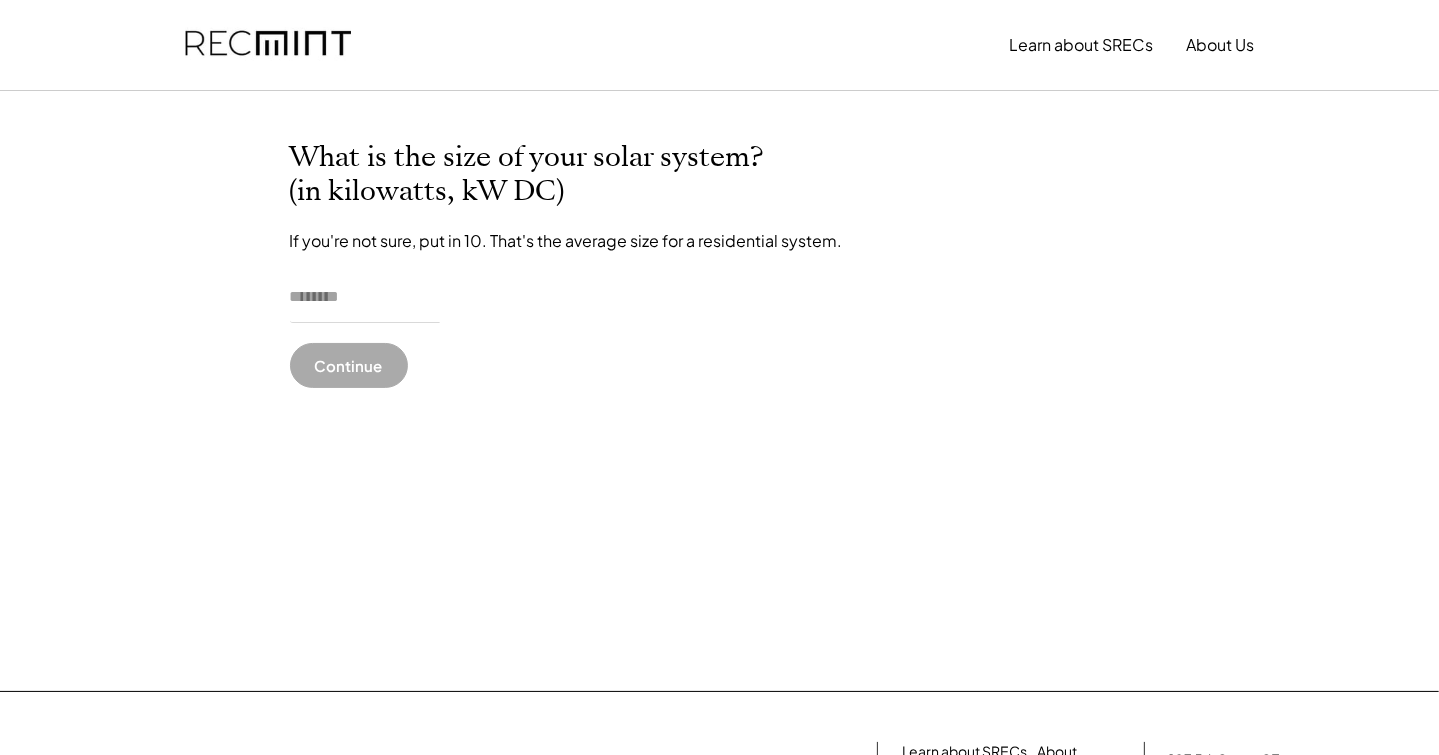 click at bounding box center (365, 298) 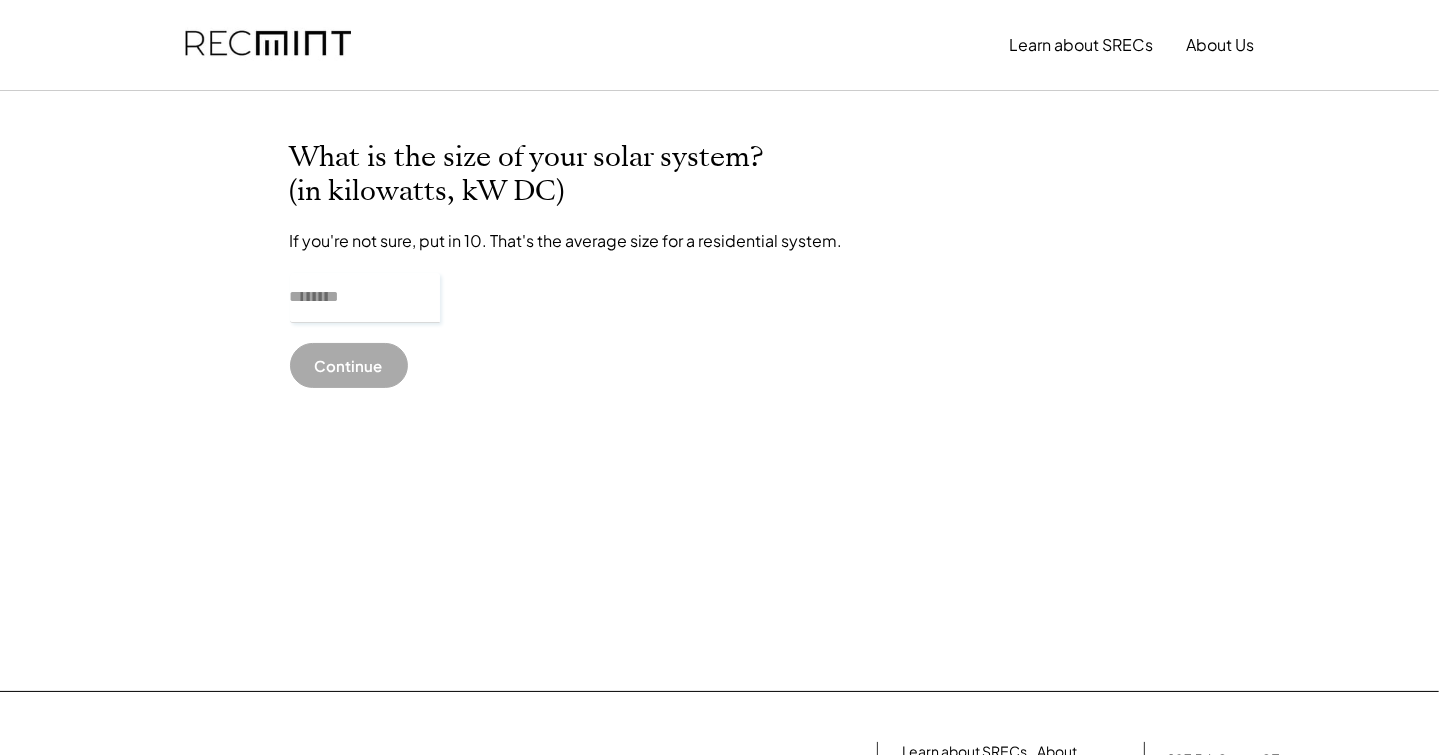 drag, startPoint x: 344, startPoint y: 295, endPoint x: 291, endPoint y: 294, distance: 53.009434 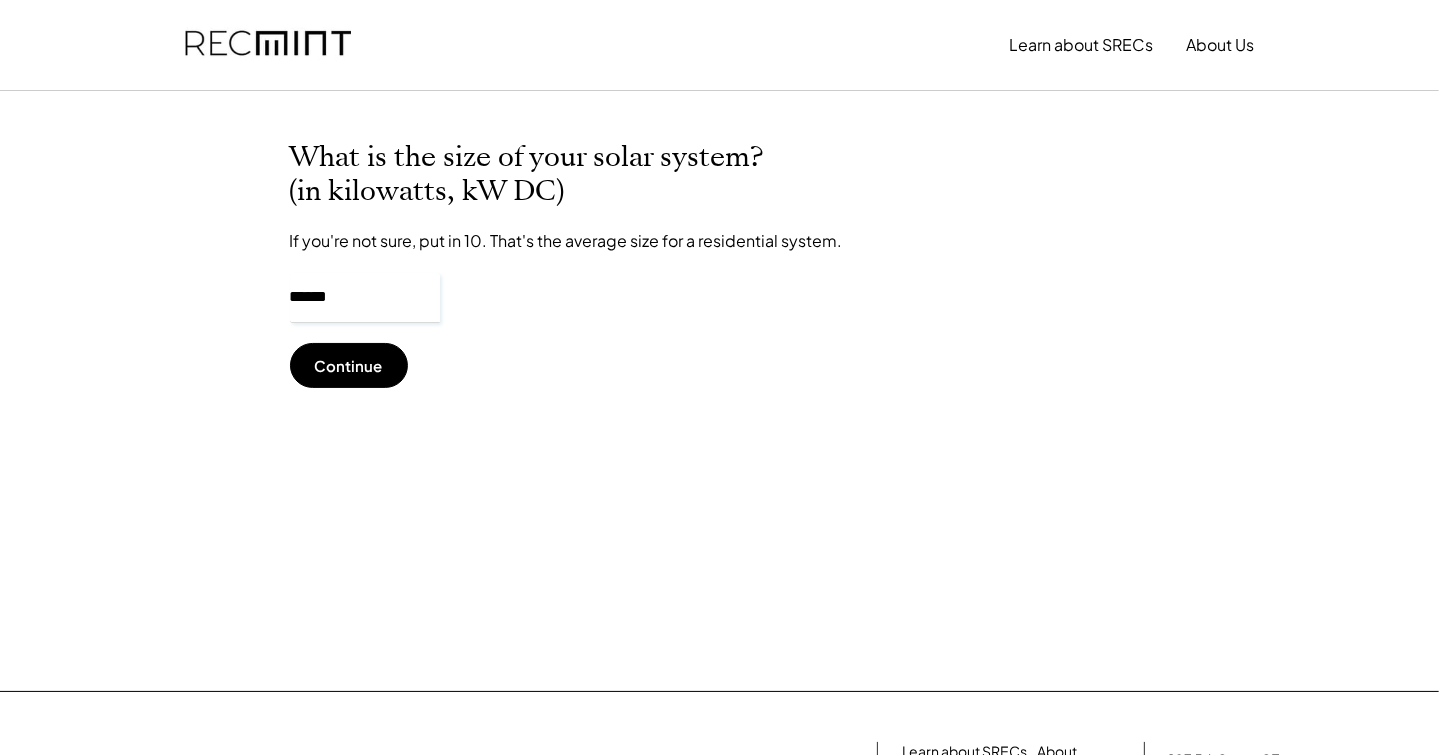 type on "*********" 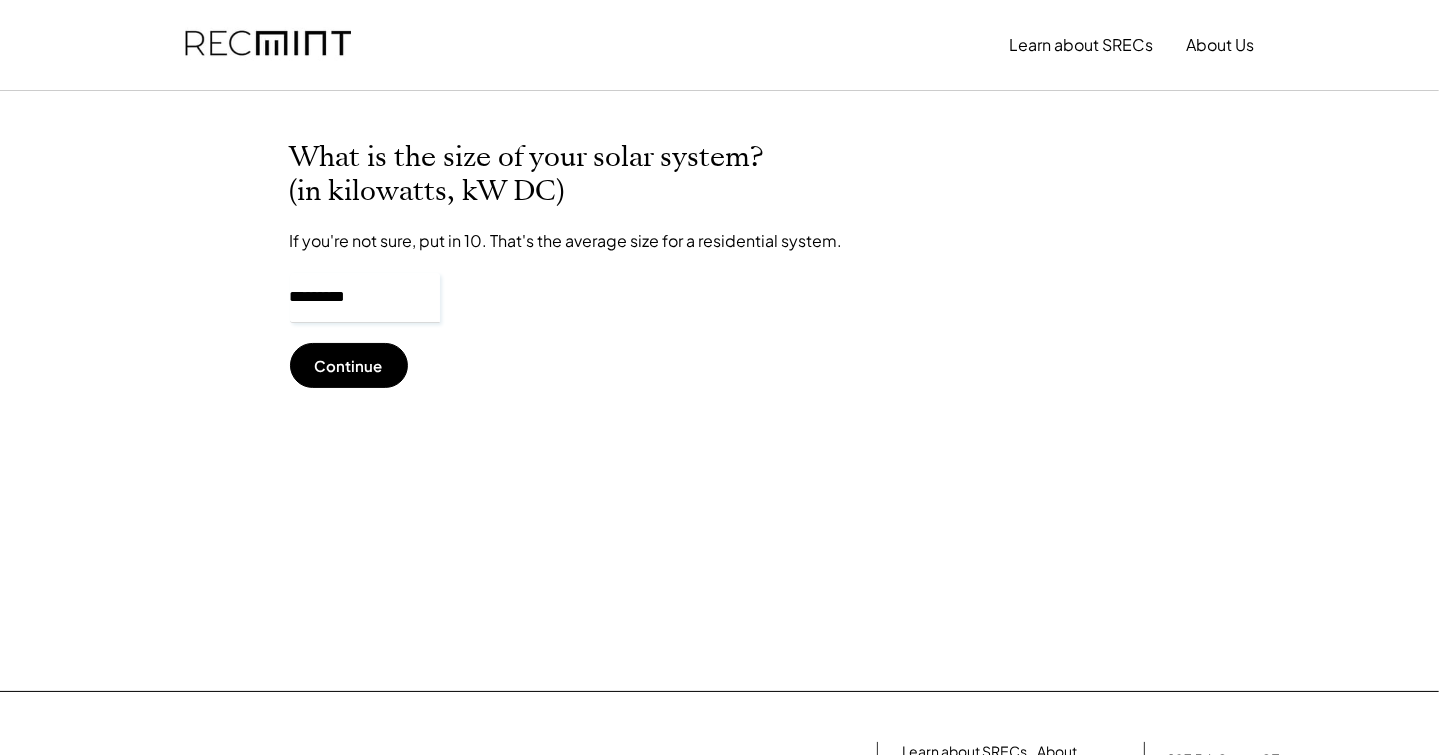 drag, startPoint x: 381, startPoint y: 302, endPoint x: 274, endPoint y: 310, distance: 107.298645 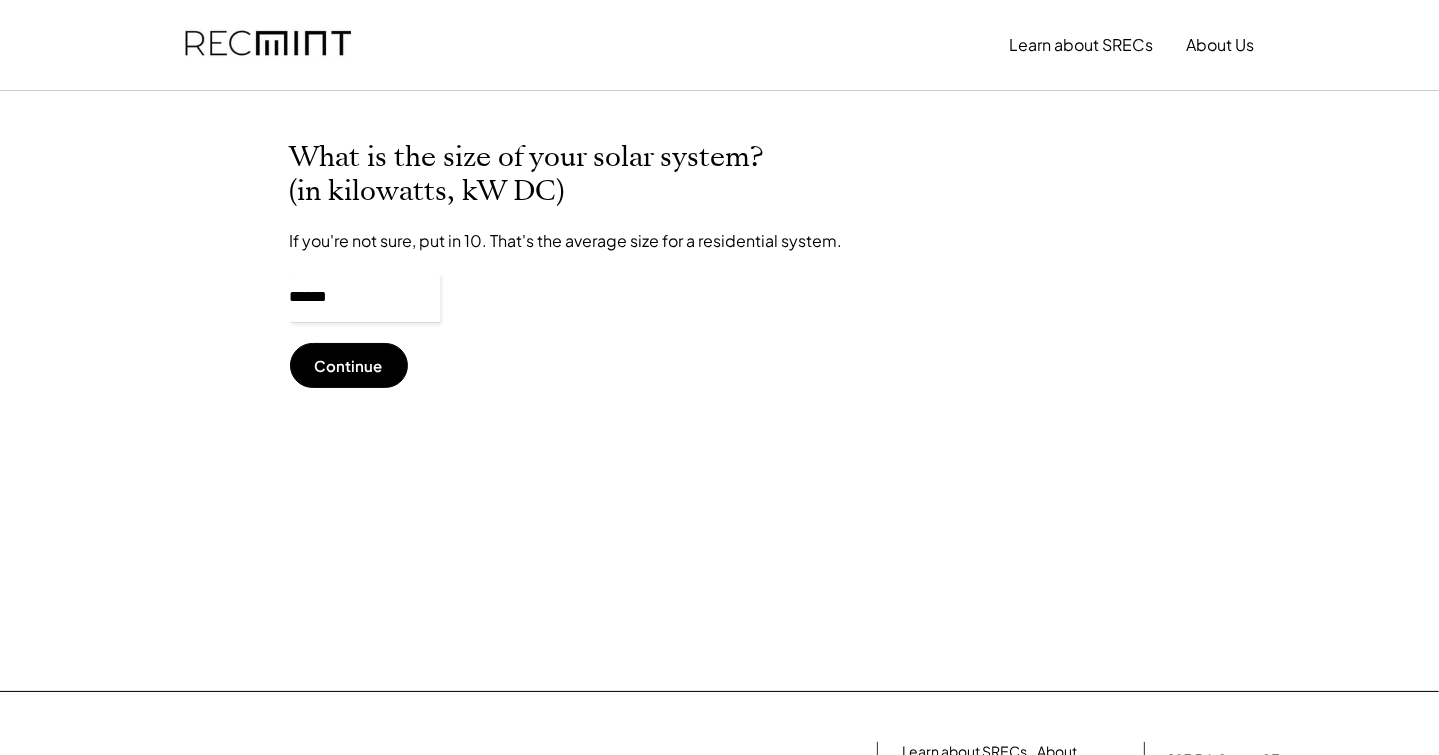 type on "******" 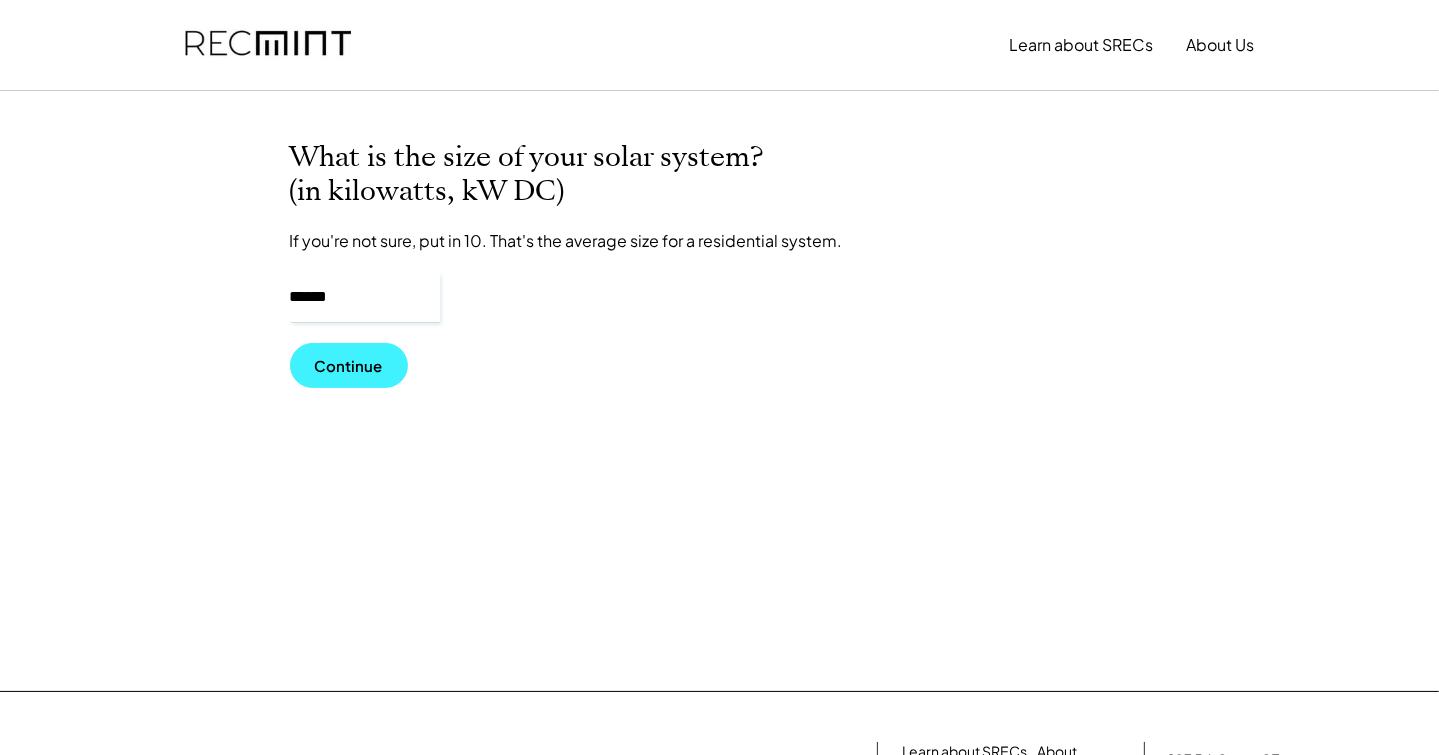 click on "Continue" at bounding box center (349, 365) 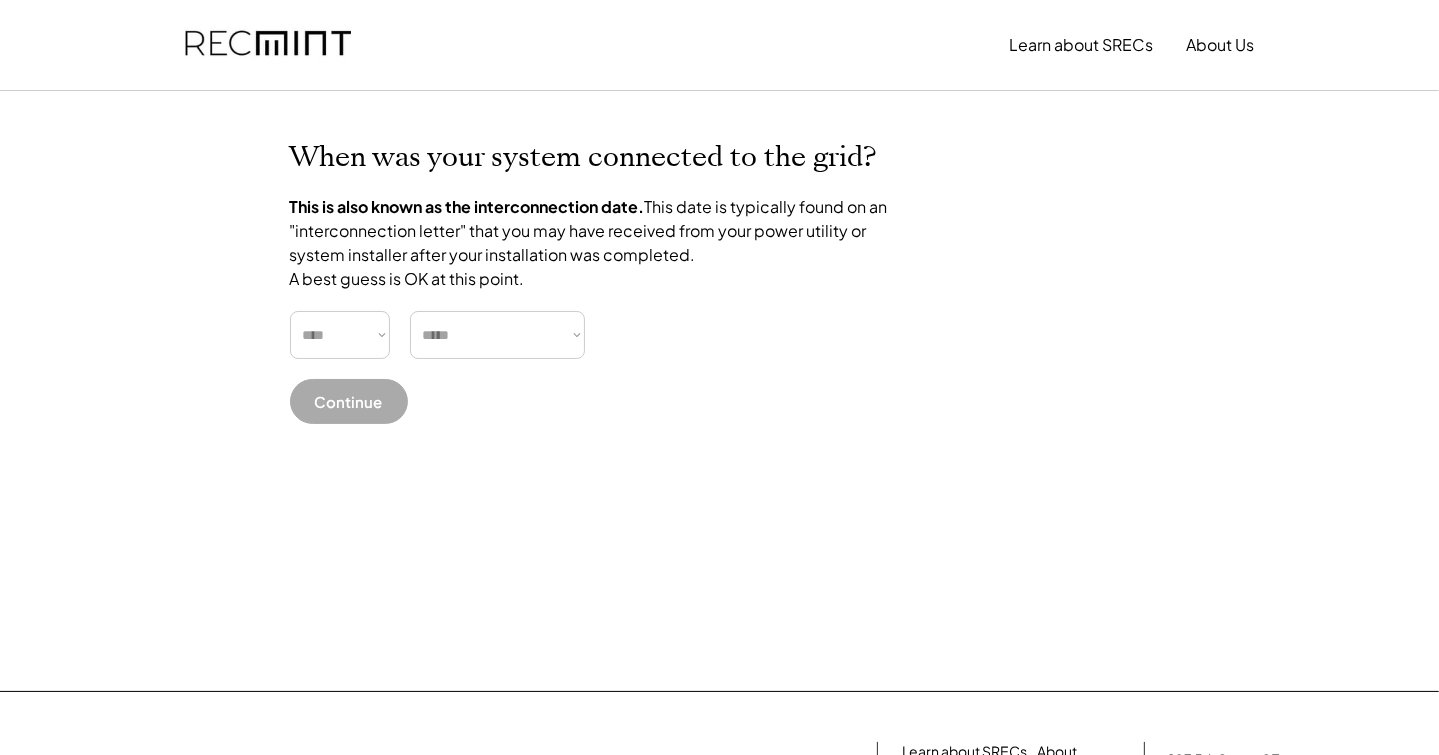 click on "**** **** **** **** **** **** **** **** **** **** **** **** **** **** ****" at bounding box center (340, 335) 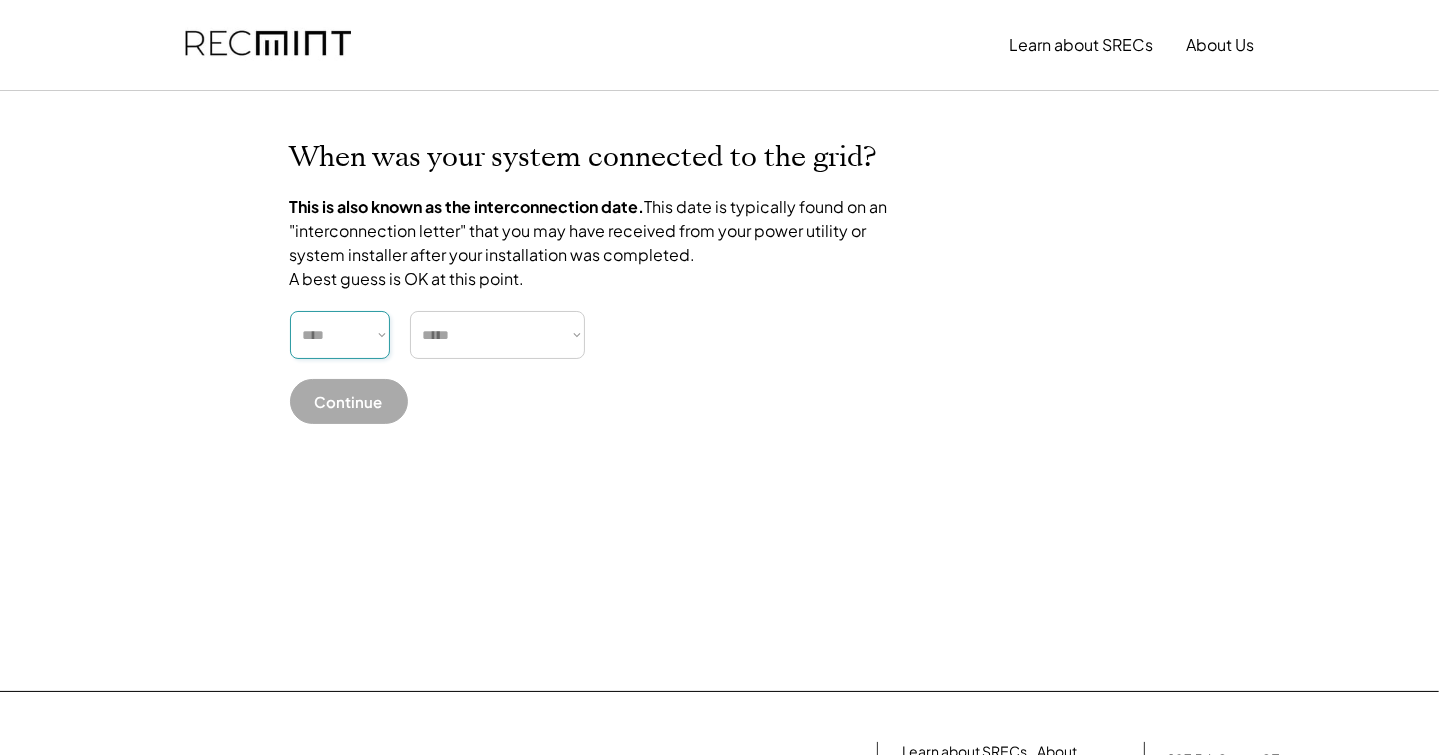 select on "****" 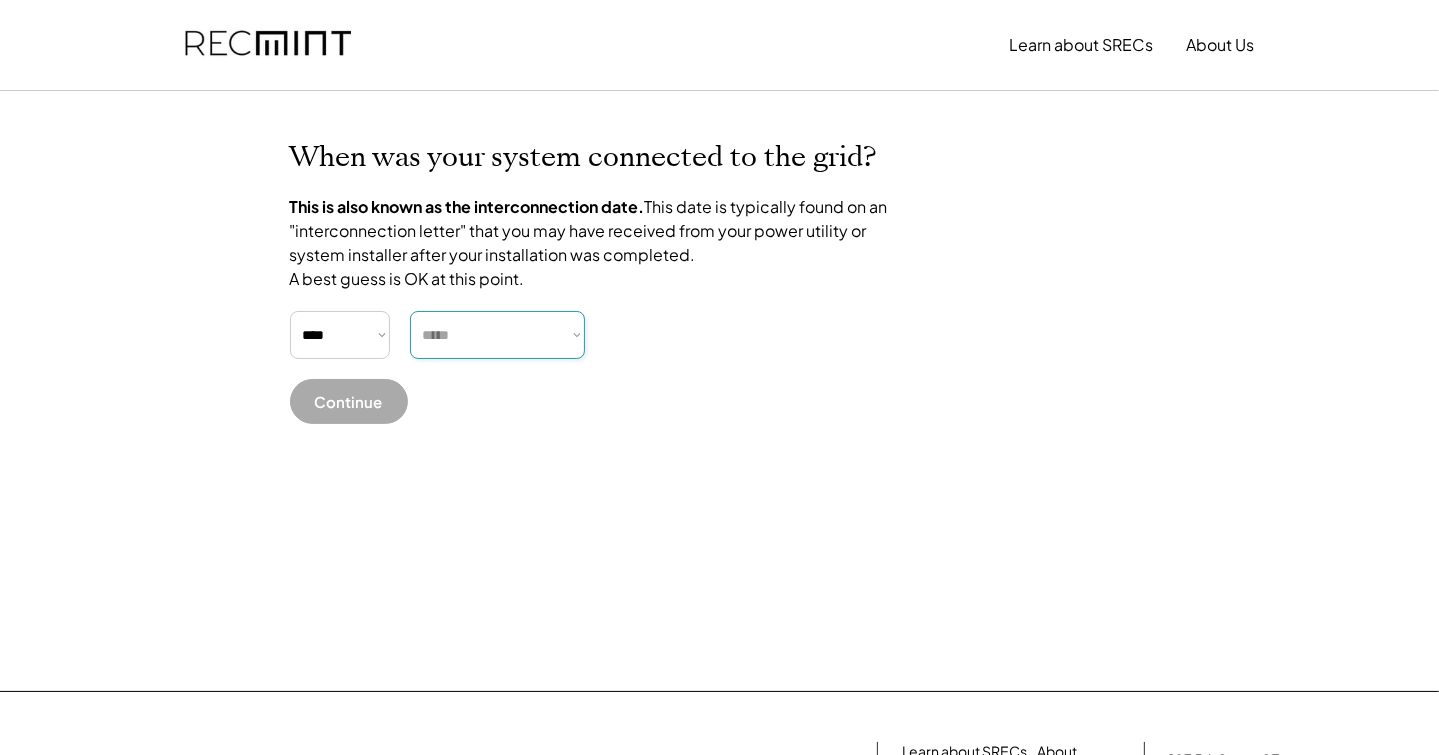 click on "***** ******* ******** ***** ***** *** **** **** ****** ********* ******* ******** ********" at bounding box center (497, 335) 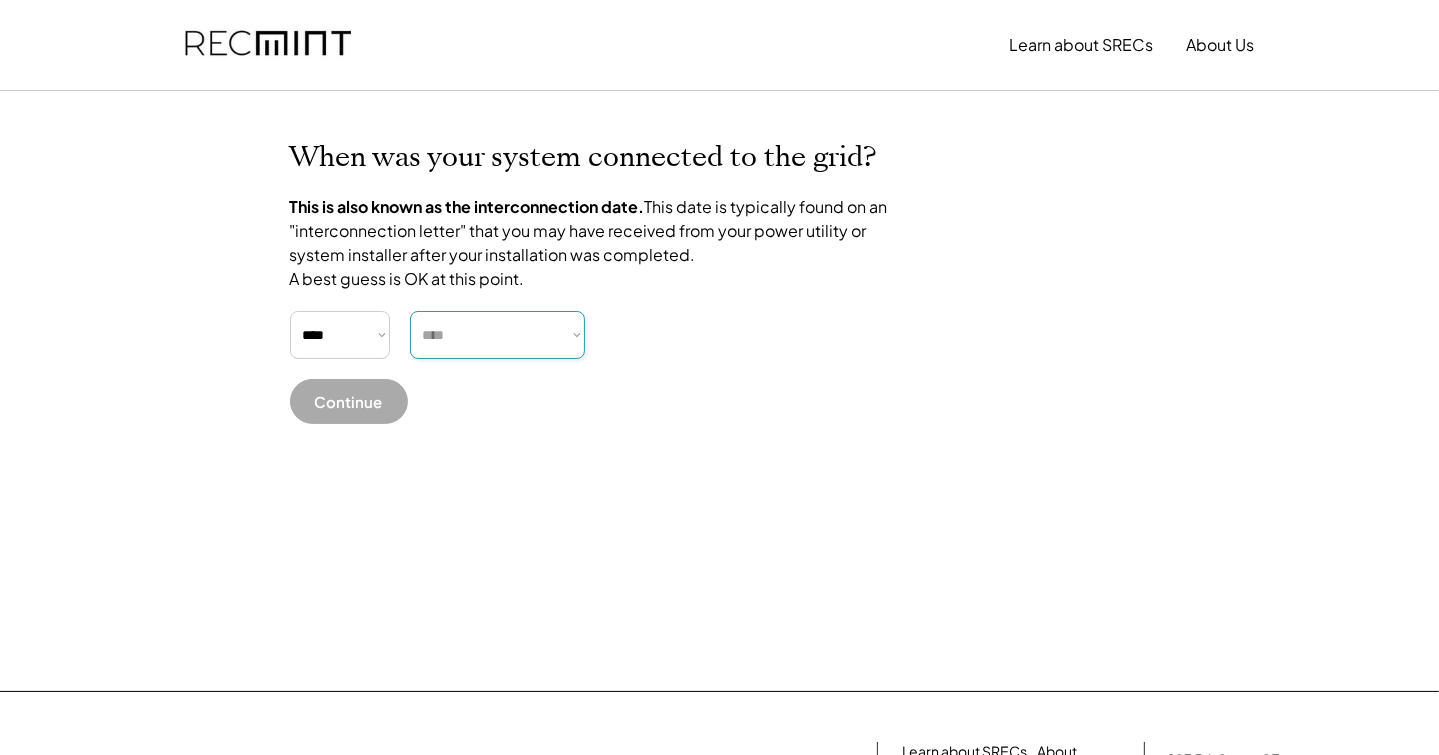 click on "***** ******* ******** ***** ***** *** **** **** ****** ********* ******* ******** ********" at bounding box center (497, 335) 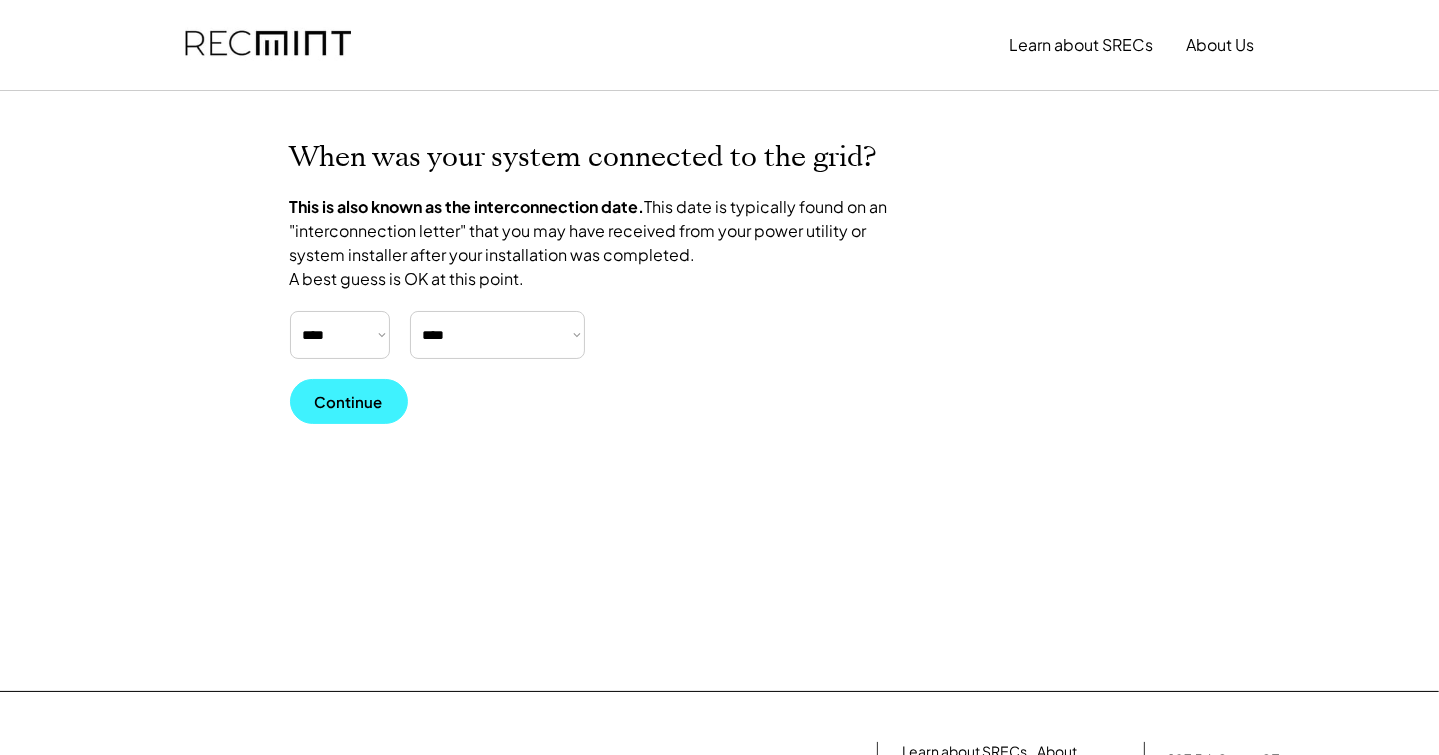 click on "Continue" at bounding box center [349, 401] 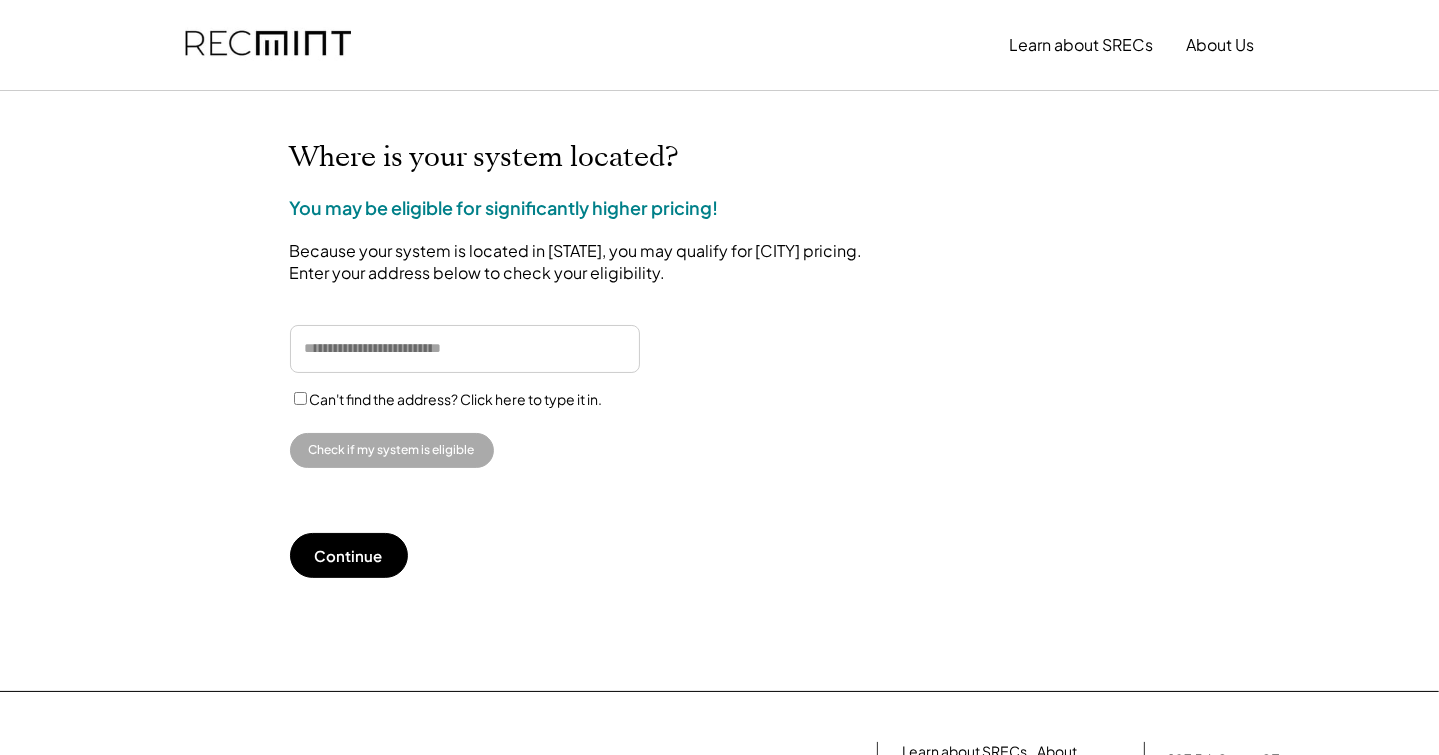 click at bounding box center (465, 349) 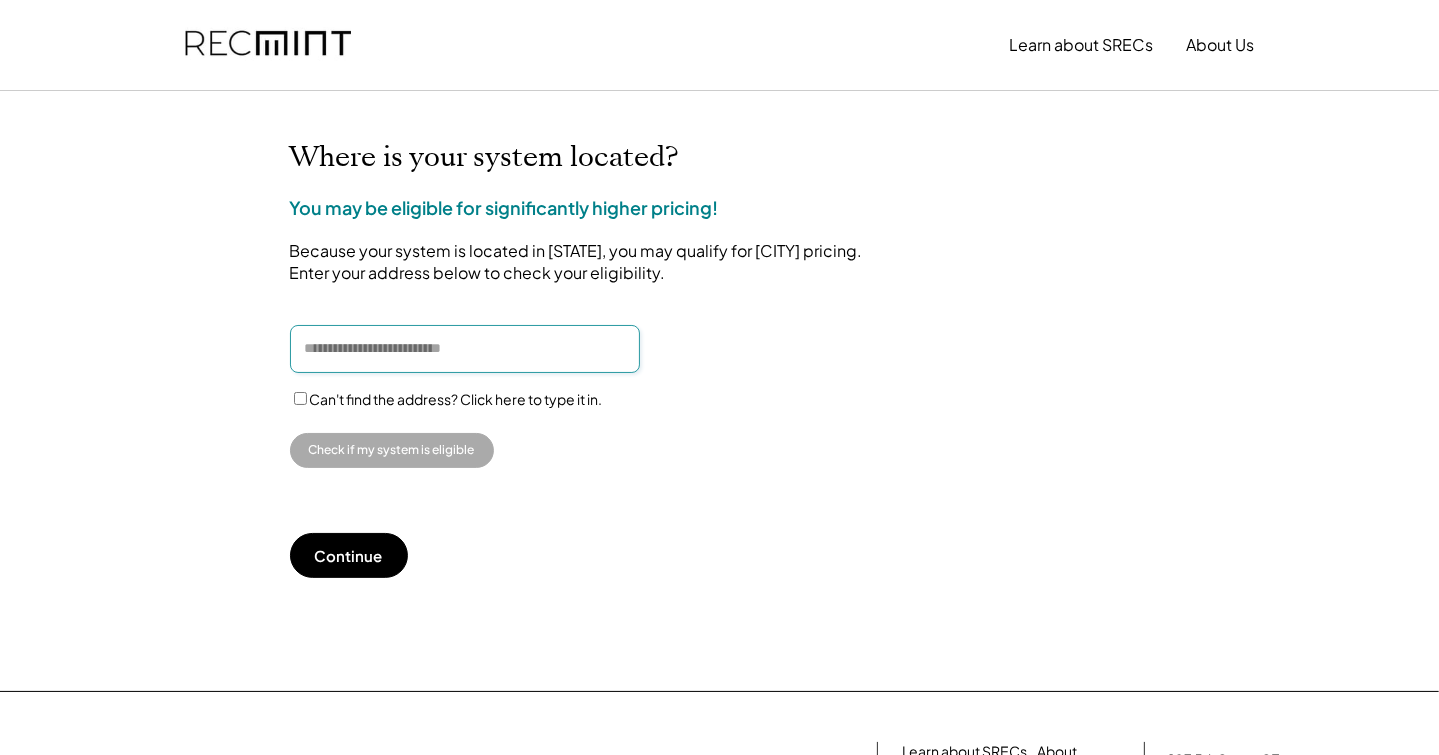 type on "**********" 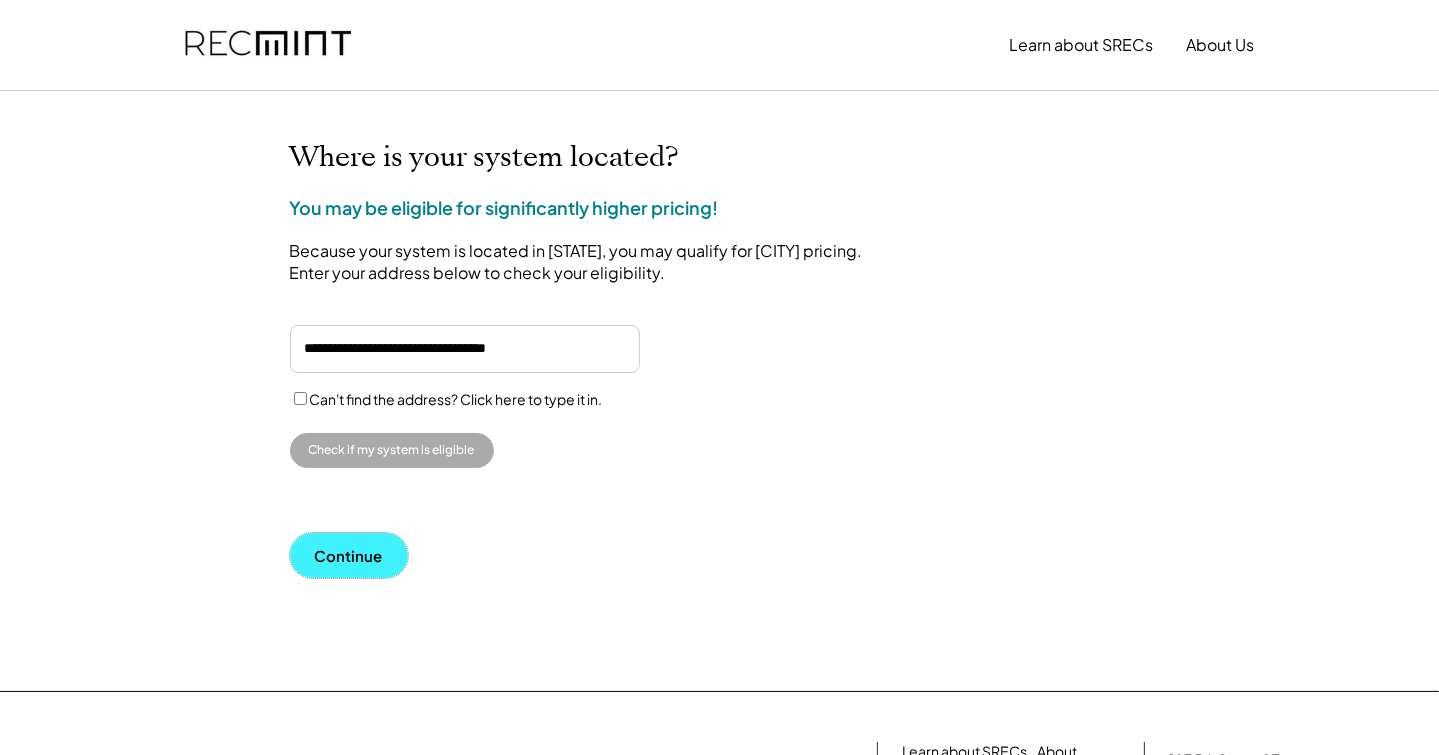 click on "Continue" at bounding box center [349, 555] 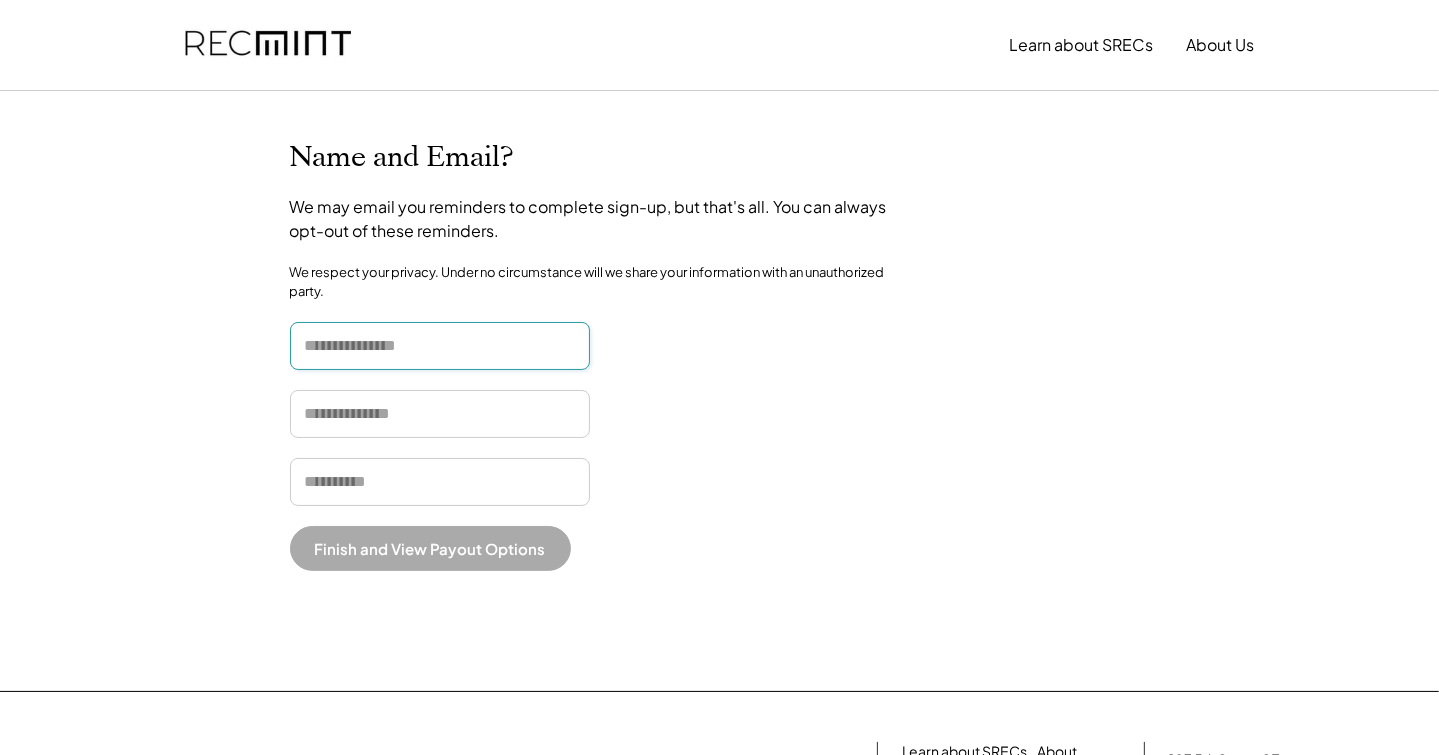 click at bounding box center (440, 346) 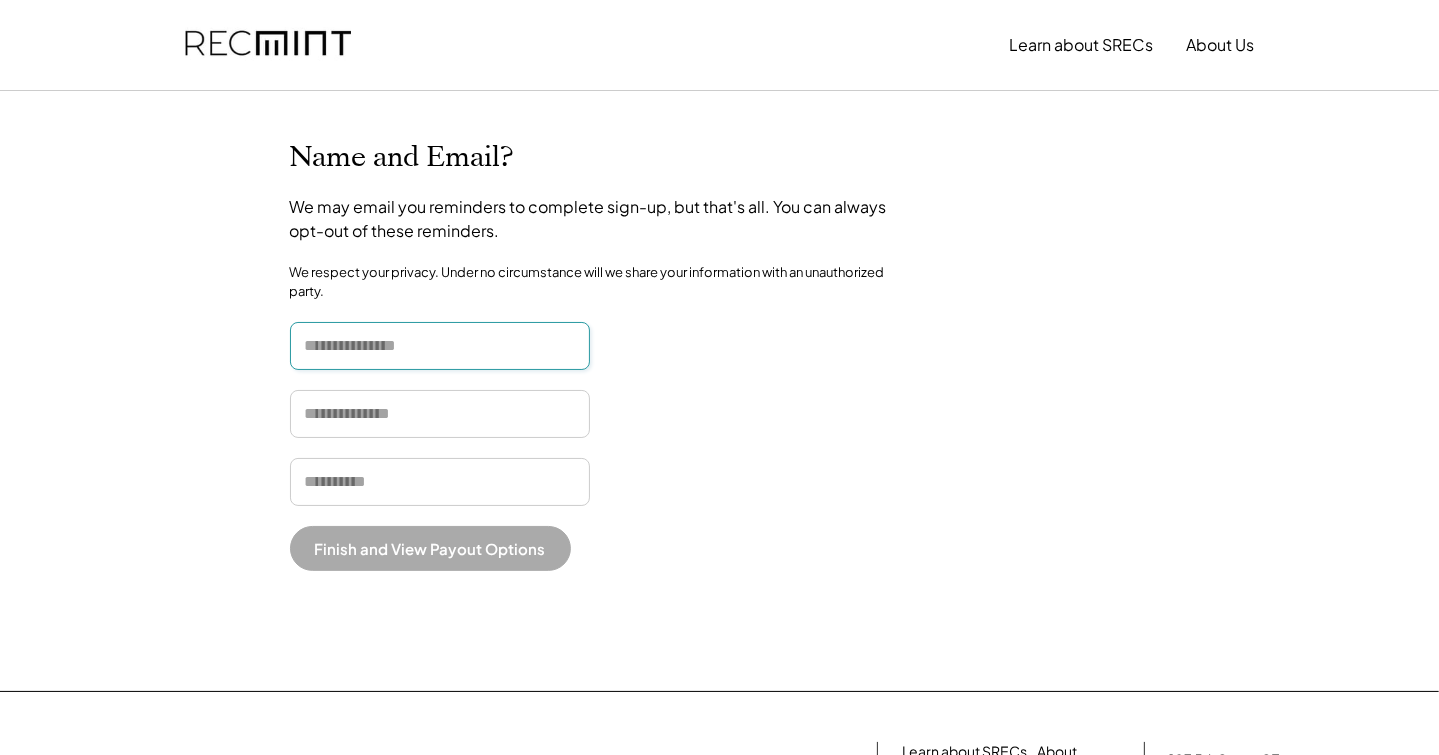 type on "*****" 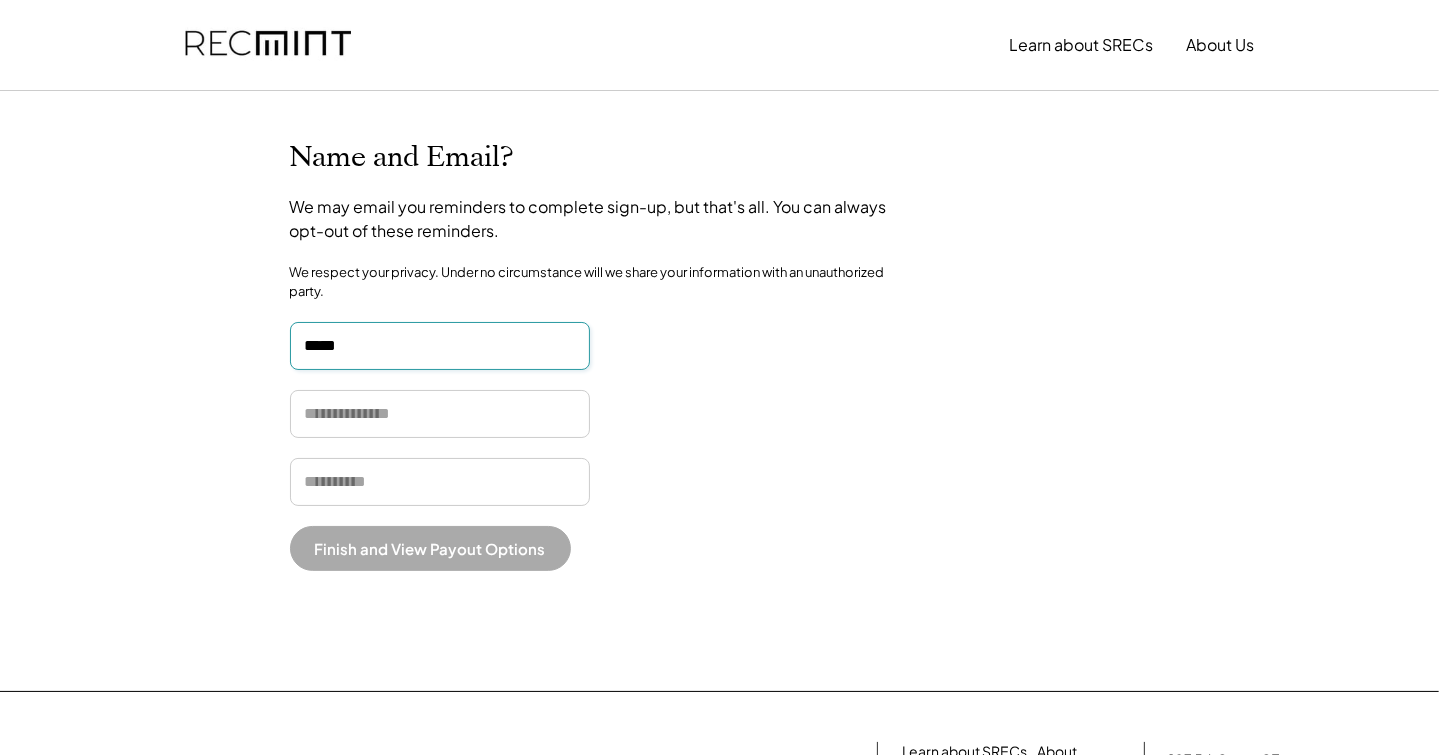 type on "******" 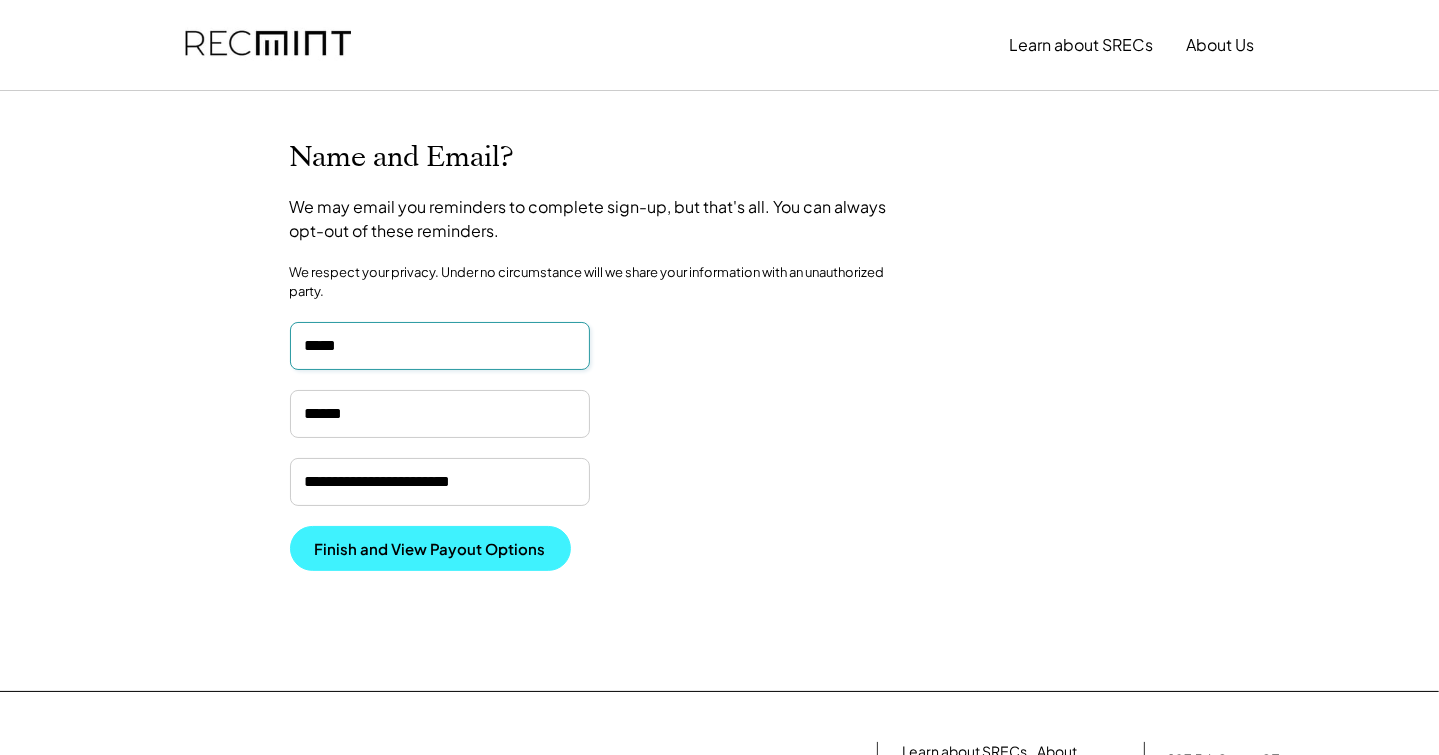 click on "Finish and View Payout Options" at bounding box center [430, 548] 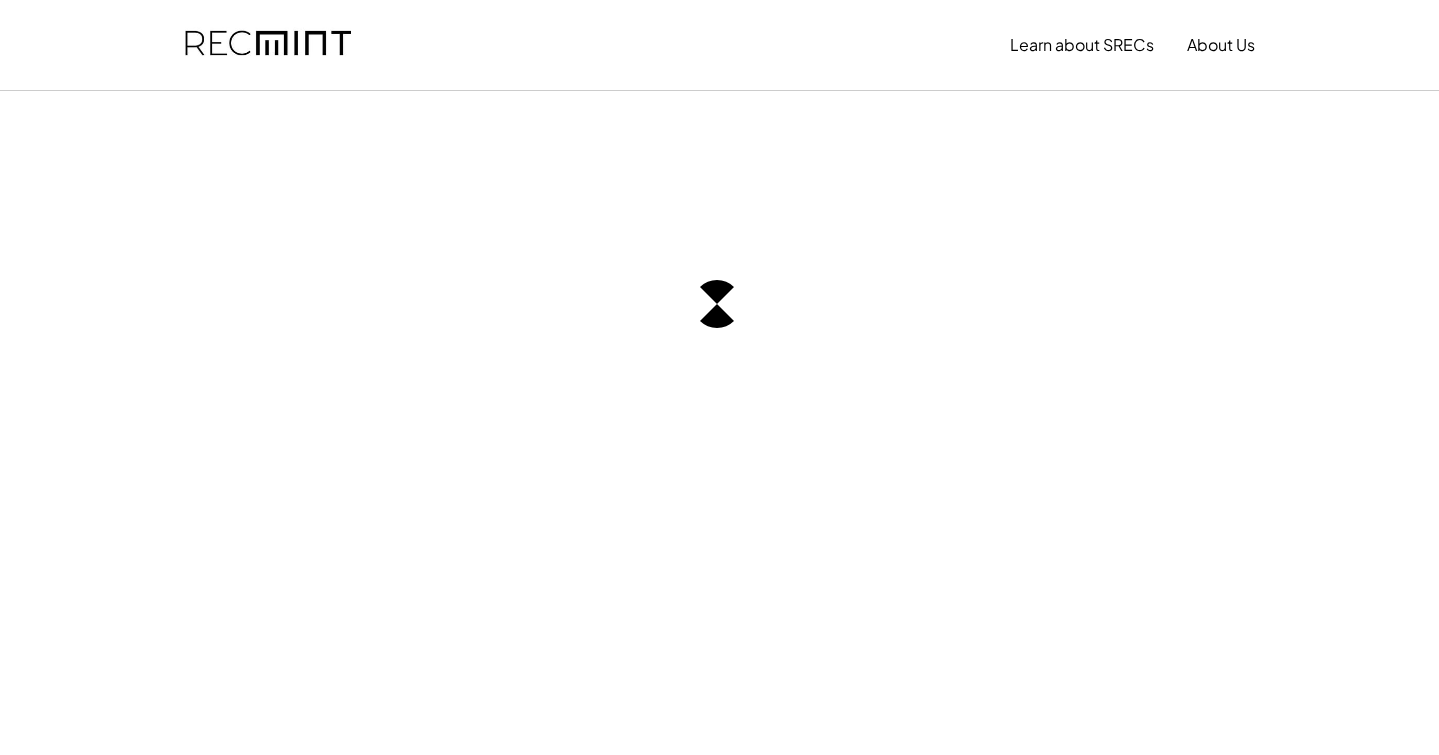scroll, scrollTop: 0, scrollLeft: 0, axis: both 